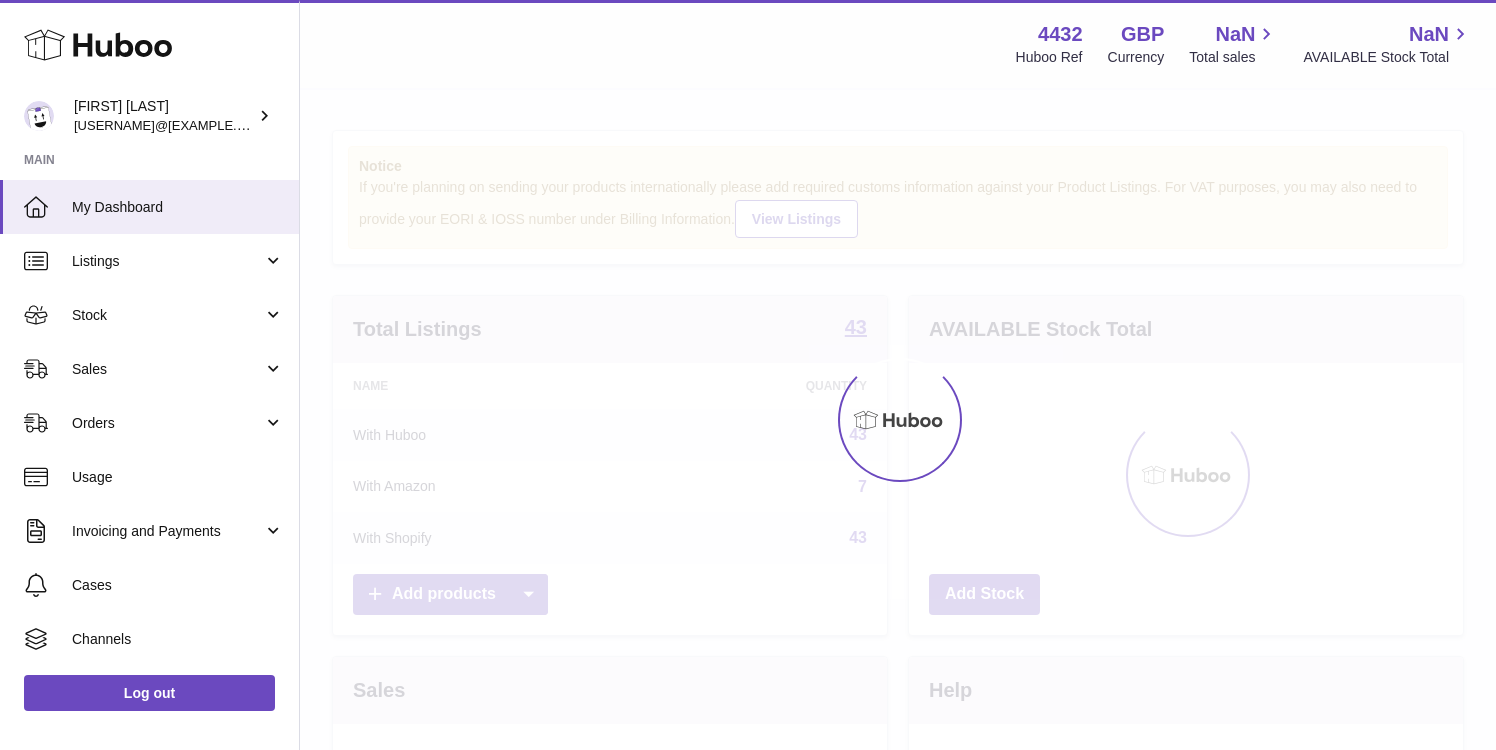 scroll, scrollTop: 0, scrollLeft: 0, axis: both 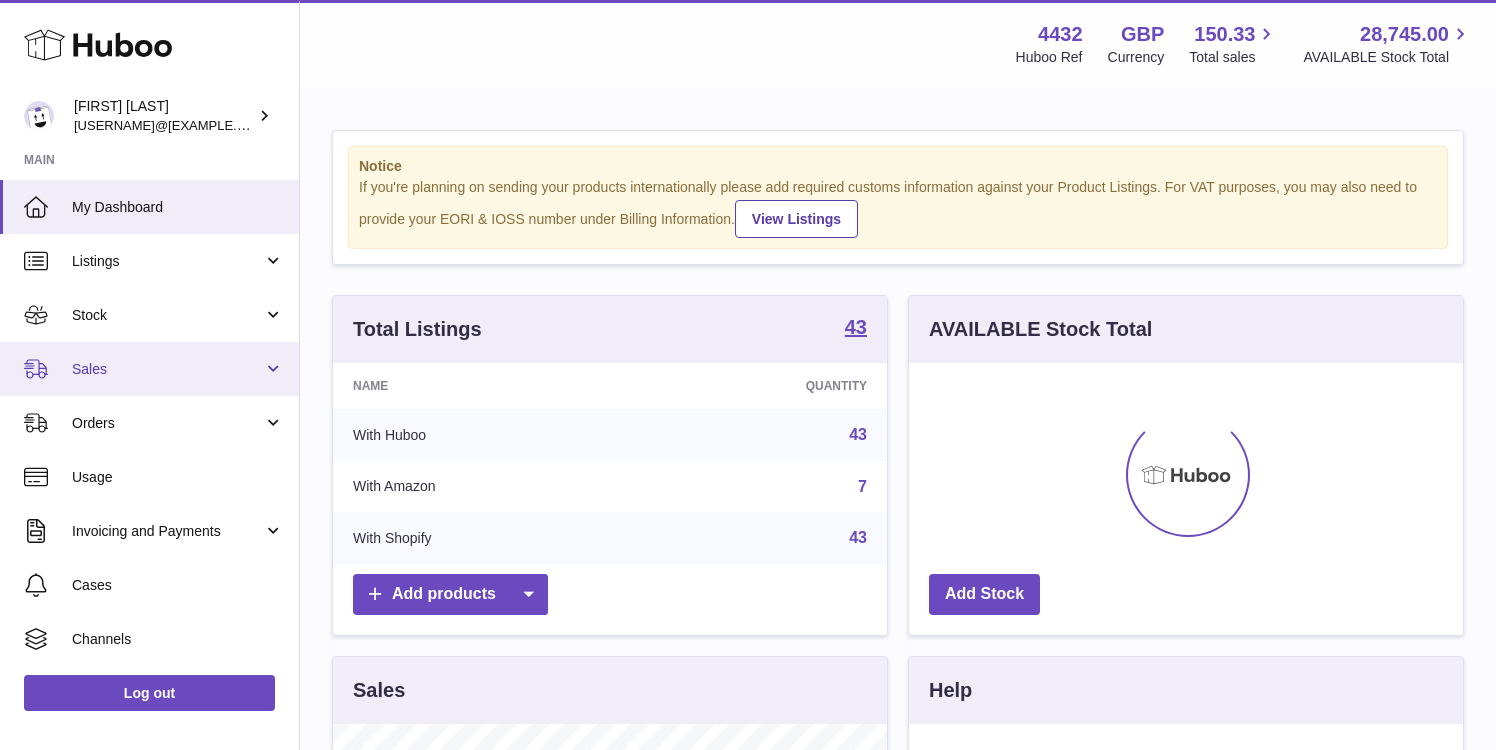 click on "Sales" at bounding box center [149, 369] 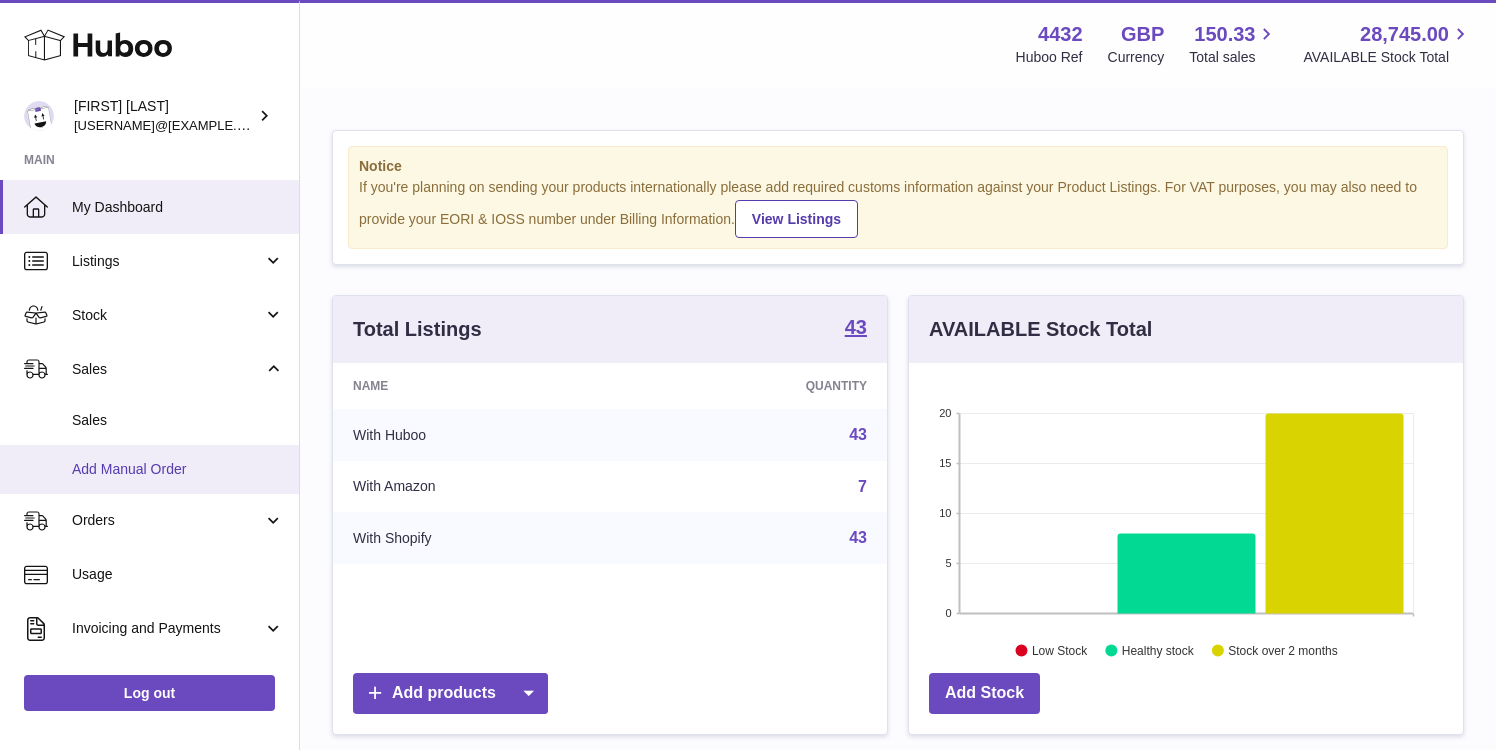 click on "Add Manual Order" at bounding box center (178, 469) 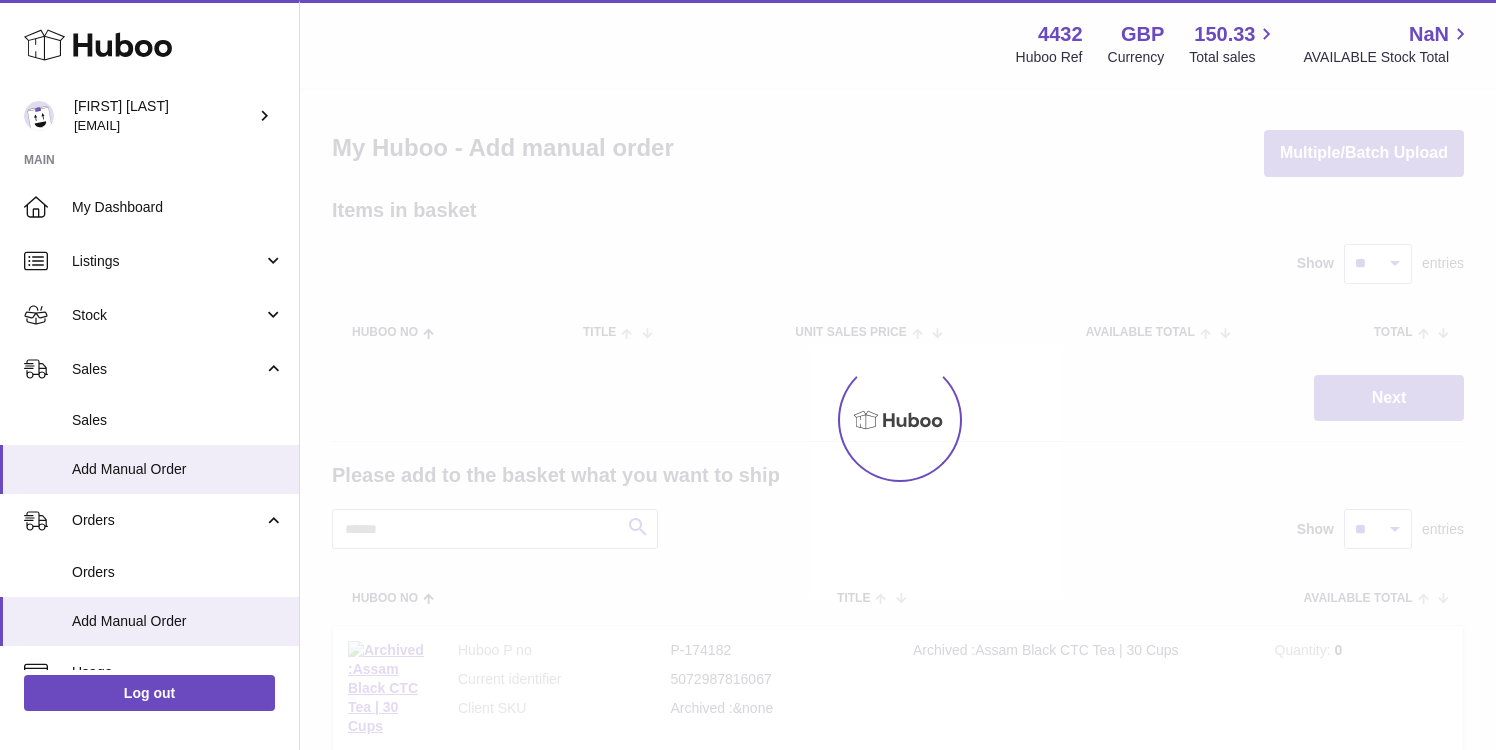 scroll, scrollTop: 0, scrollLeft: 0, axis: both 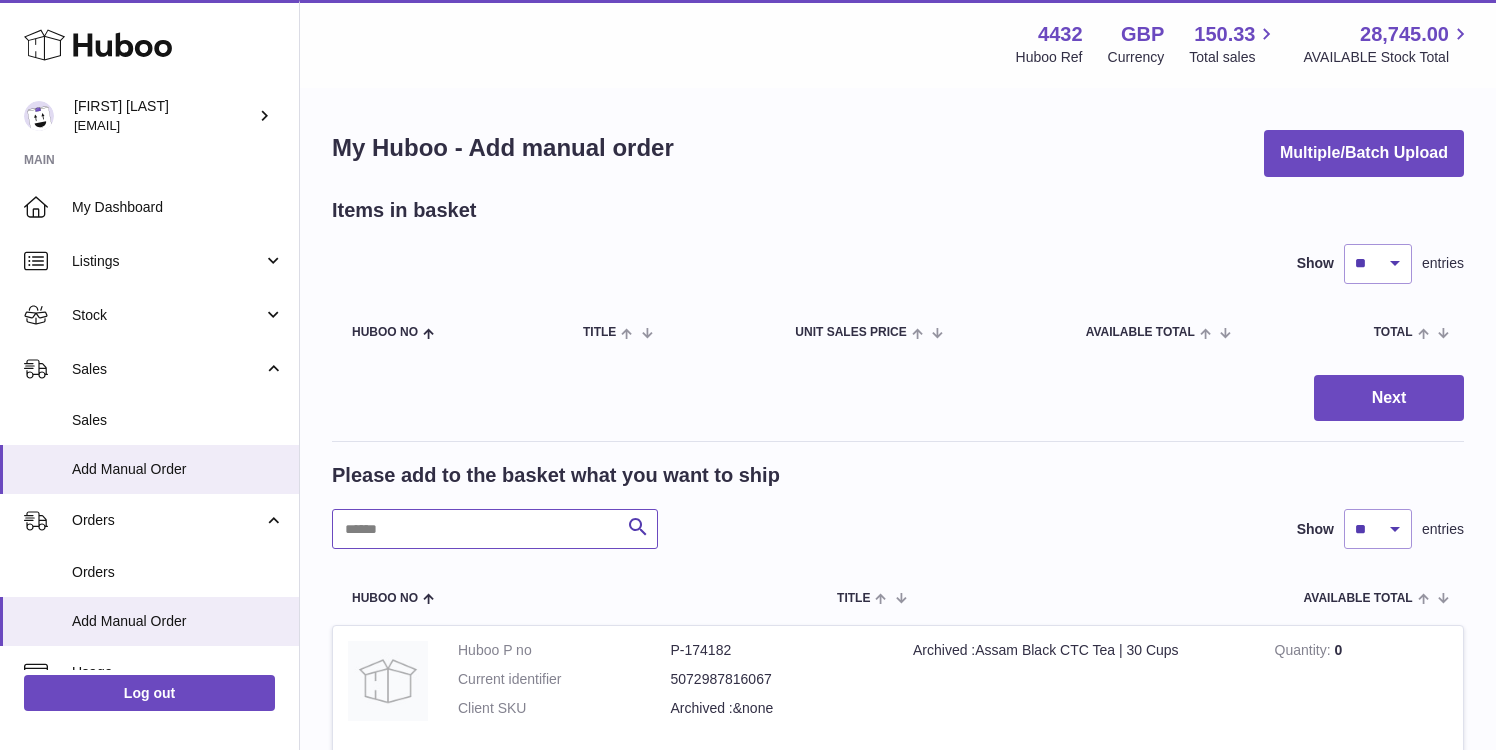 click at bounding box center [495, 529] 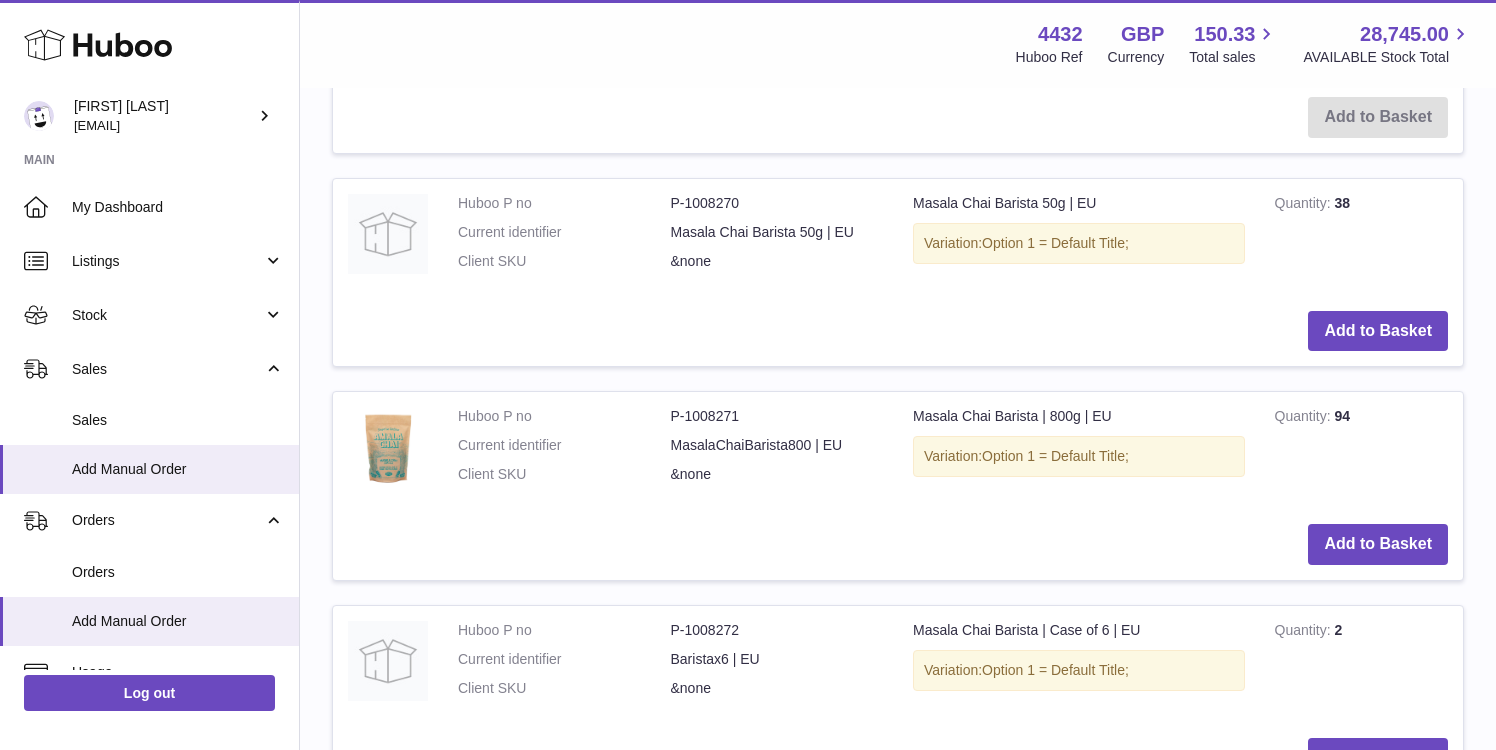 scroll, scrollTop: 1757, scrollLeft: 0, axis: vertical 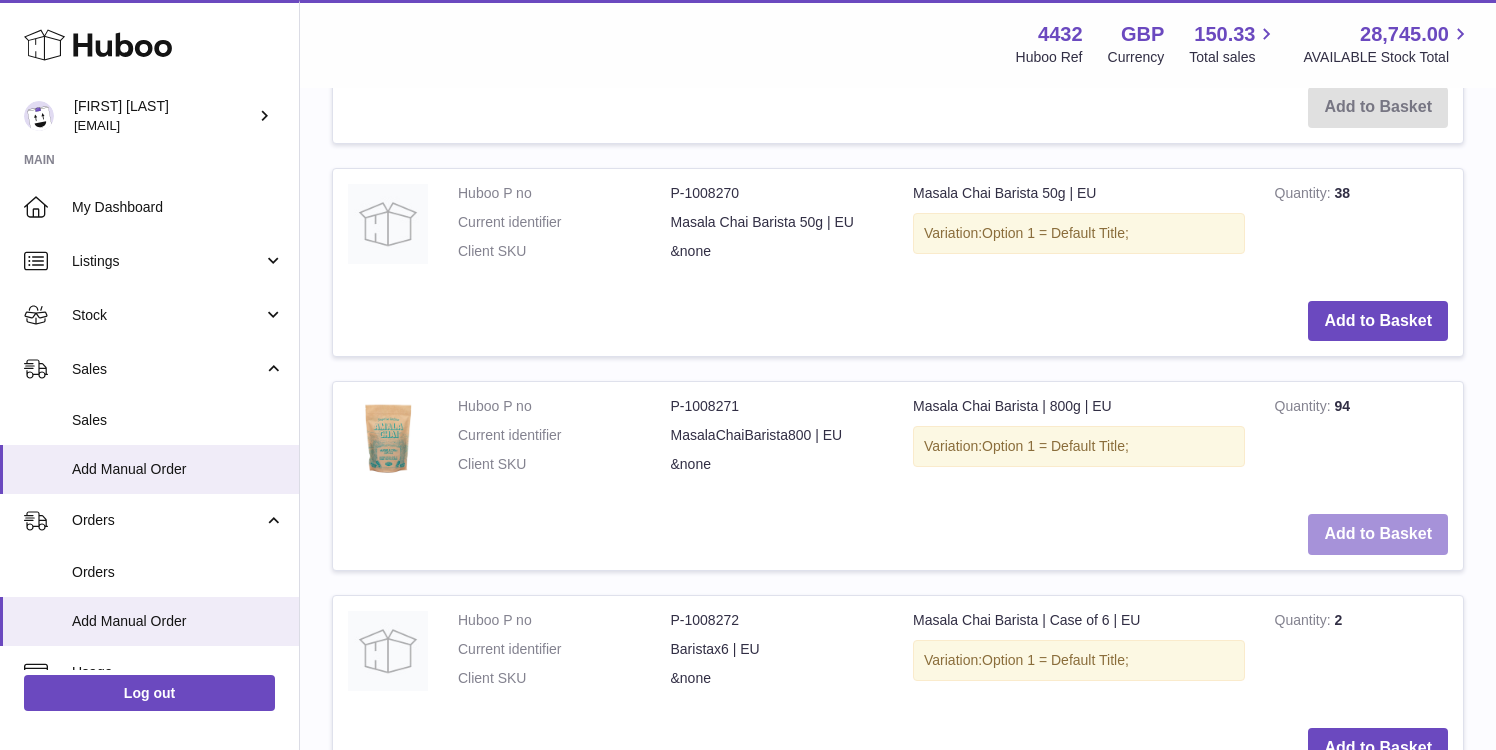 type on "*****" 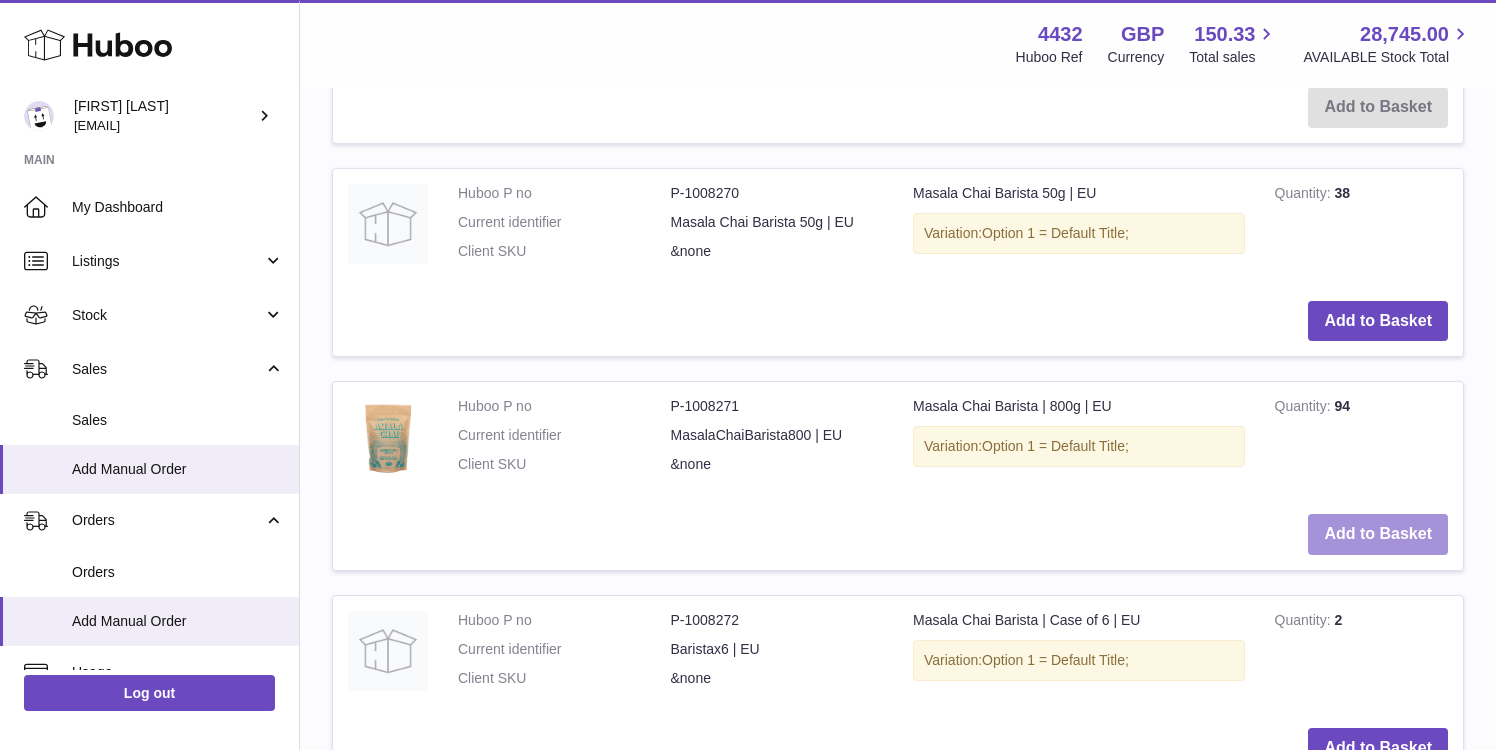 click on "Add to Basket" at bounding box center [1378, 534] 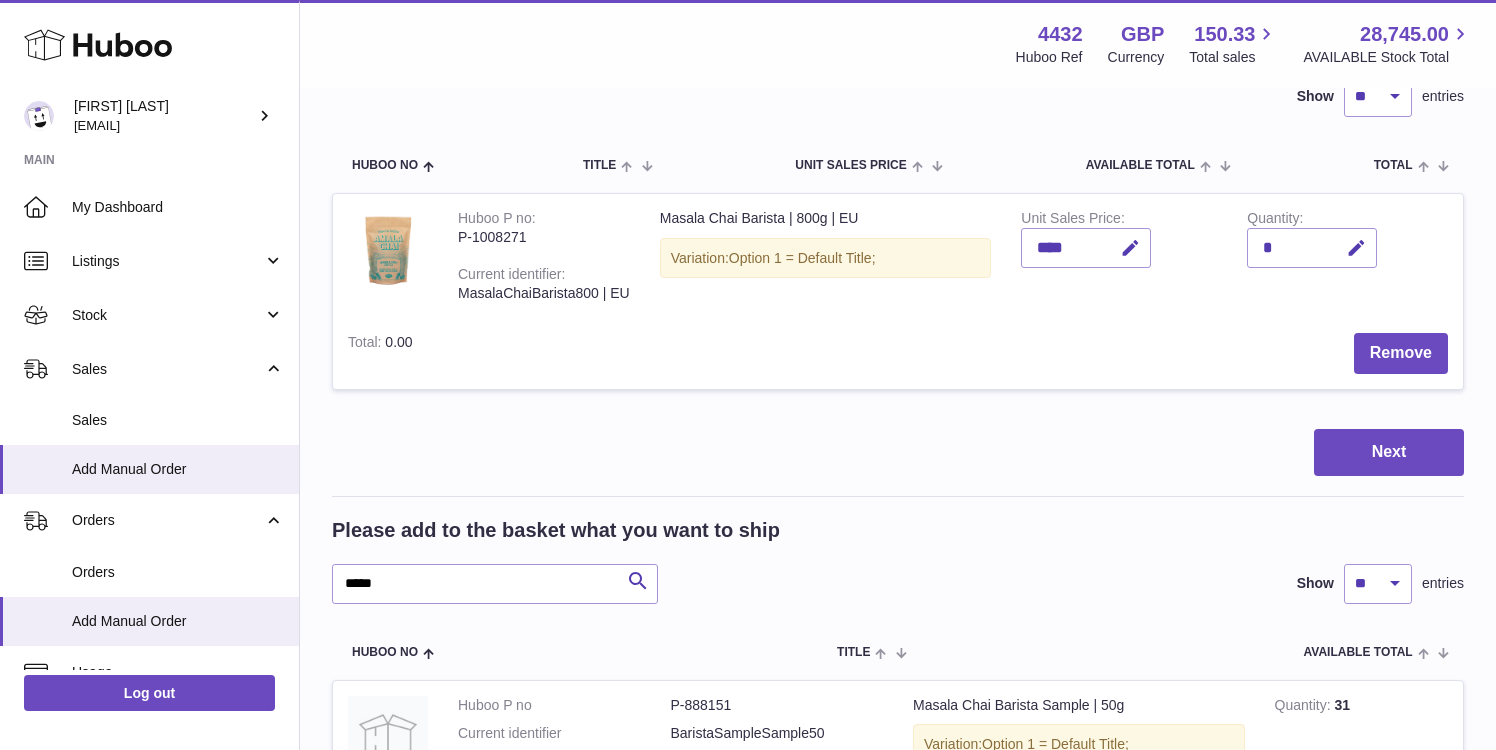 scroll, scrollTop: 0, scrollLeft: 0, axis: both 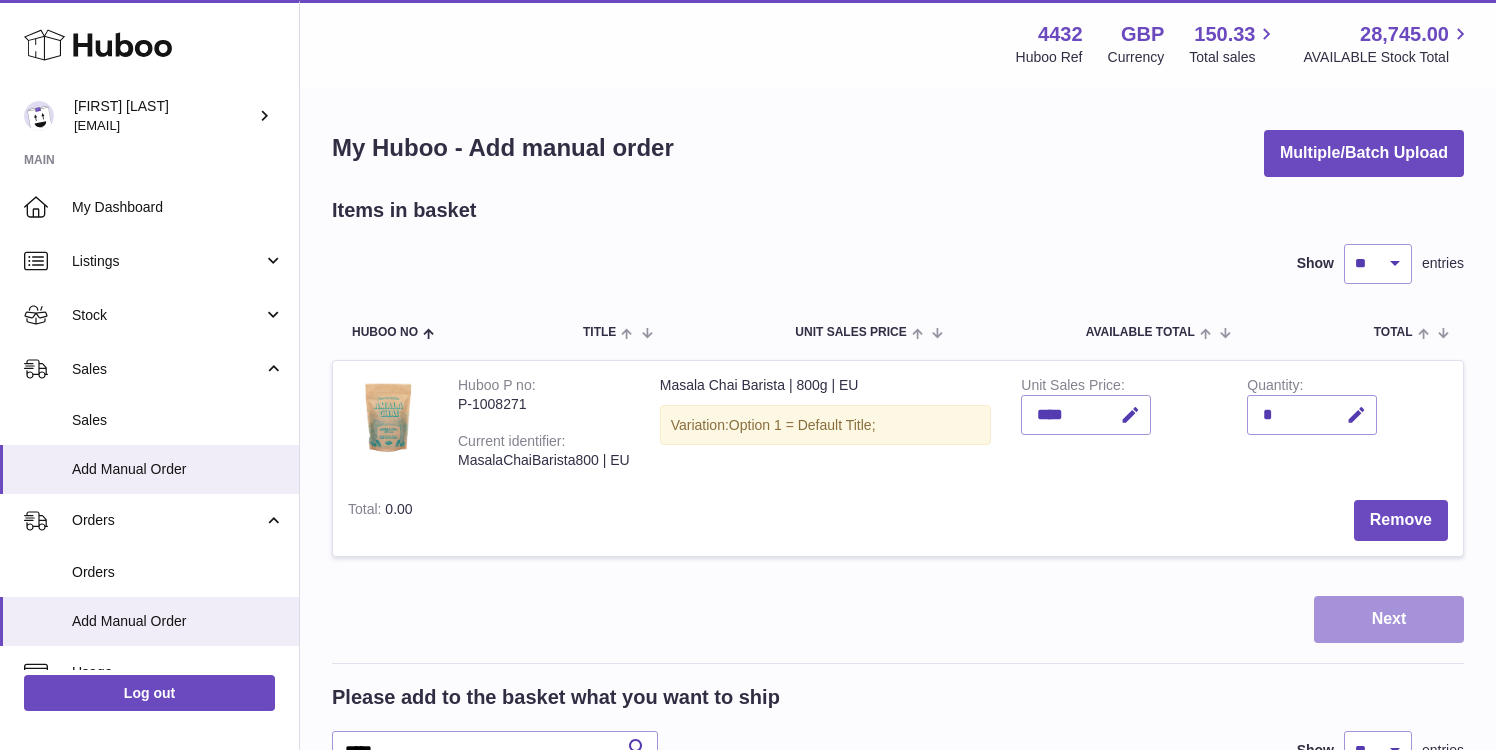 click on "Next" at bounding box center [1389, 619] 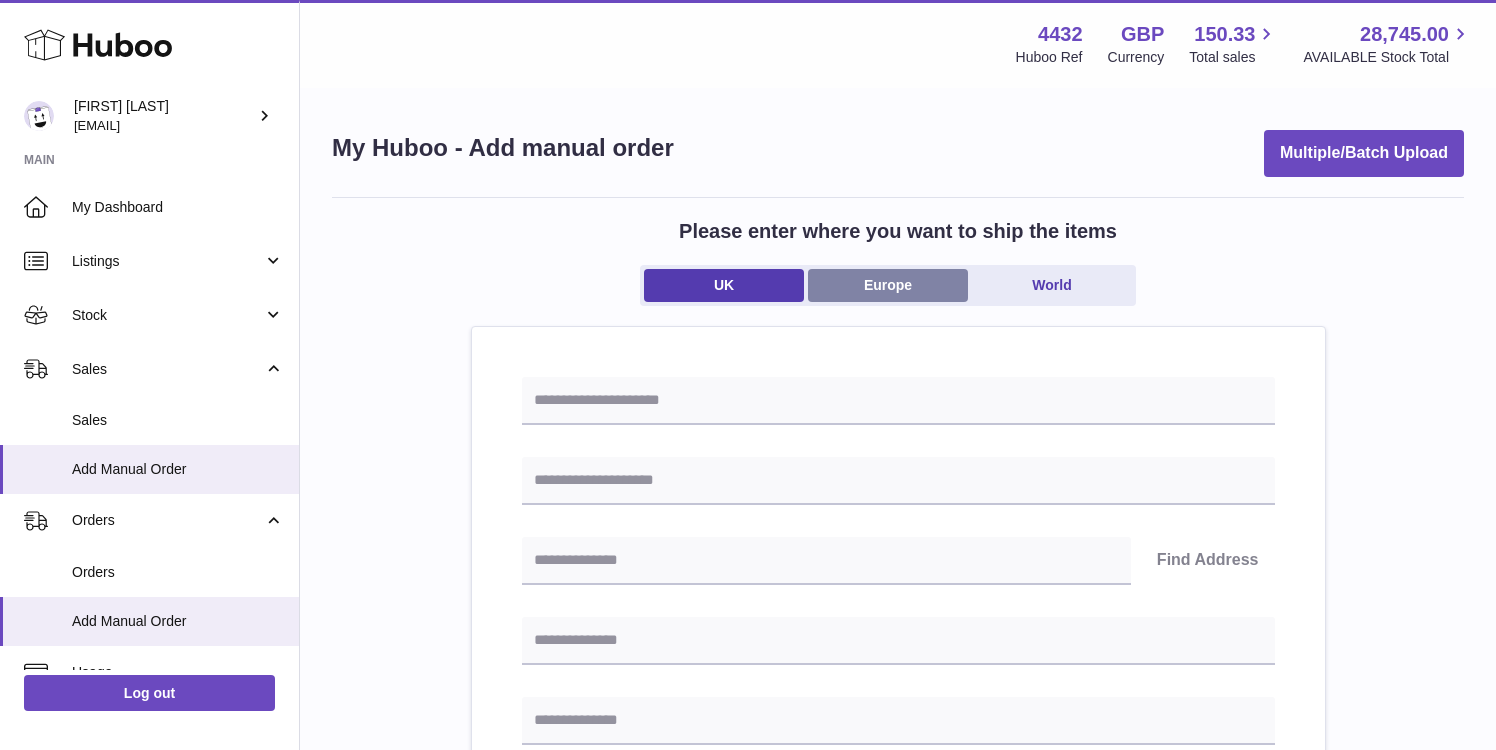 click on "Europe" at bounding box center (888, 285) 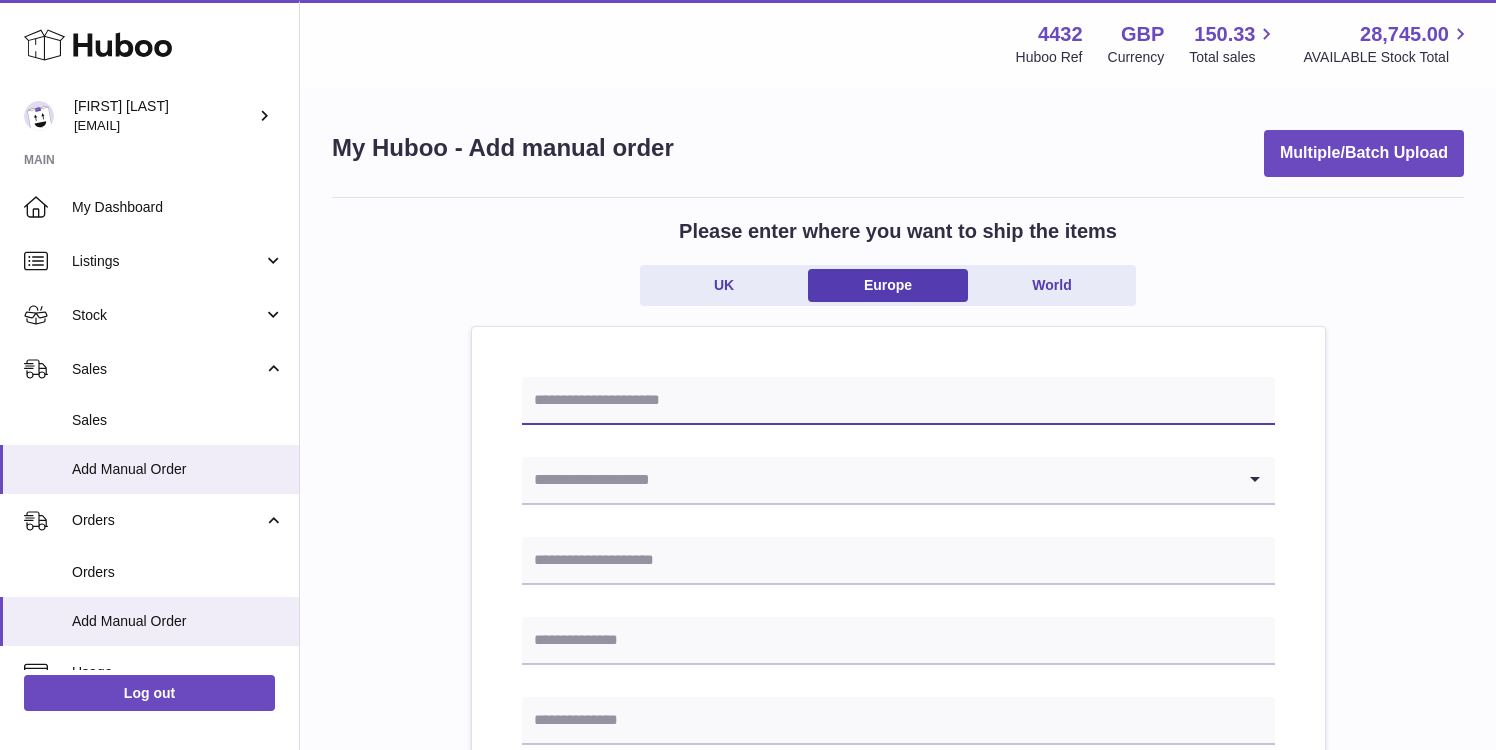 click at bounding box center (898, 401) 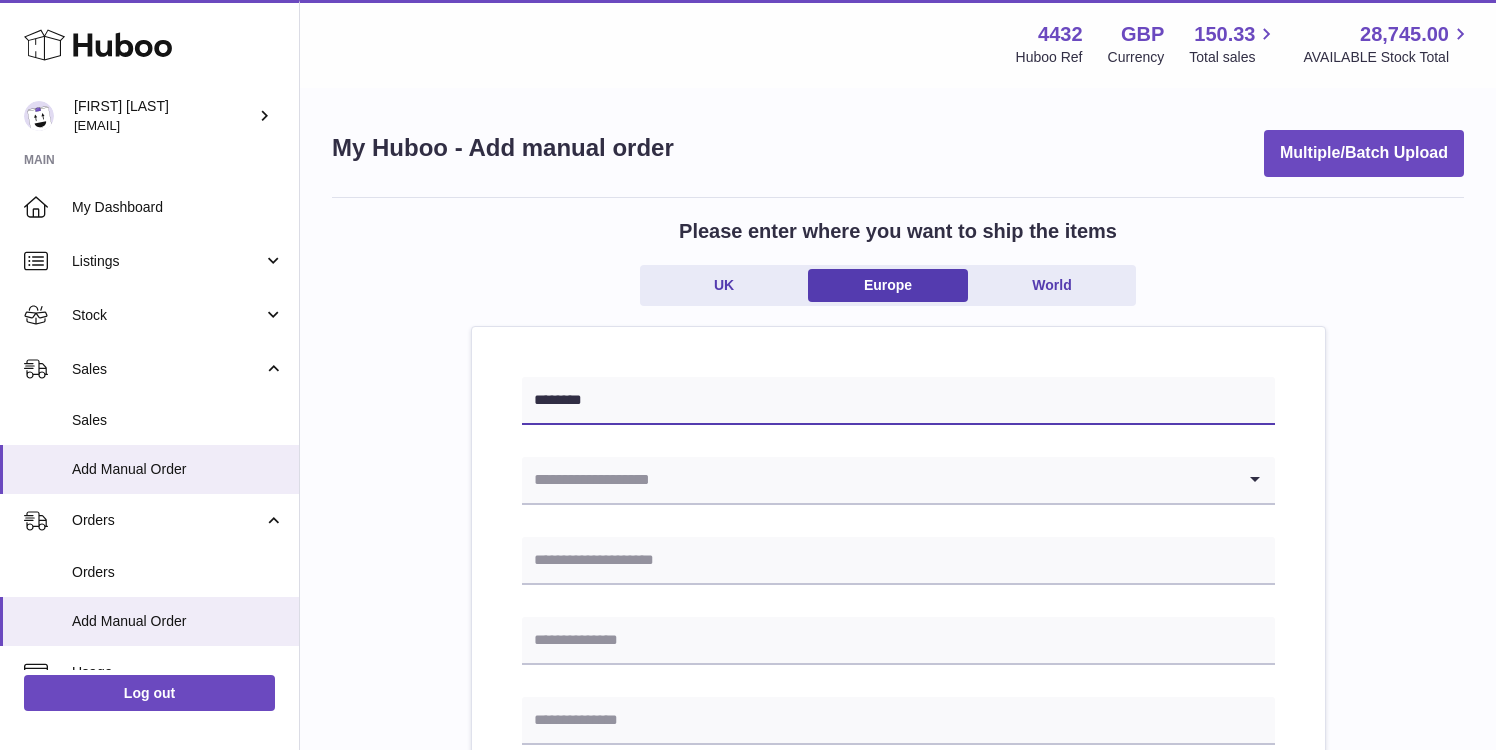 type on "********" 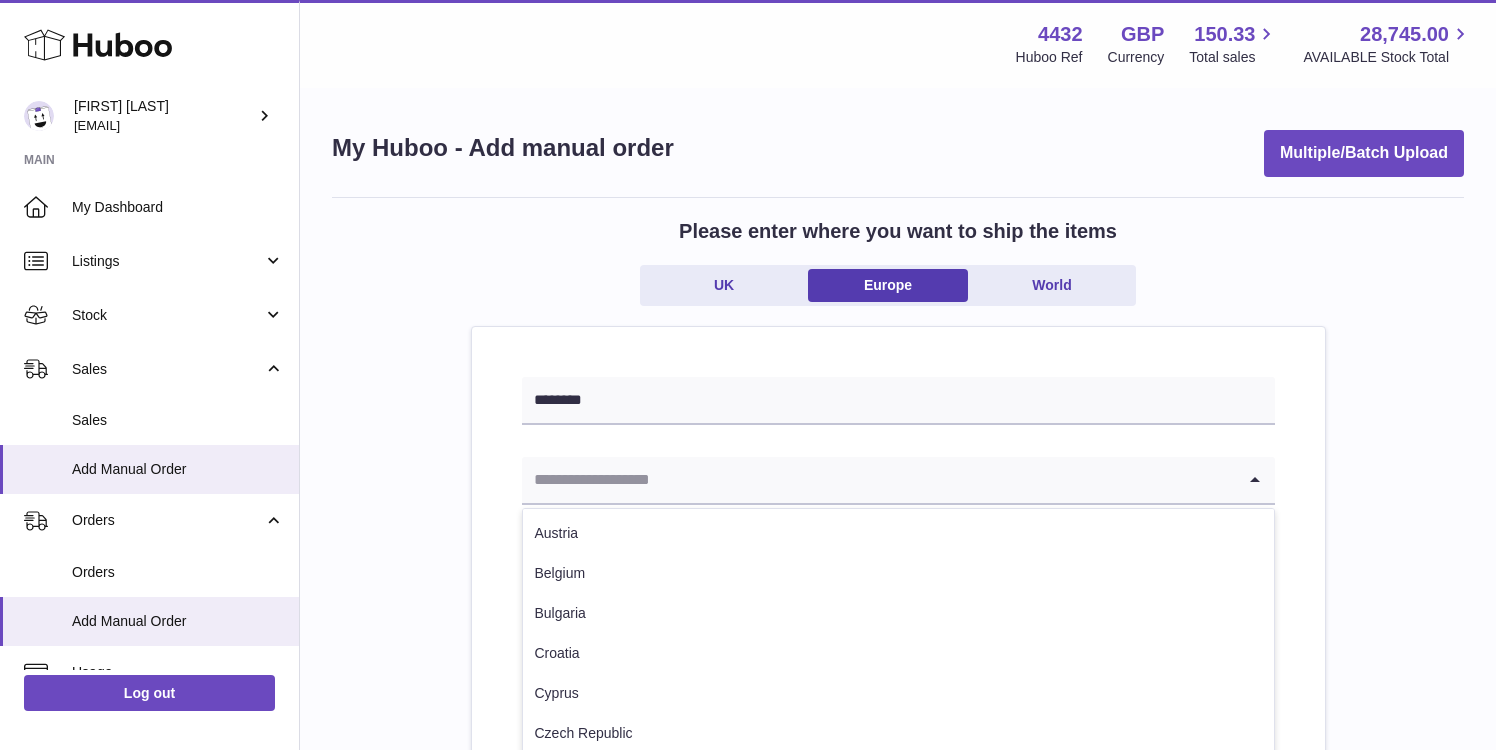 click at bounding box center [878, 480] 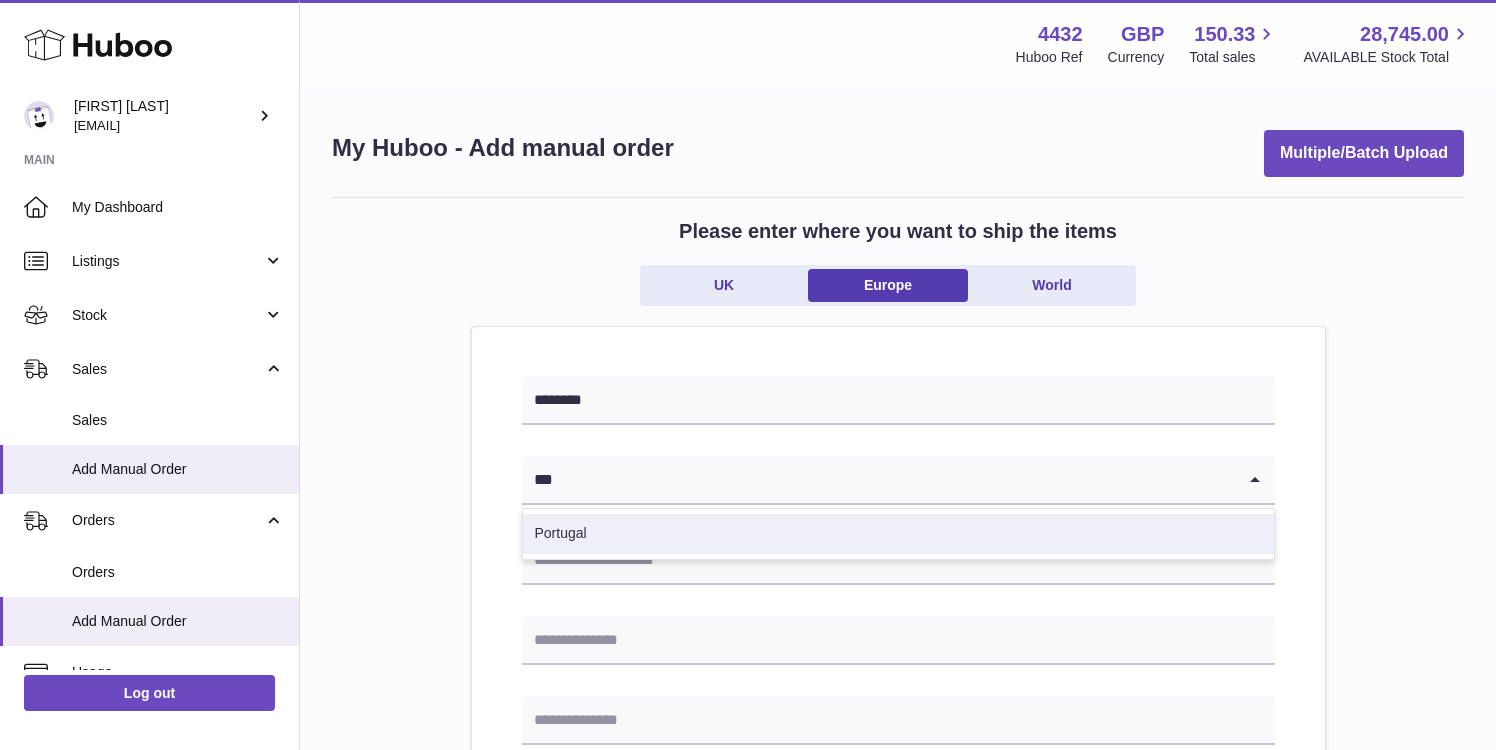 click on "Portugal" at bounding box center (898, 534) 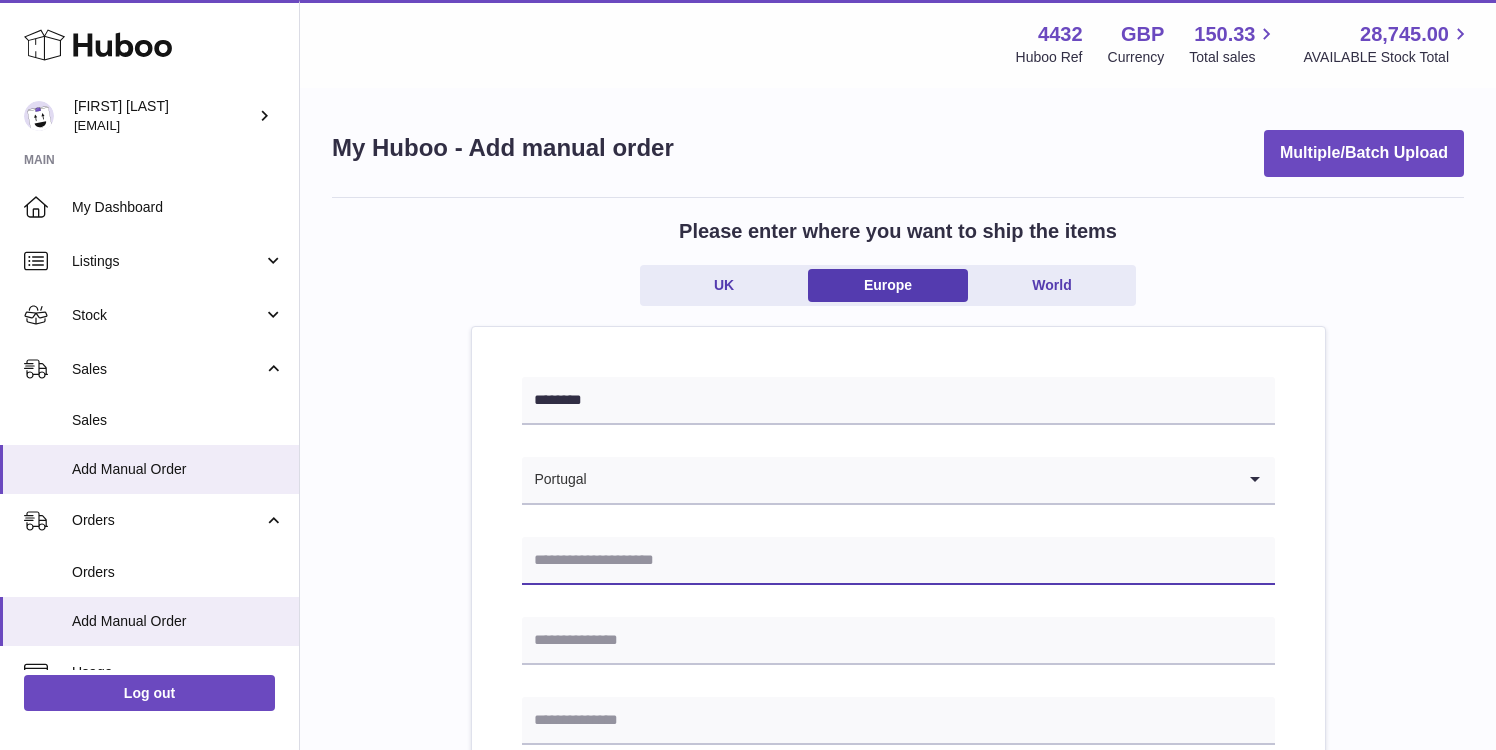 click at bounding box center (898, 561) 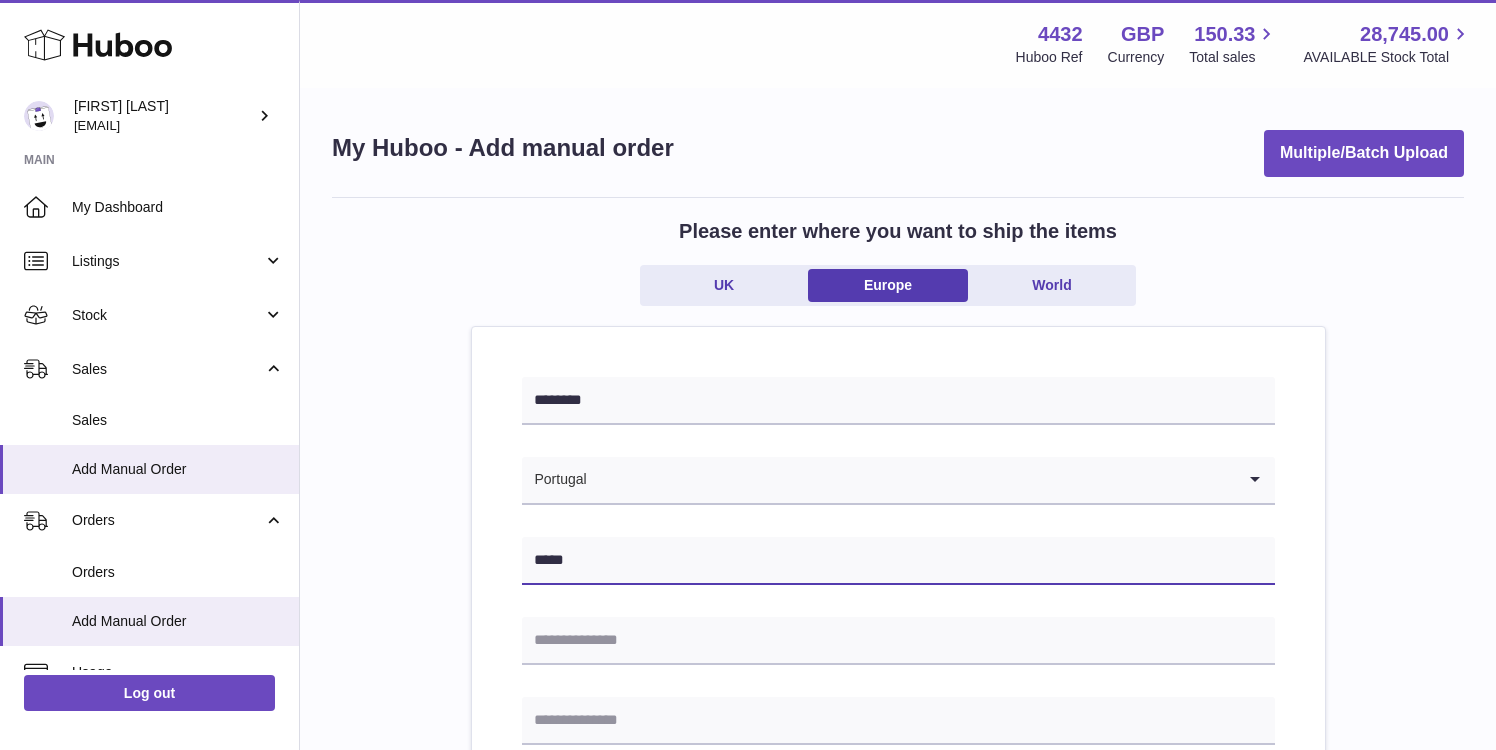 type on "*****" 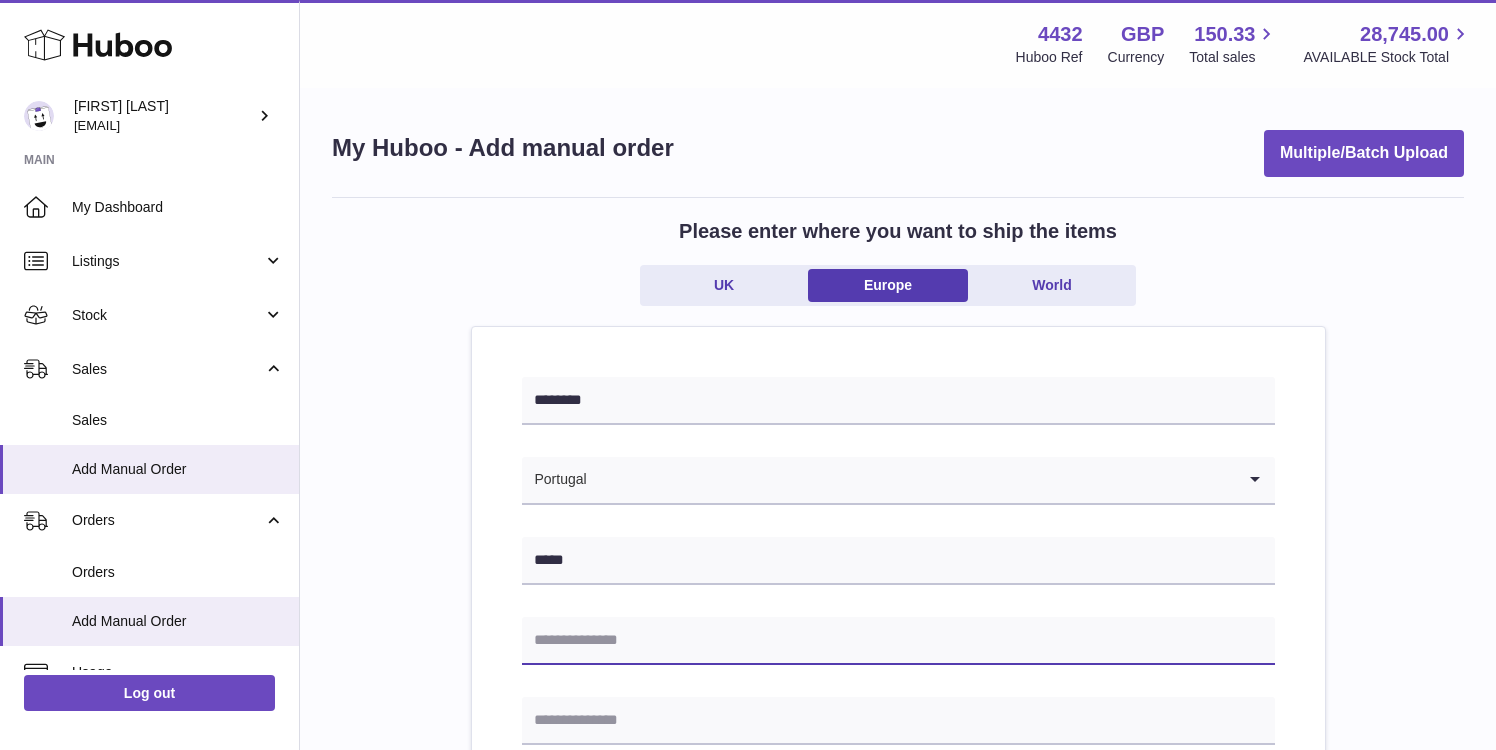 click at bounding box center (898, 641) 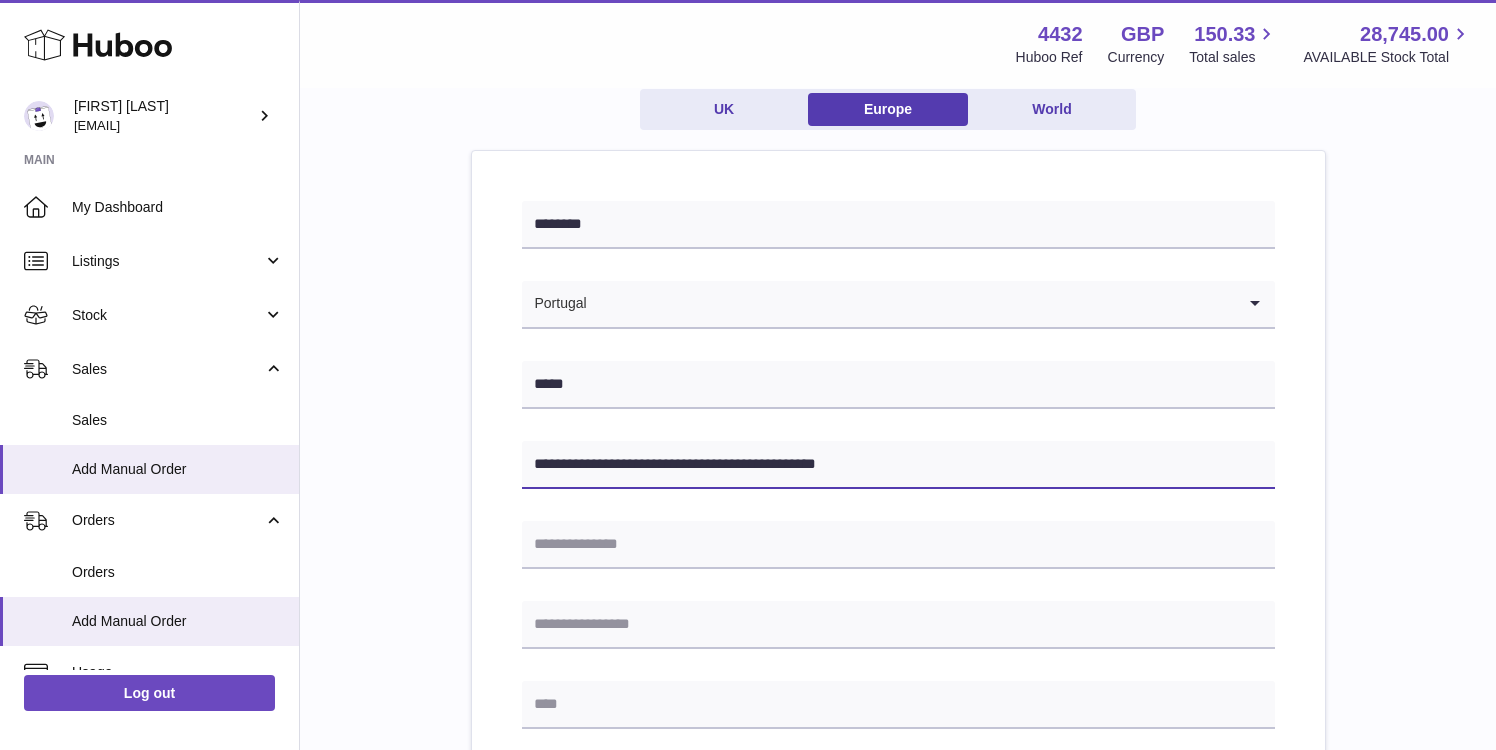 scroll, scrollTop: 192, scrollLeft: 0, axis: vertical 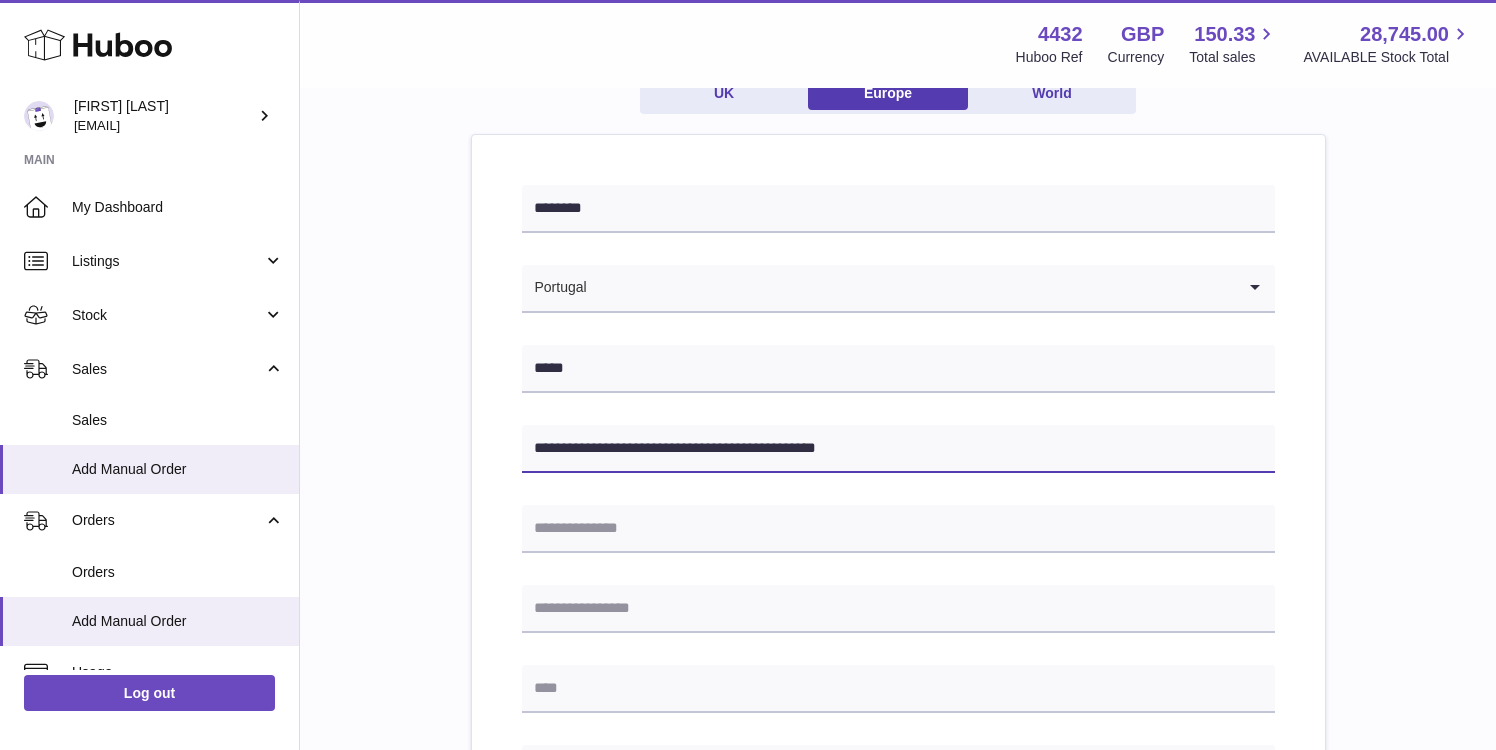 drag, startPoint x: 930, startPoint y: 438, endPoint x: 740, endPoint y: 453, distance: 190.59119 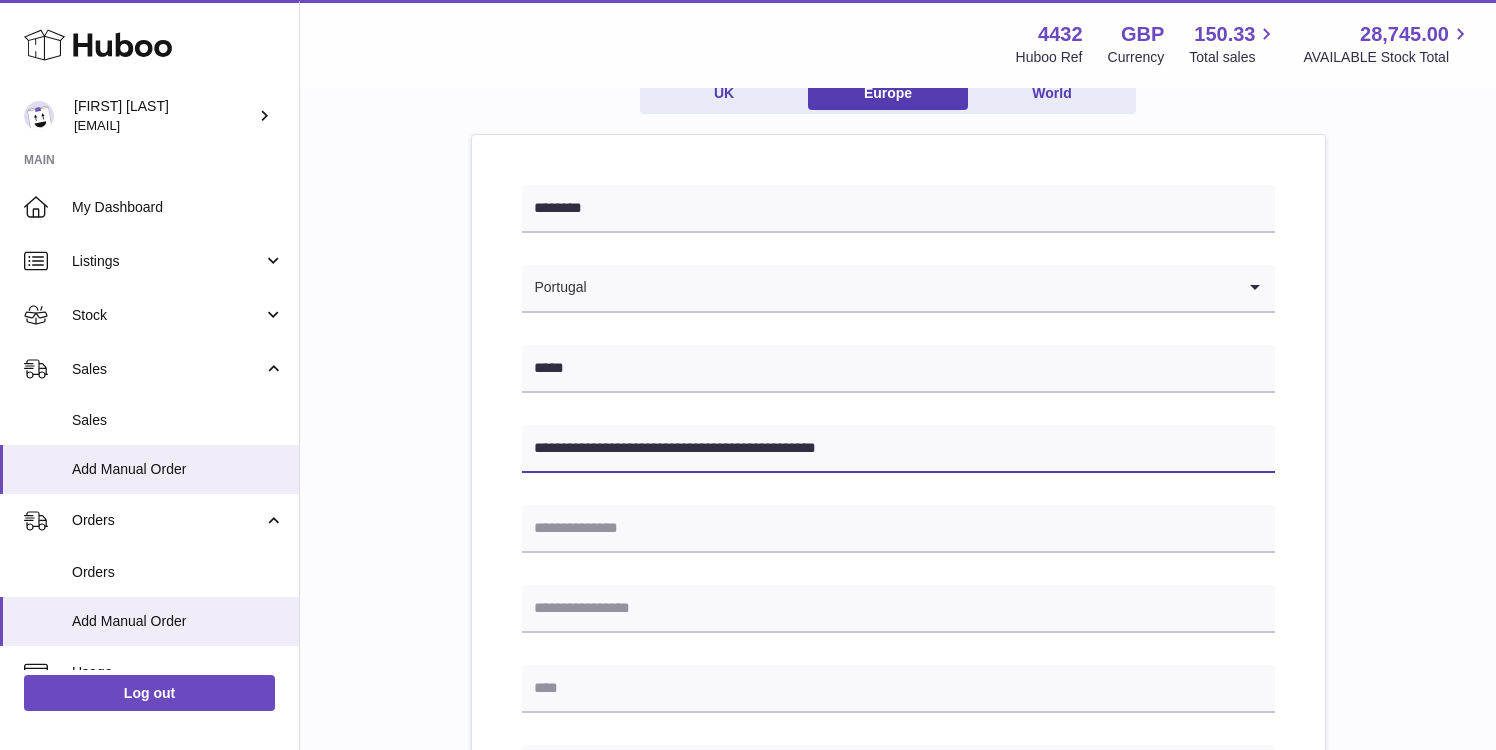 drag, startPoint x: 950, startPoint y: 456, endPoint x: 690, endPoint y: 449, distance: 260.0942 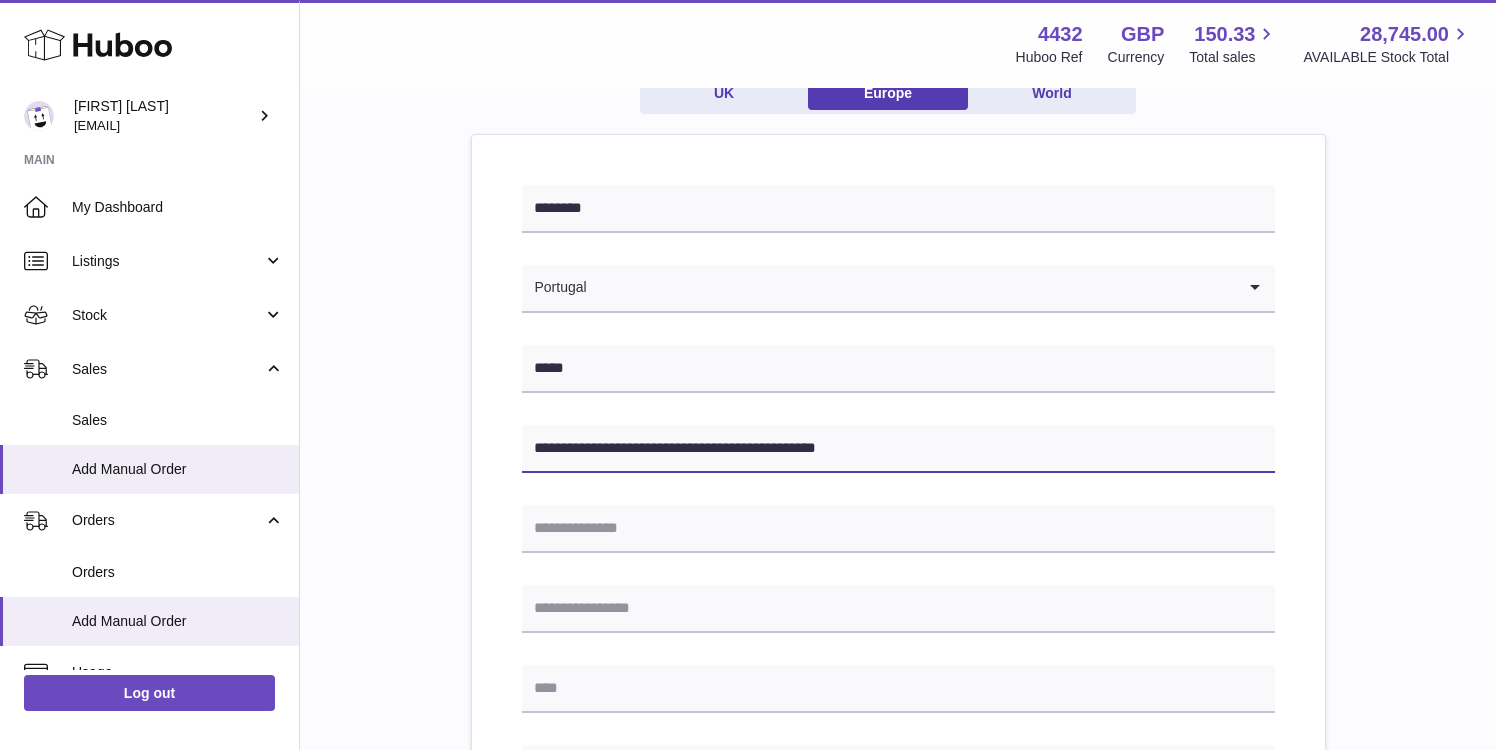 click on "**********" at bounding box center [898, 449] 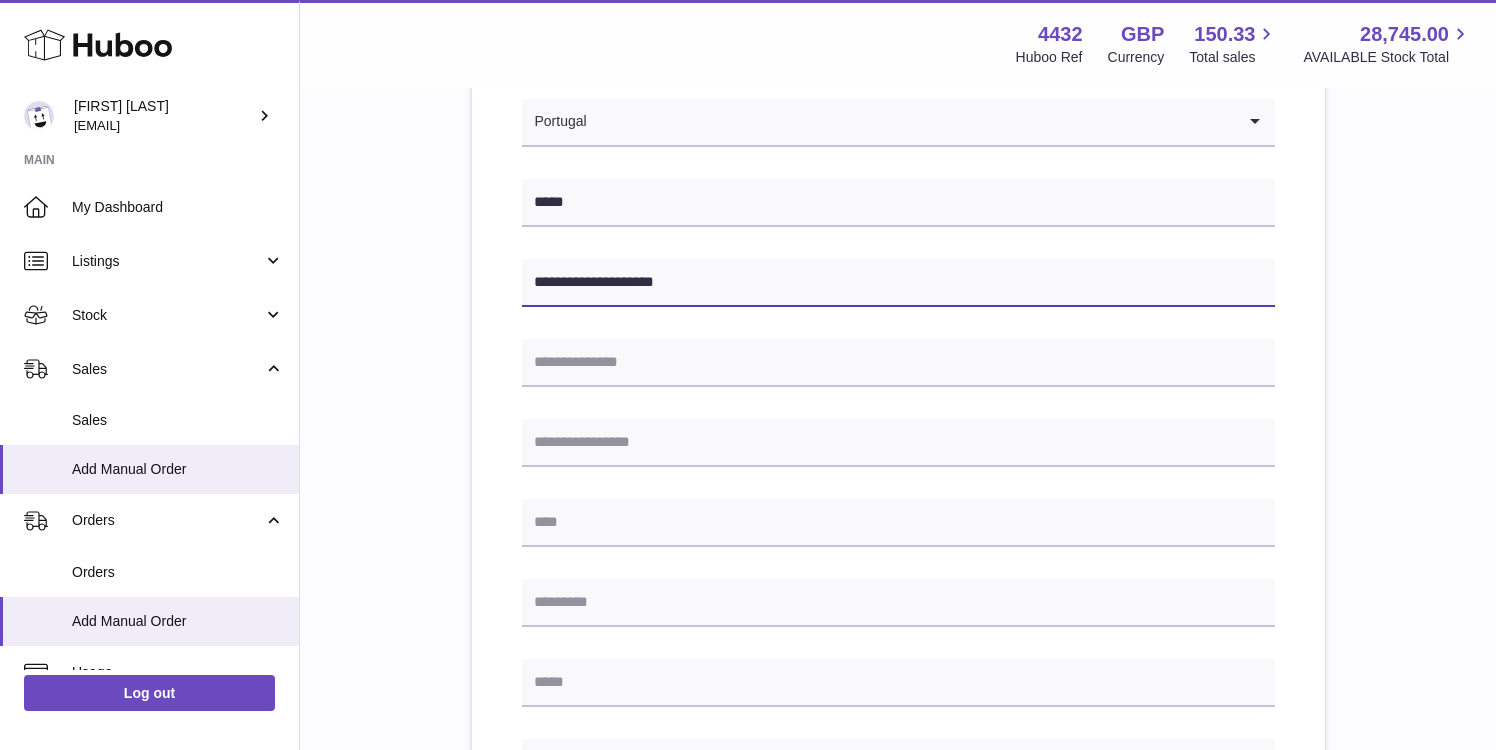 scroll, scrollTop: 370, scrollLeft: 0, axis: vertical 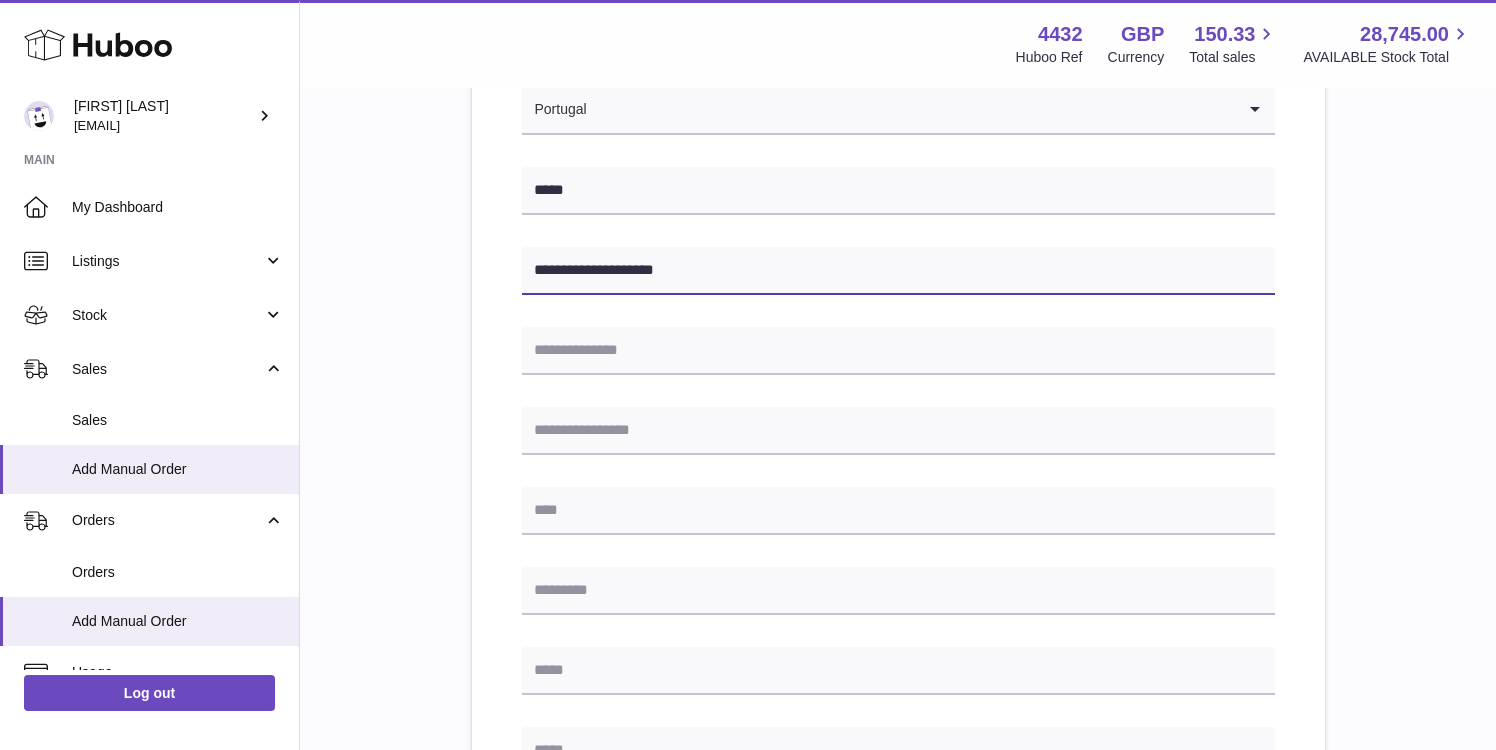 type on "**********" 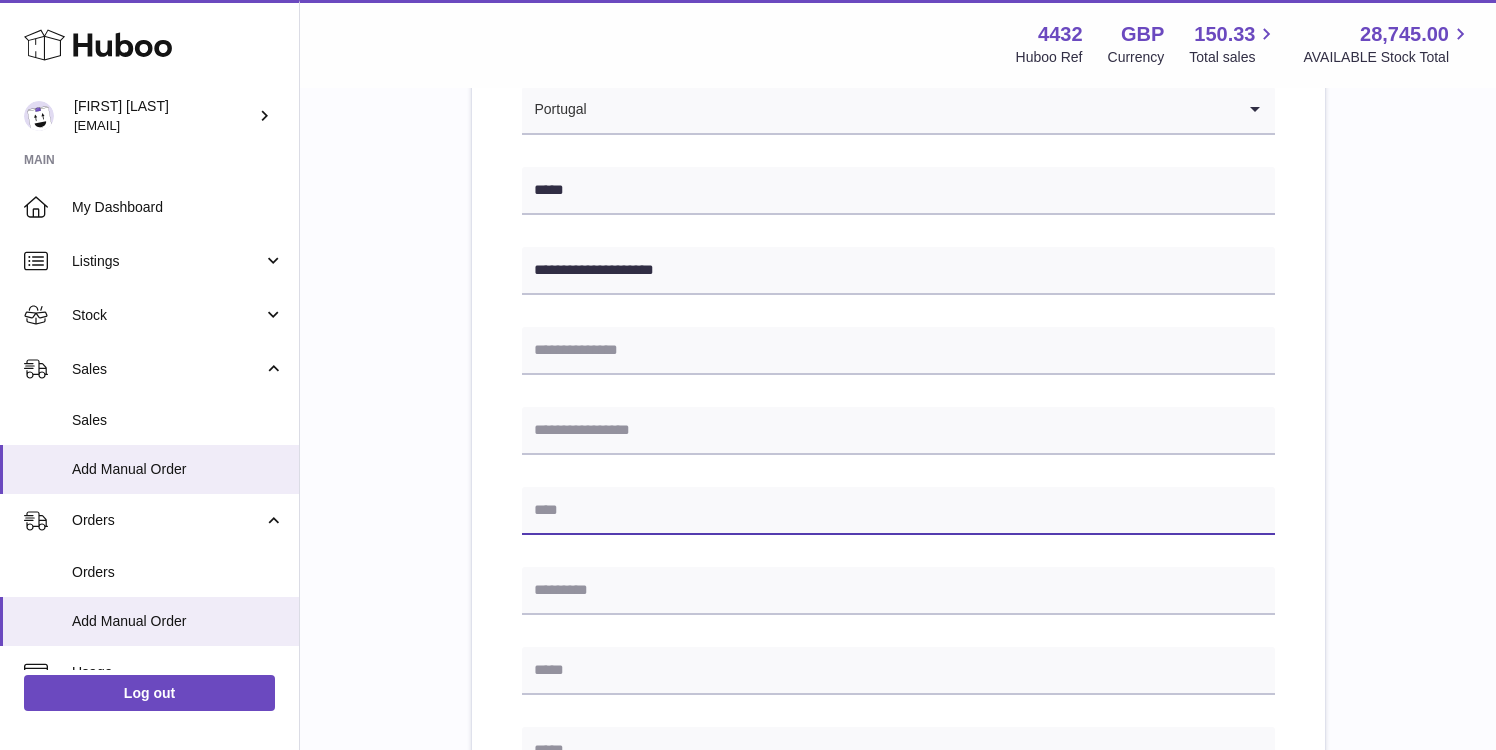 click at bounding box center (898, 511) 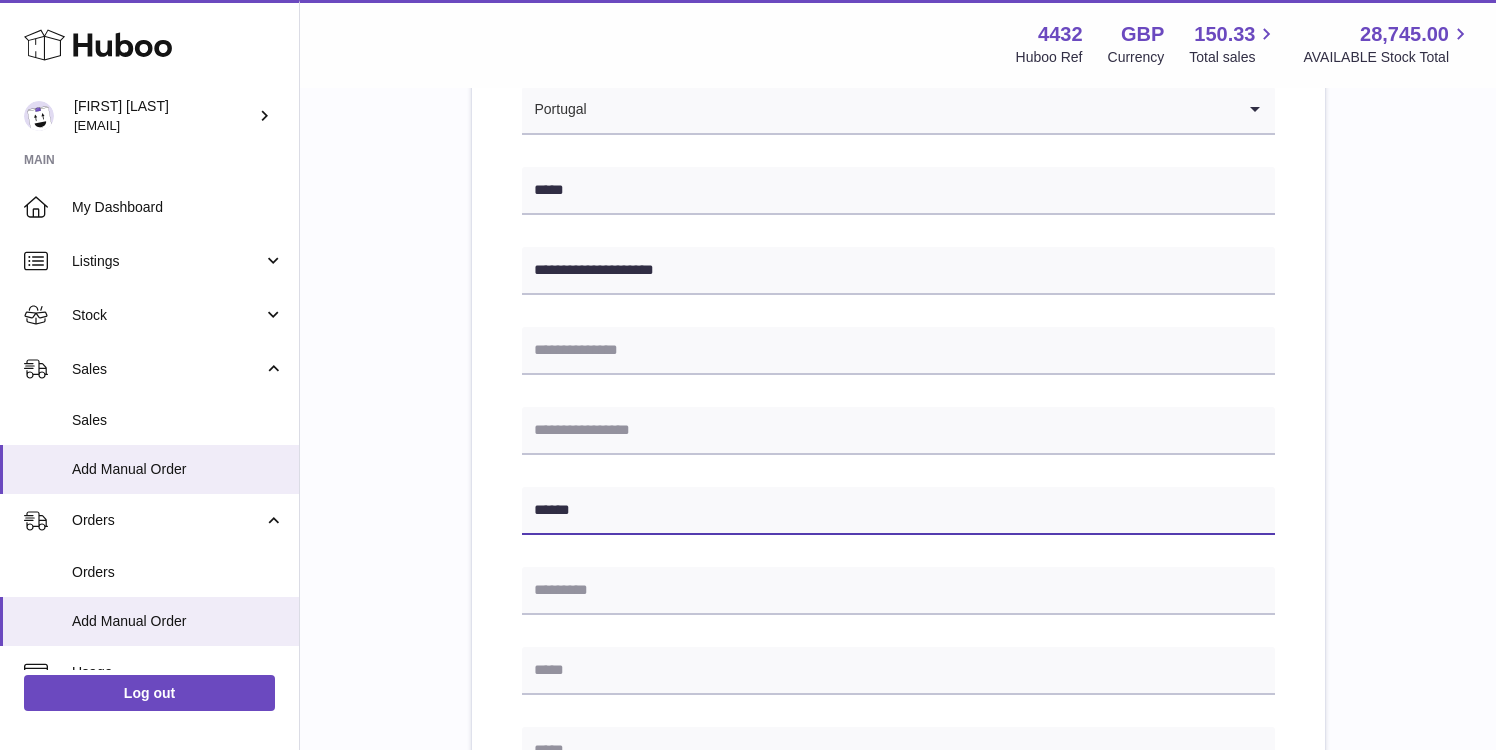 type on "******" 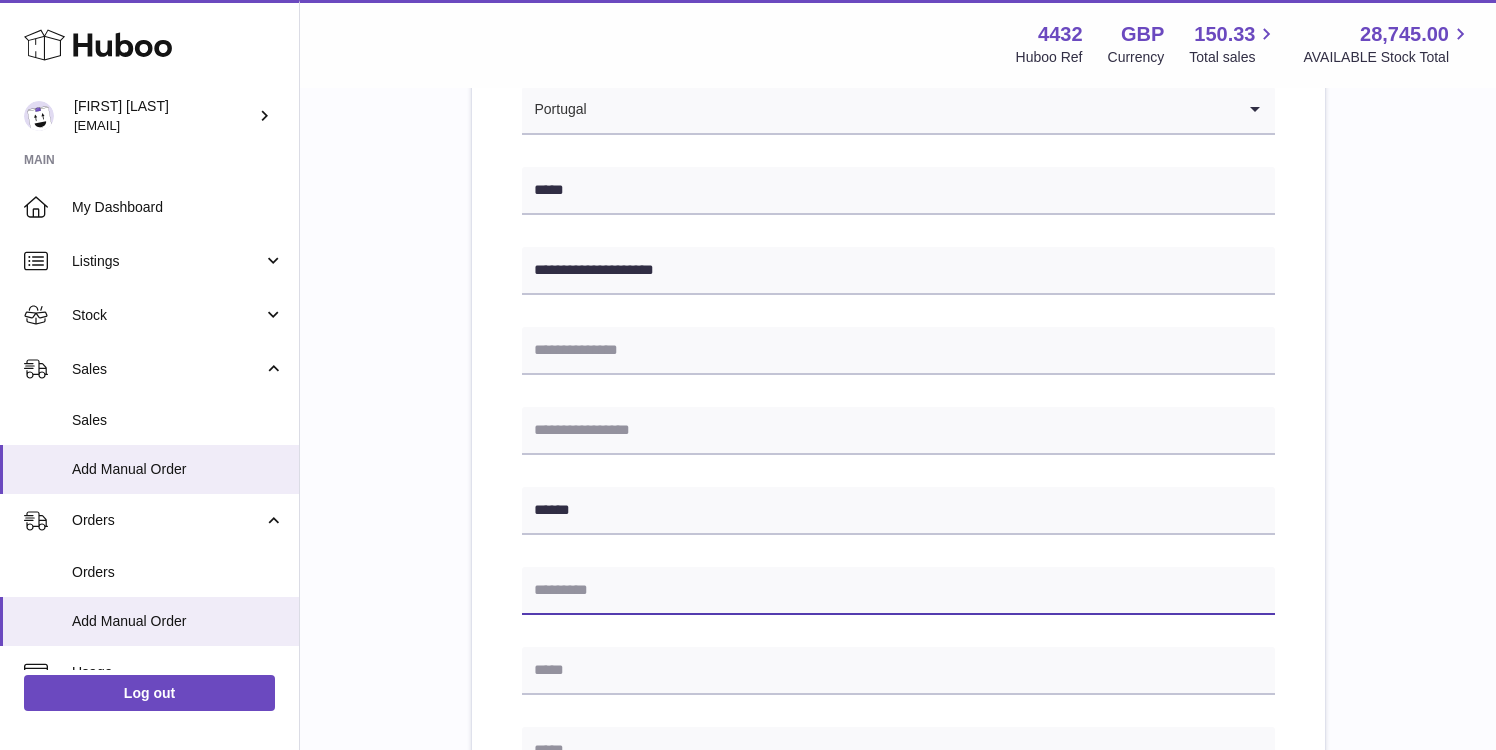 click at bounding box center [898, 591] 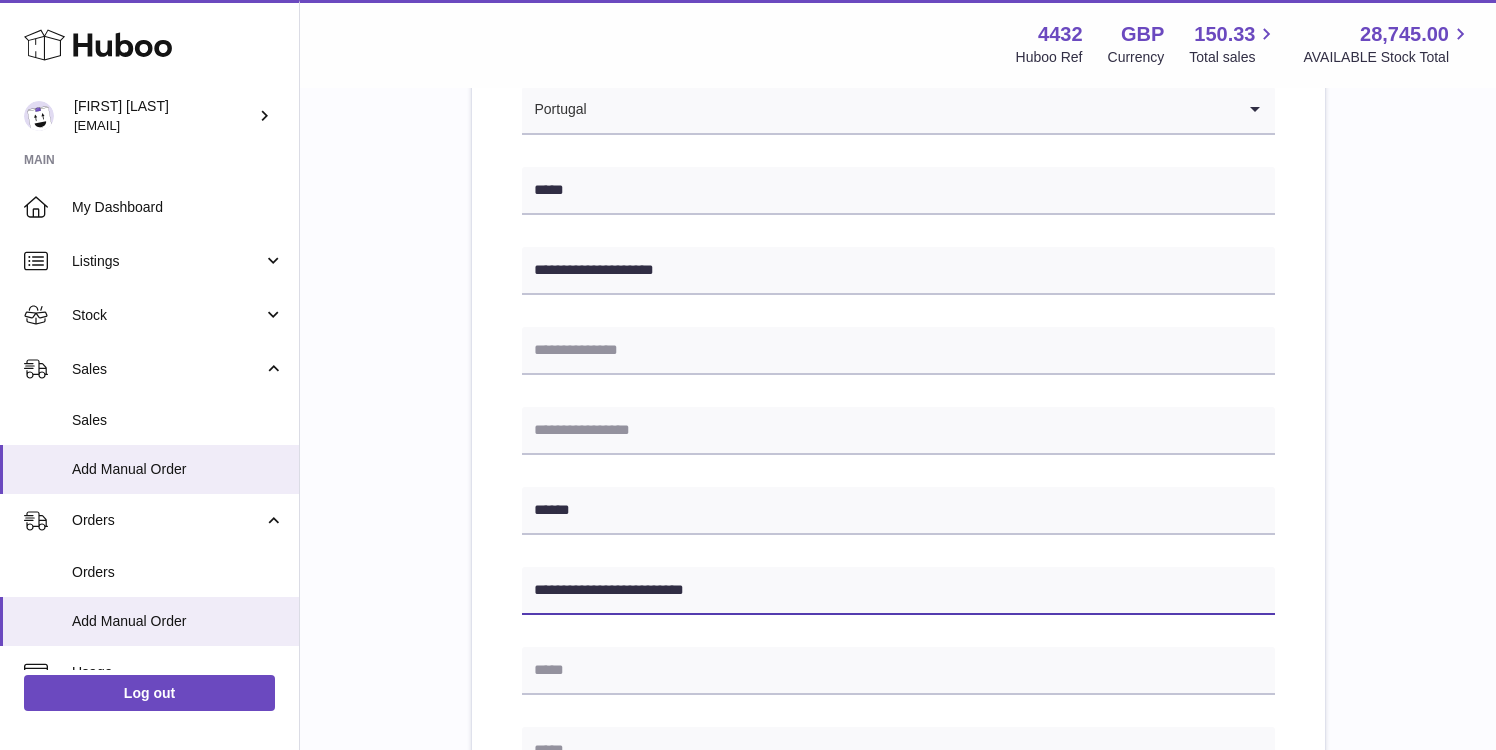 drag, startPoint x: 736, startPoint y: 592, endPoint x: 602, endPoint y: 590, distance: 134.01492 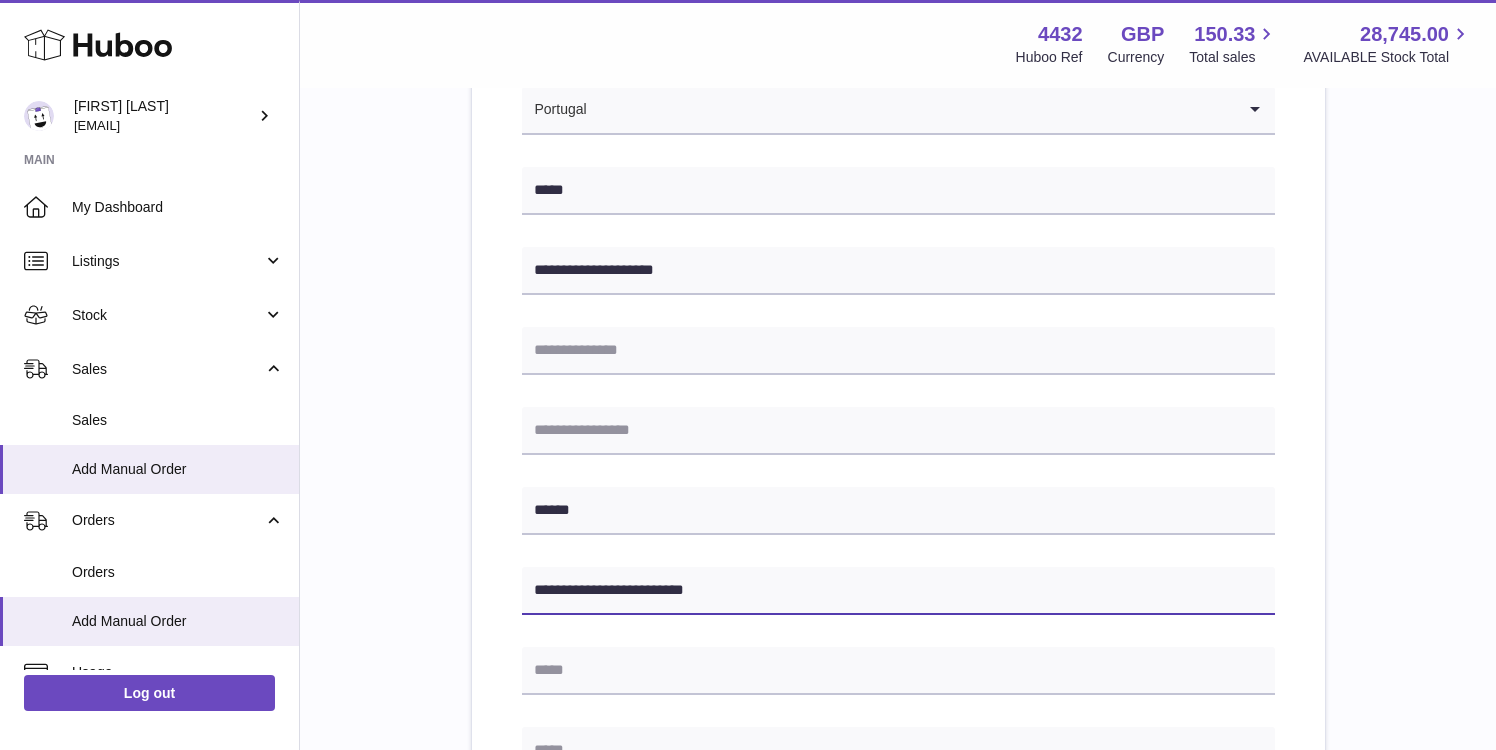 click on "**********" at bounding box center (898, 591) 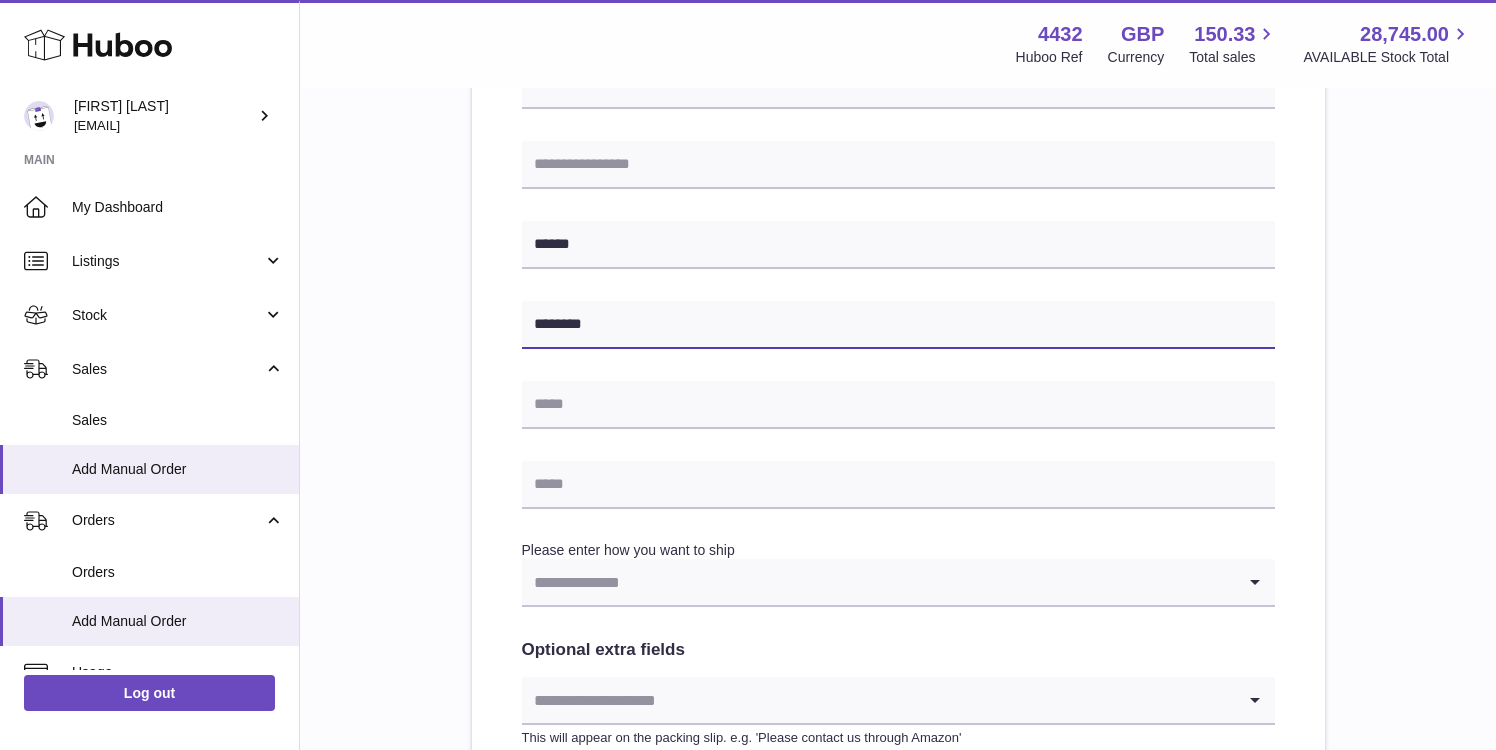 scroll, scrollTop: 640, scrollLeft: 0, axis: vertical 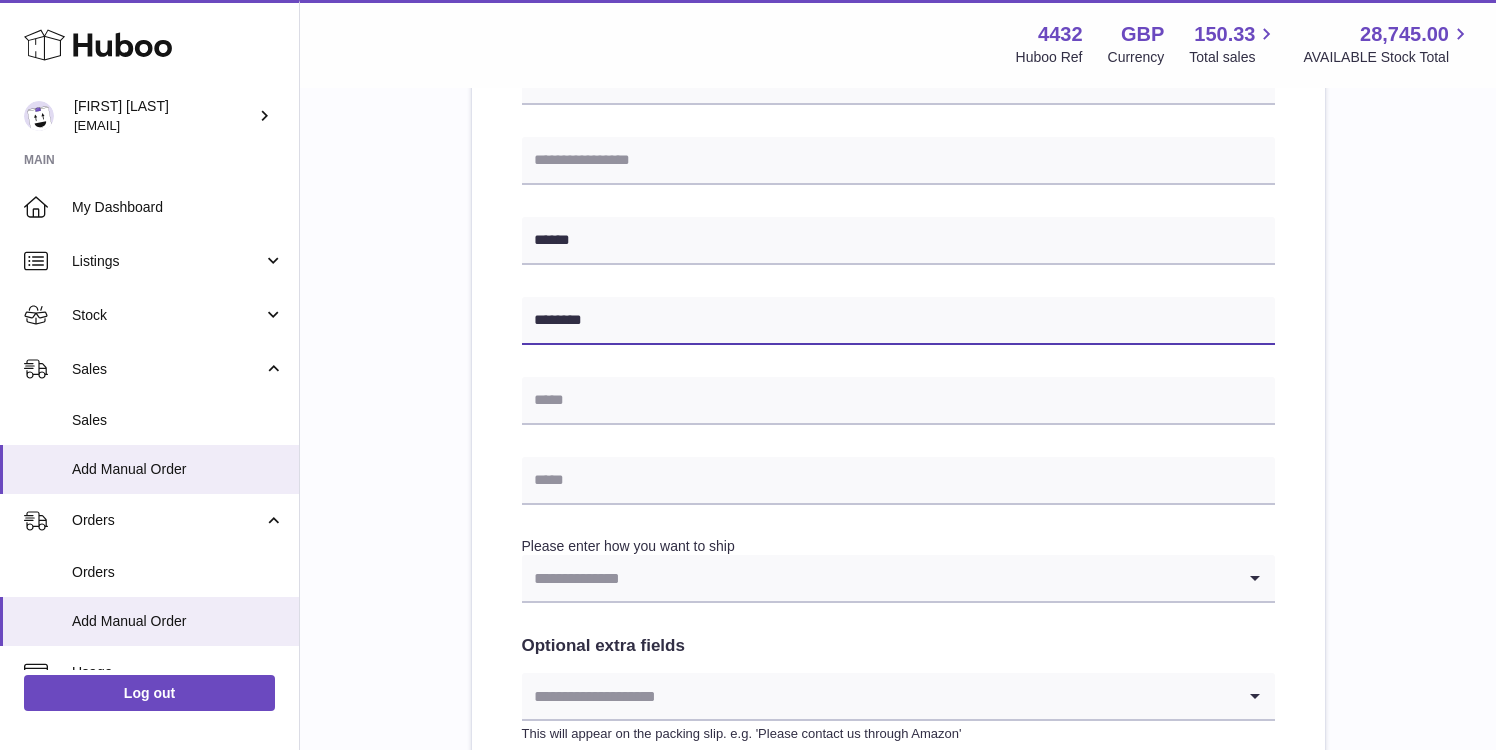 type on "********" 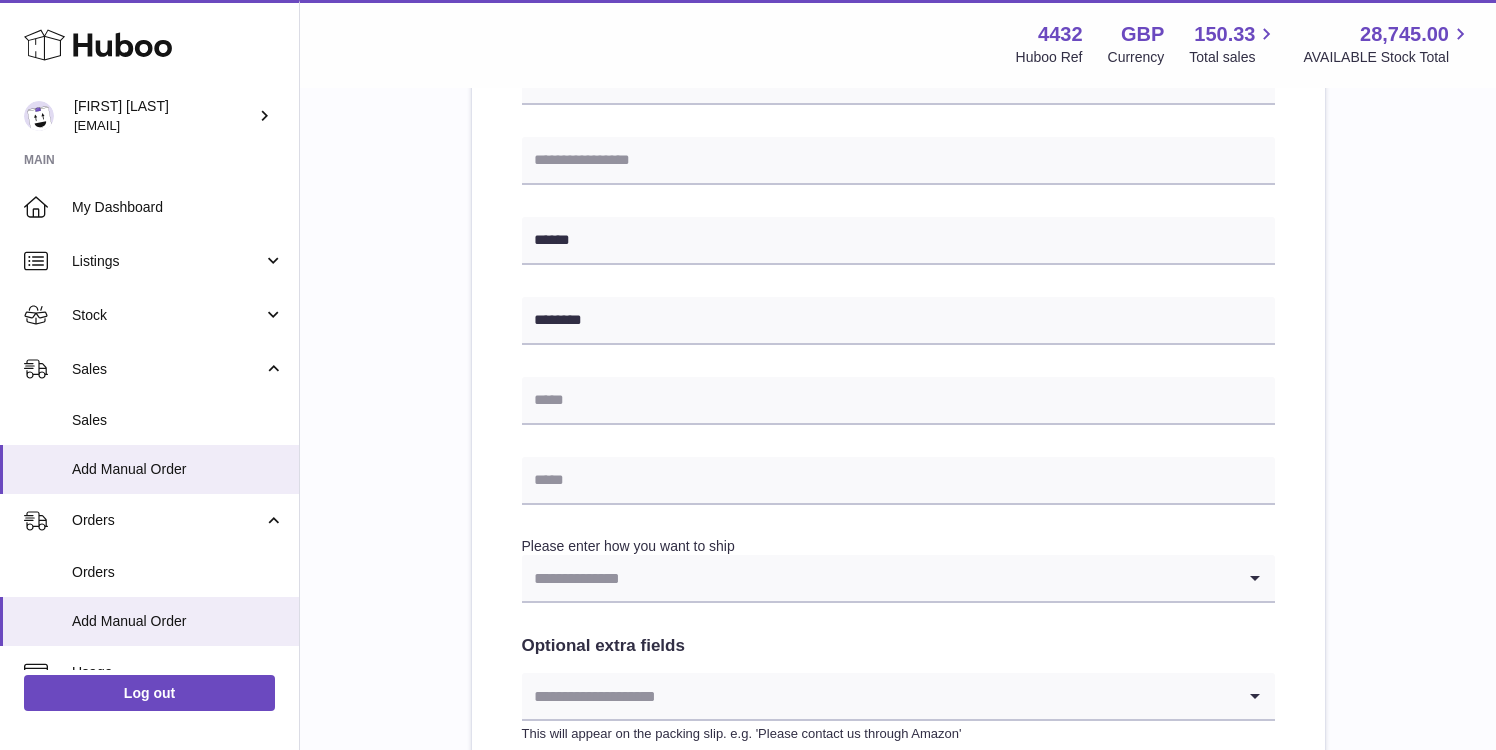 click at bounding box center [878, 578] 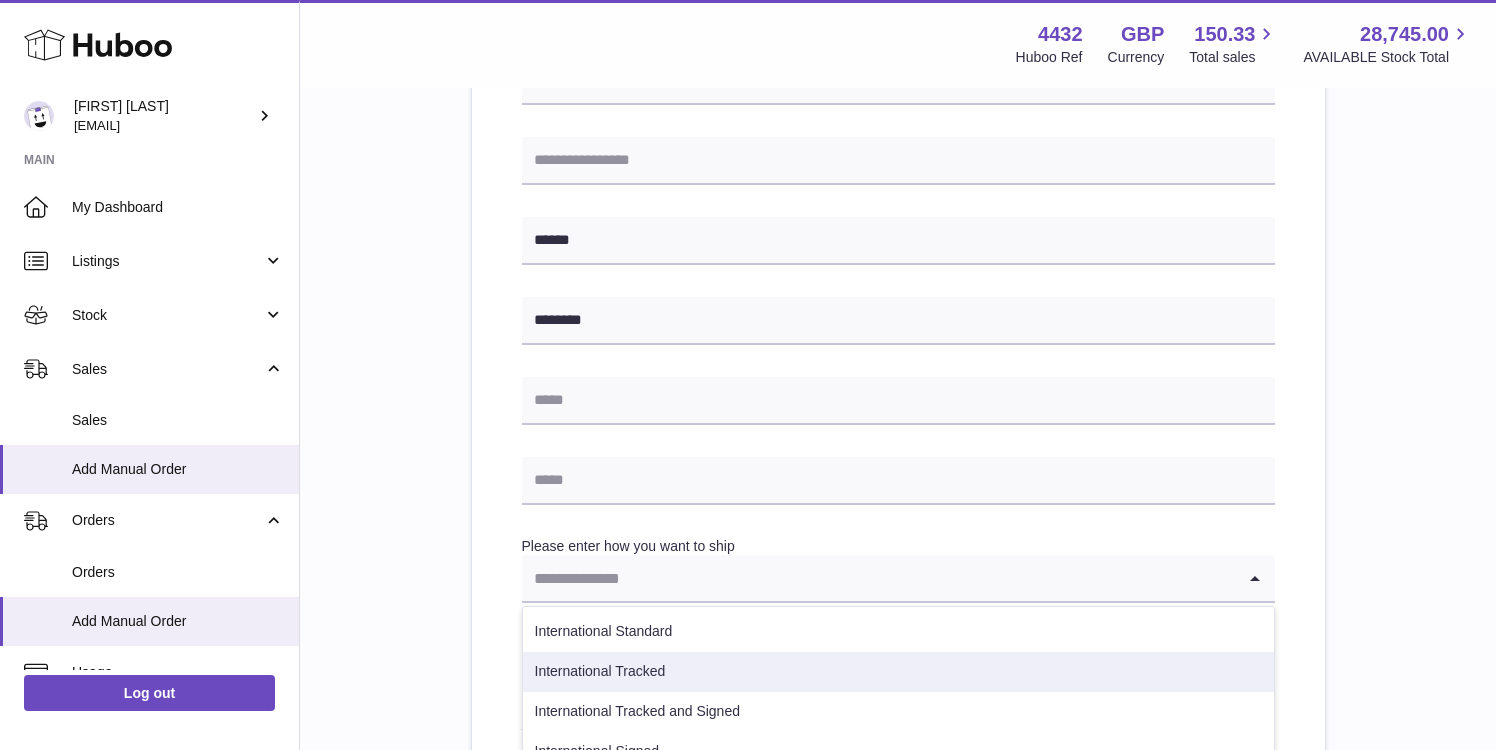 click on "International Tracked" at bounding box center [898, 672] 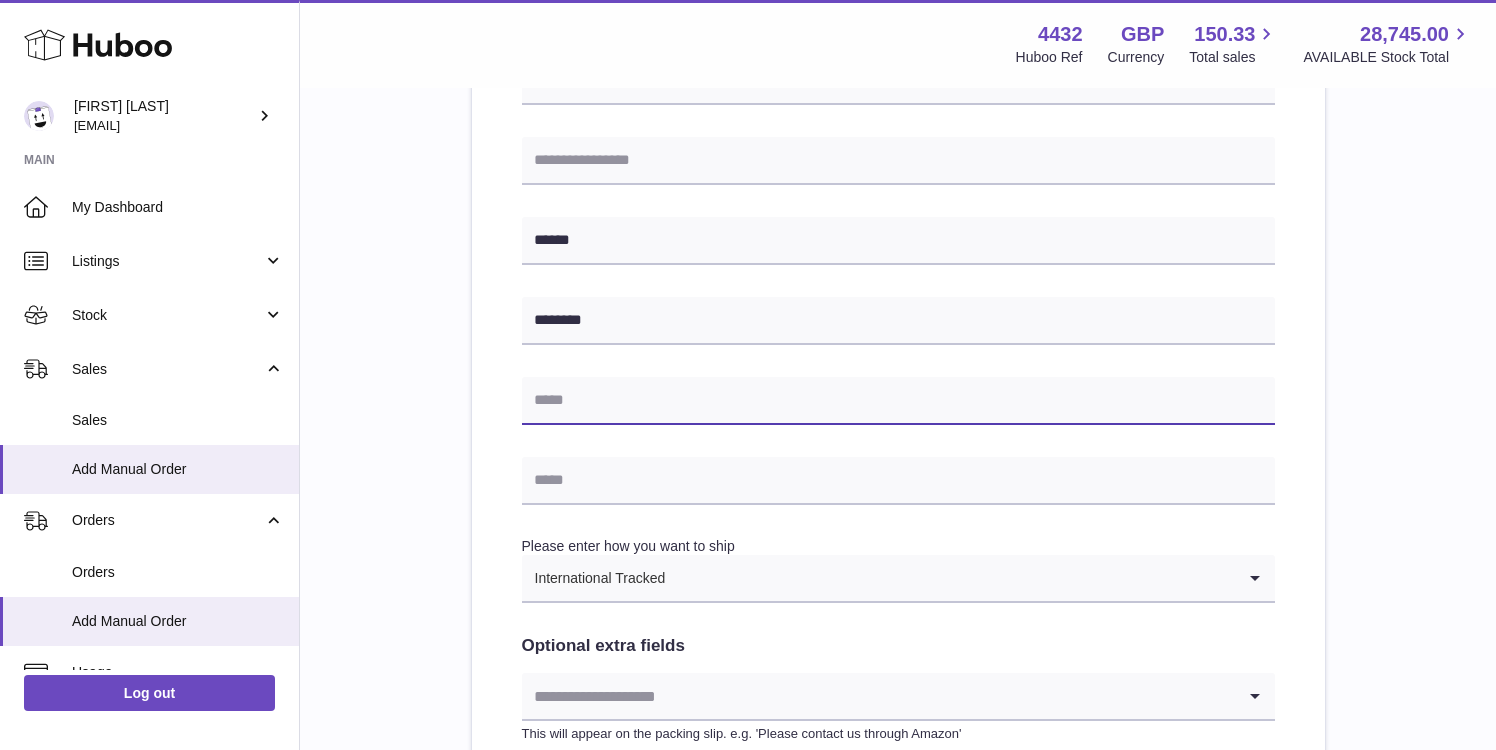 click at bounding box center [898, 401] 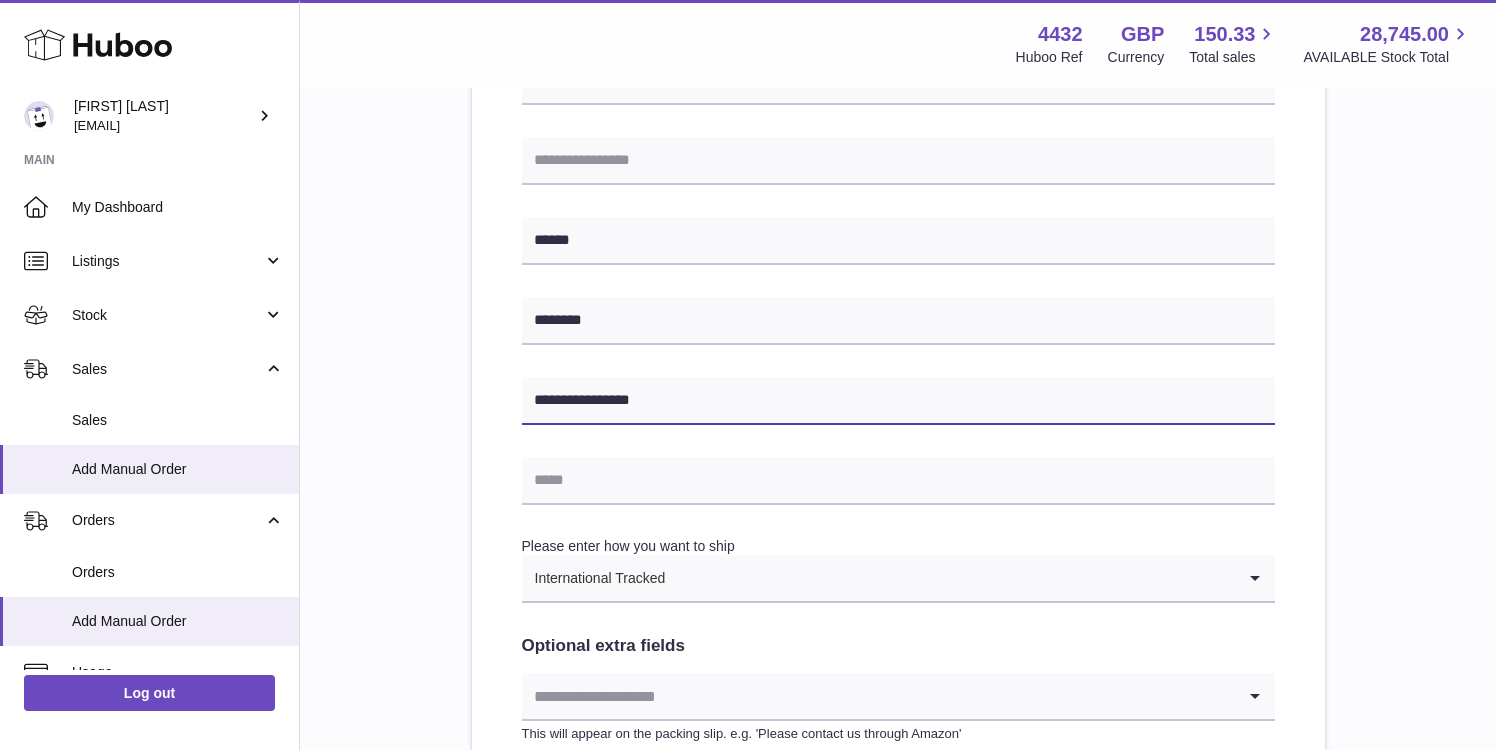 type on "**********" 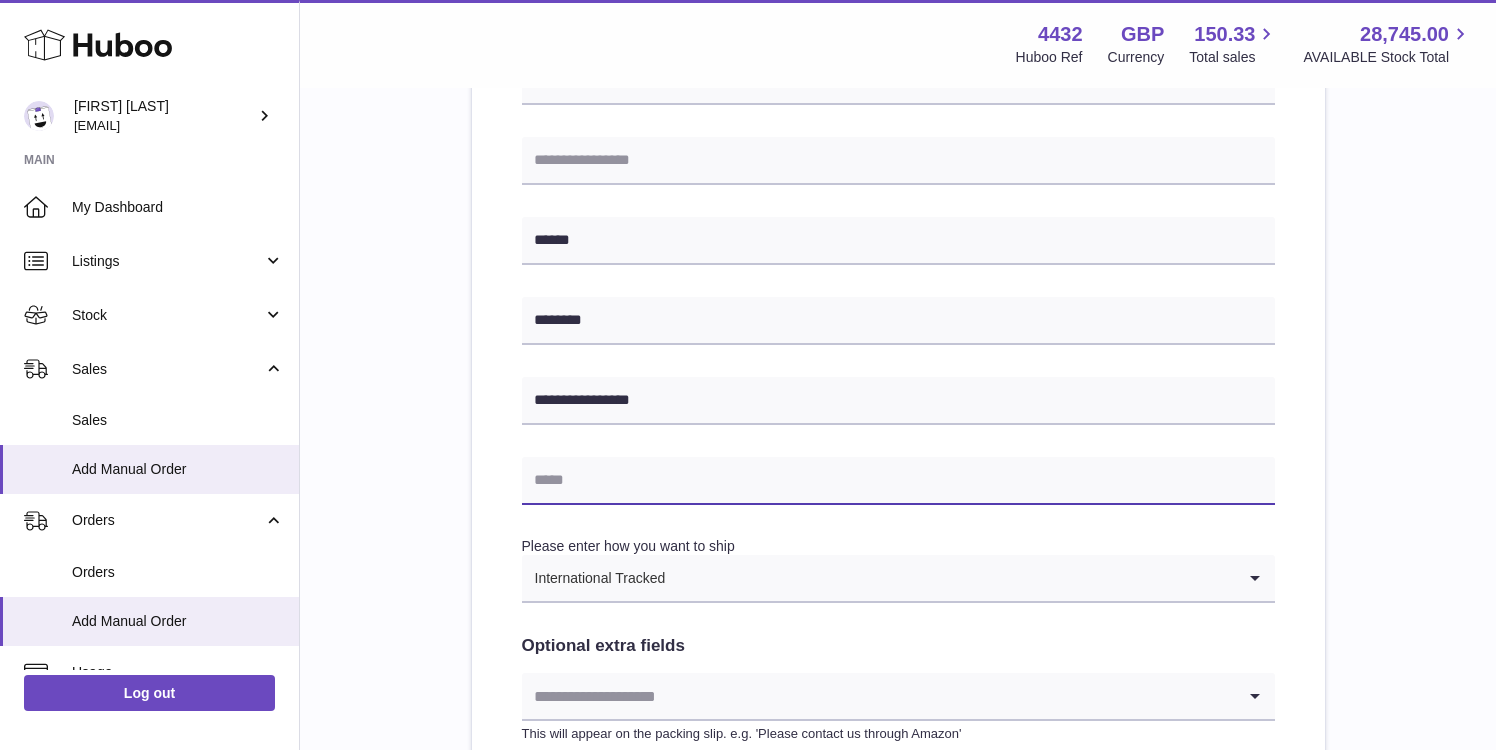 click at bounding box center [898, 481] 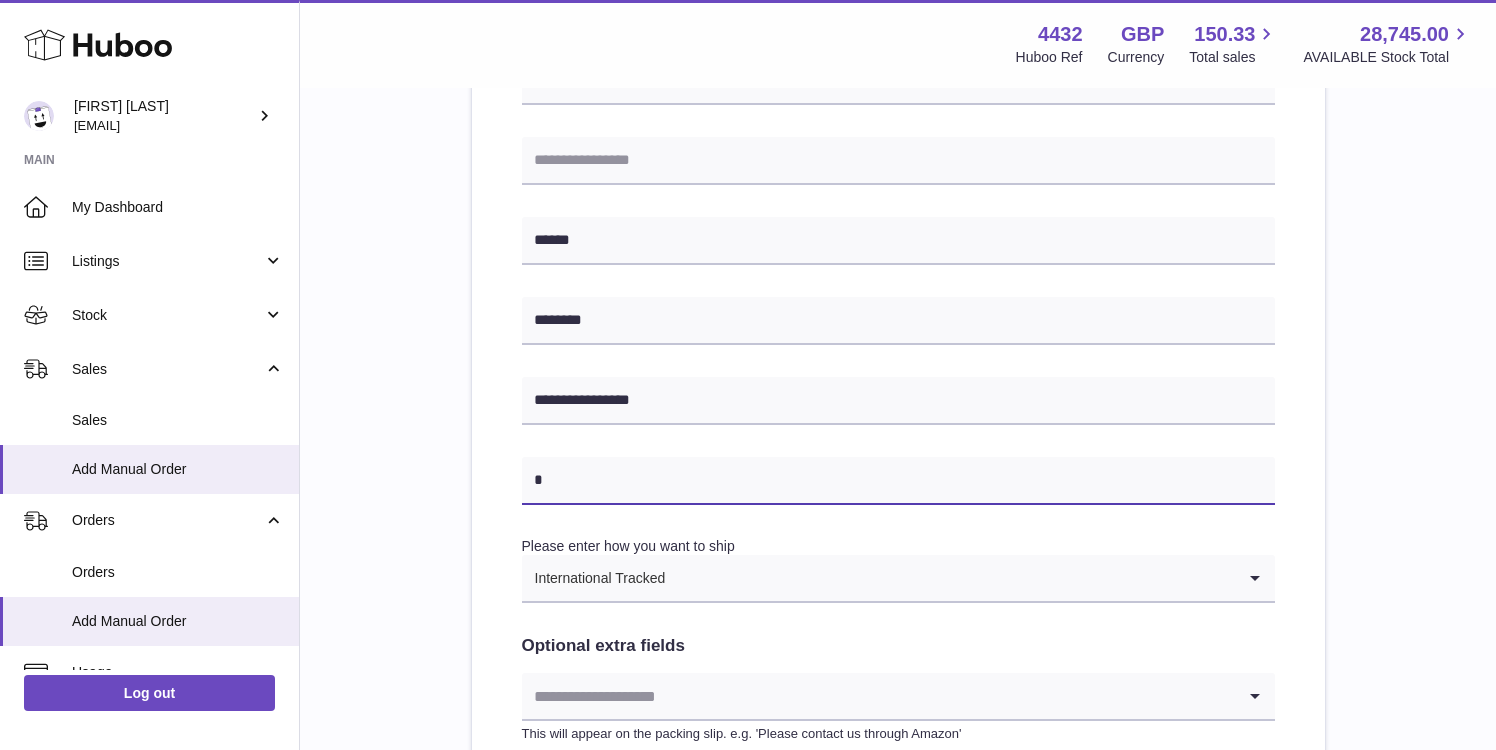 type on "**********" 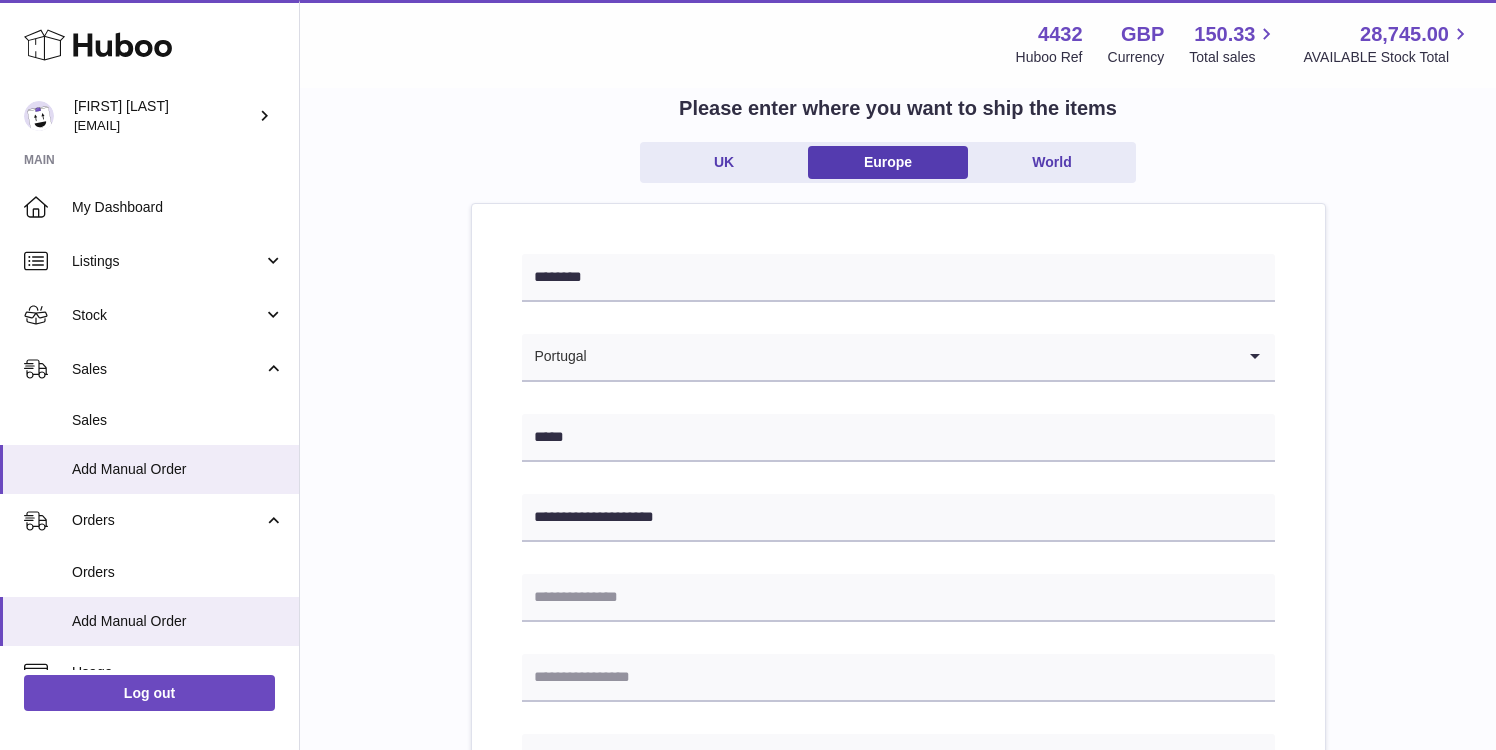 scroll, scrollTop: 122, scrollLeft: 0, axis: vertical 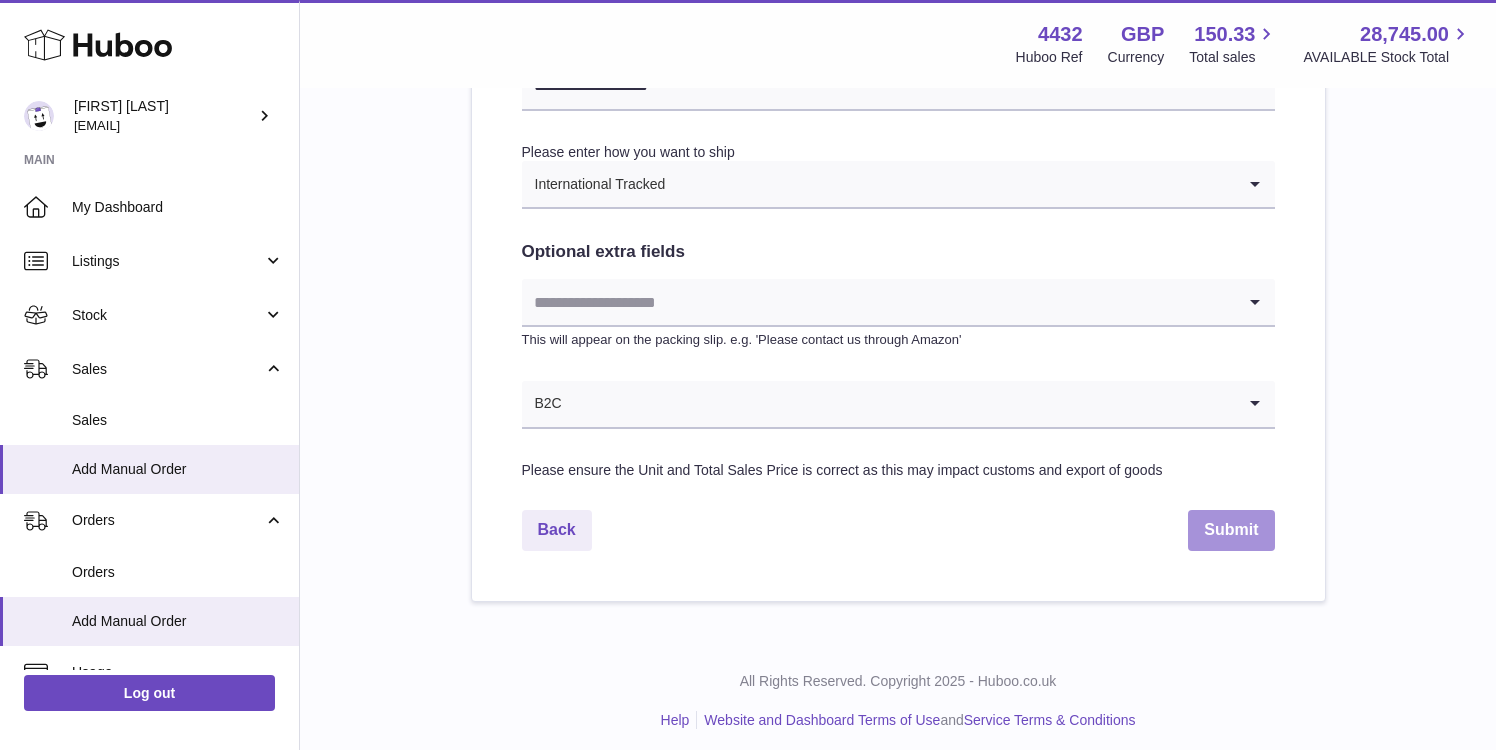 click on "Submit" at bounding box center [1231, 530] 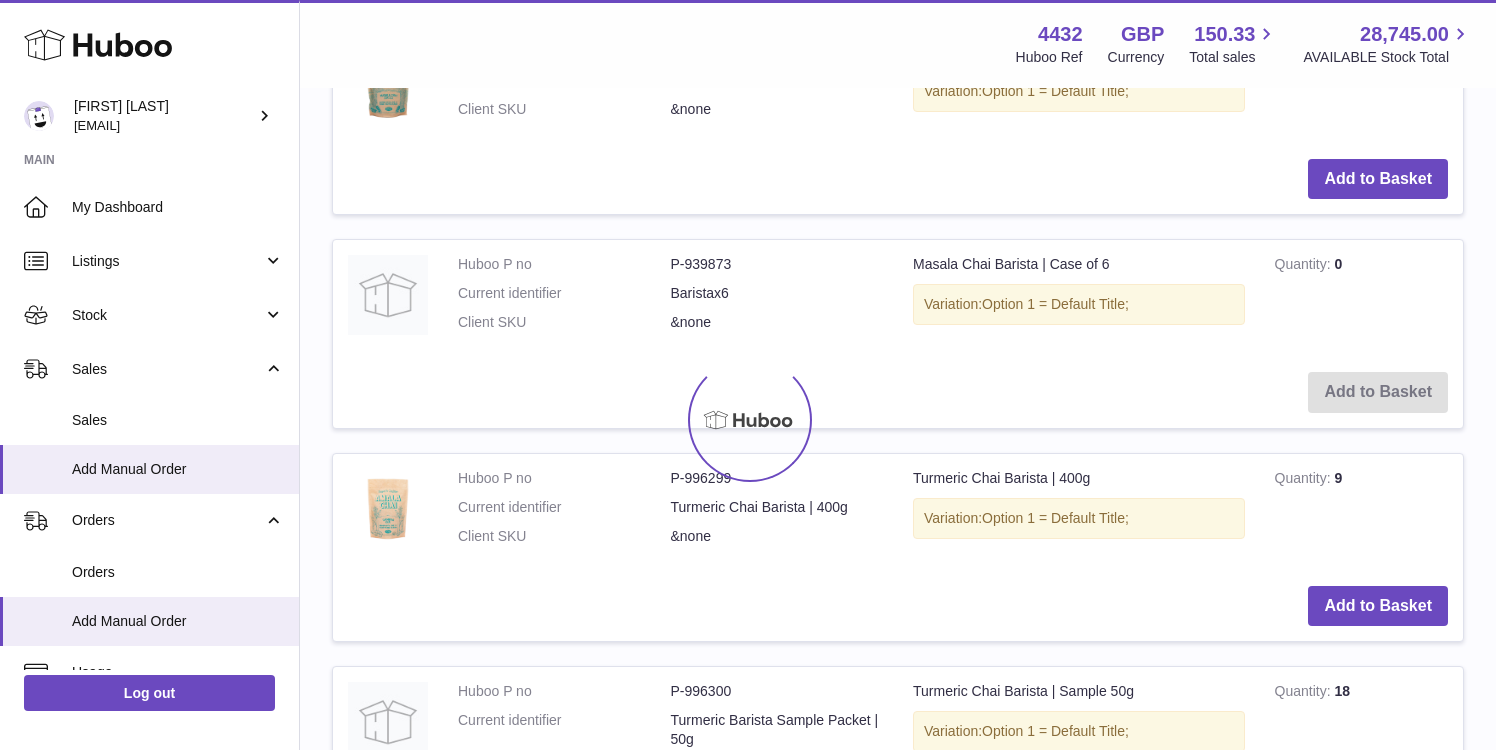 scroll, scrollTop: 0, scrollLeft: 0, axis: both 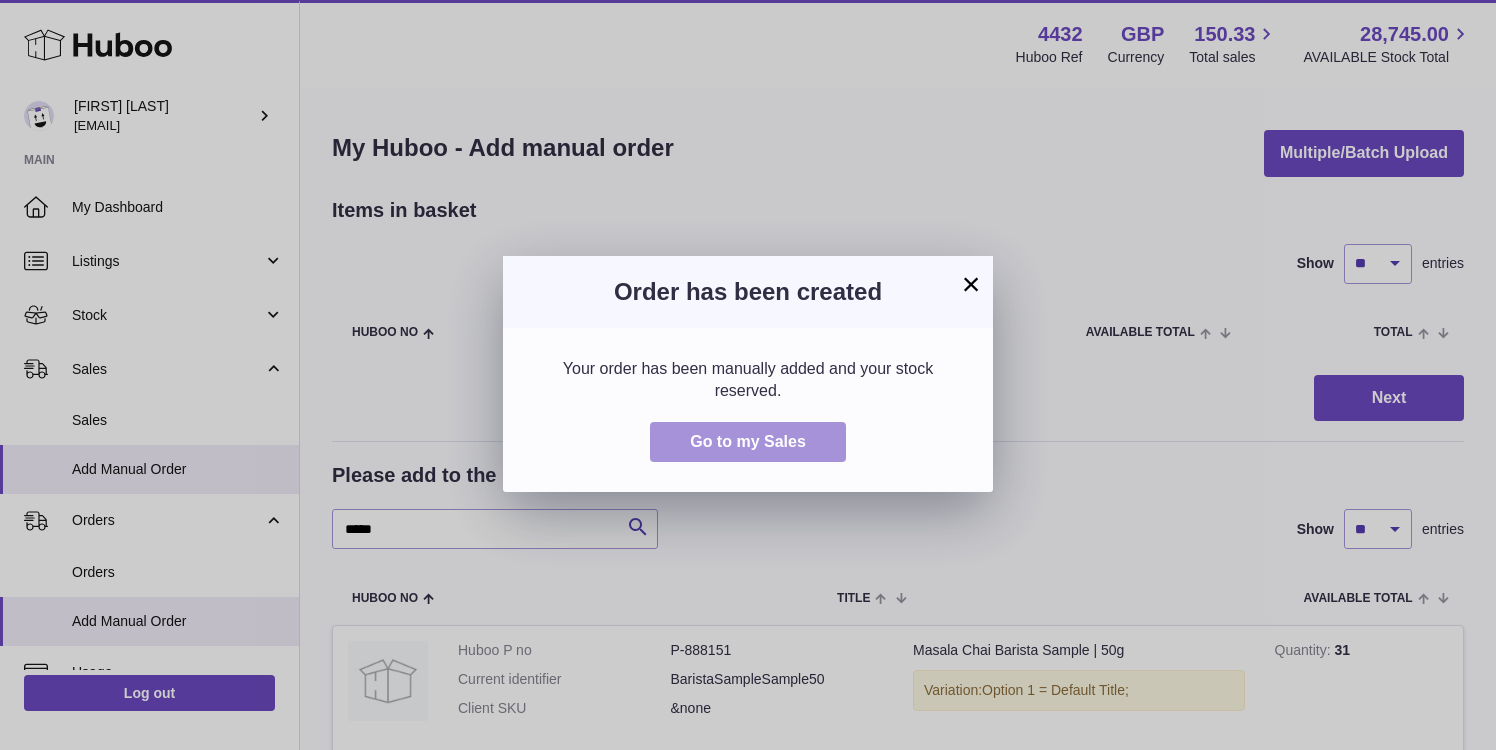 click on "Go to my Sales" at bounding box center (748, 442) 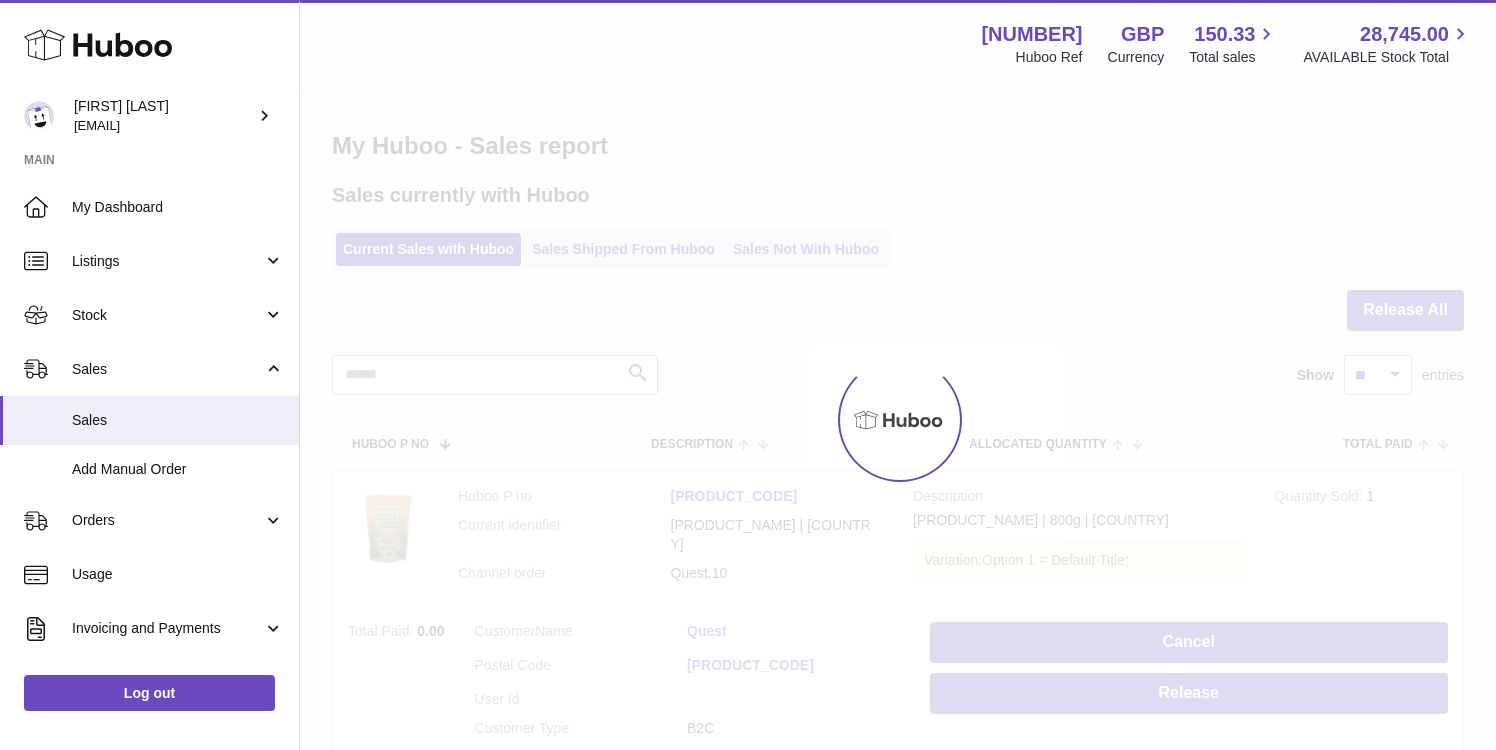 scroll, scrollTop: 0, scrollLeft: 0, axis: both 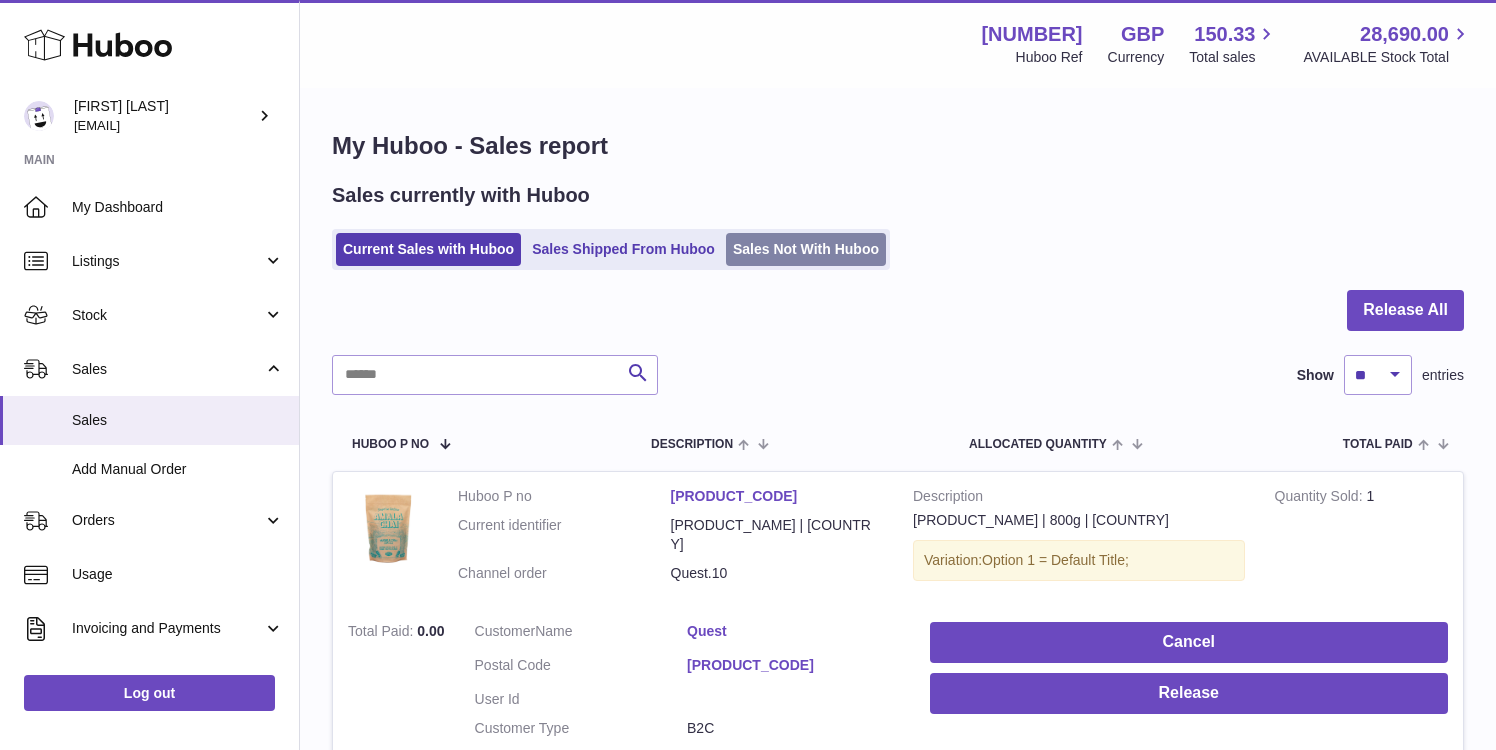 click on "Sales Not With Huboo" at bounding box center (806, 249) 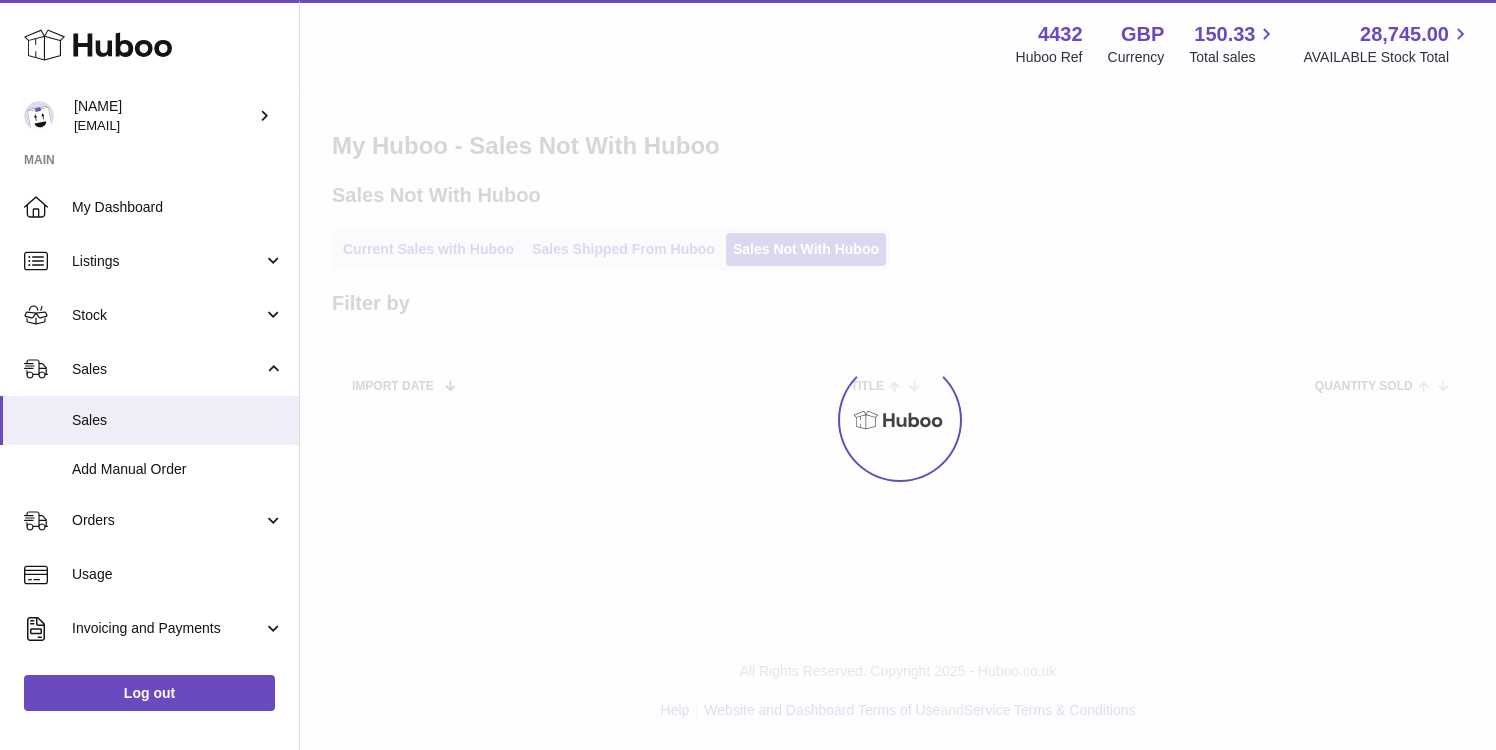 scroll, scrollTop: 0, scrollLeft: 0, axis: both 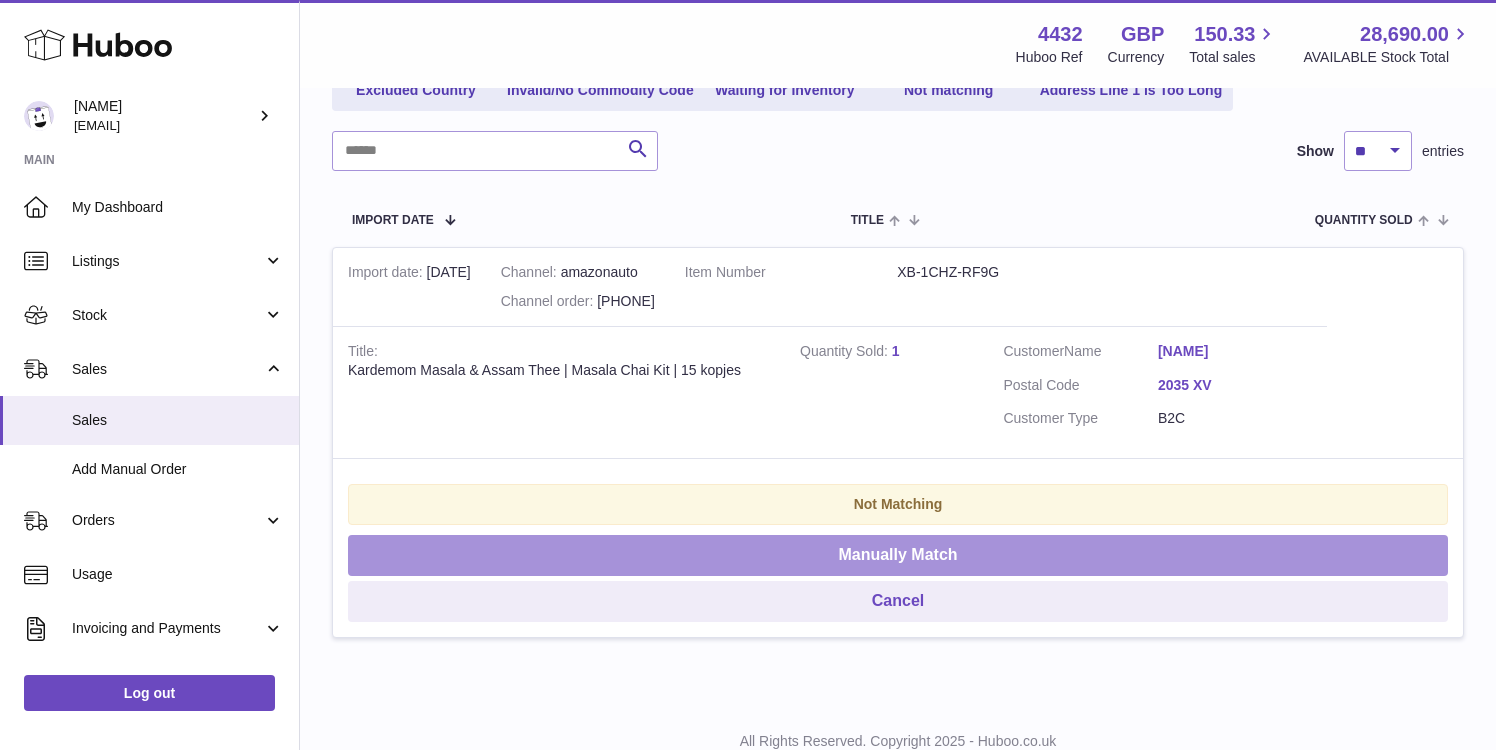 click on "Manually Match" at bounding box center [898, 555] 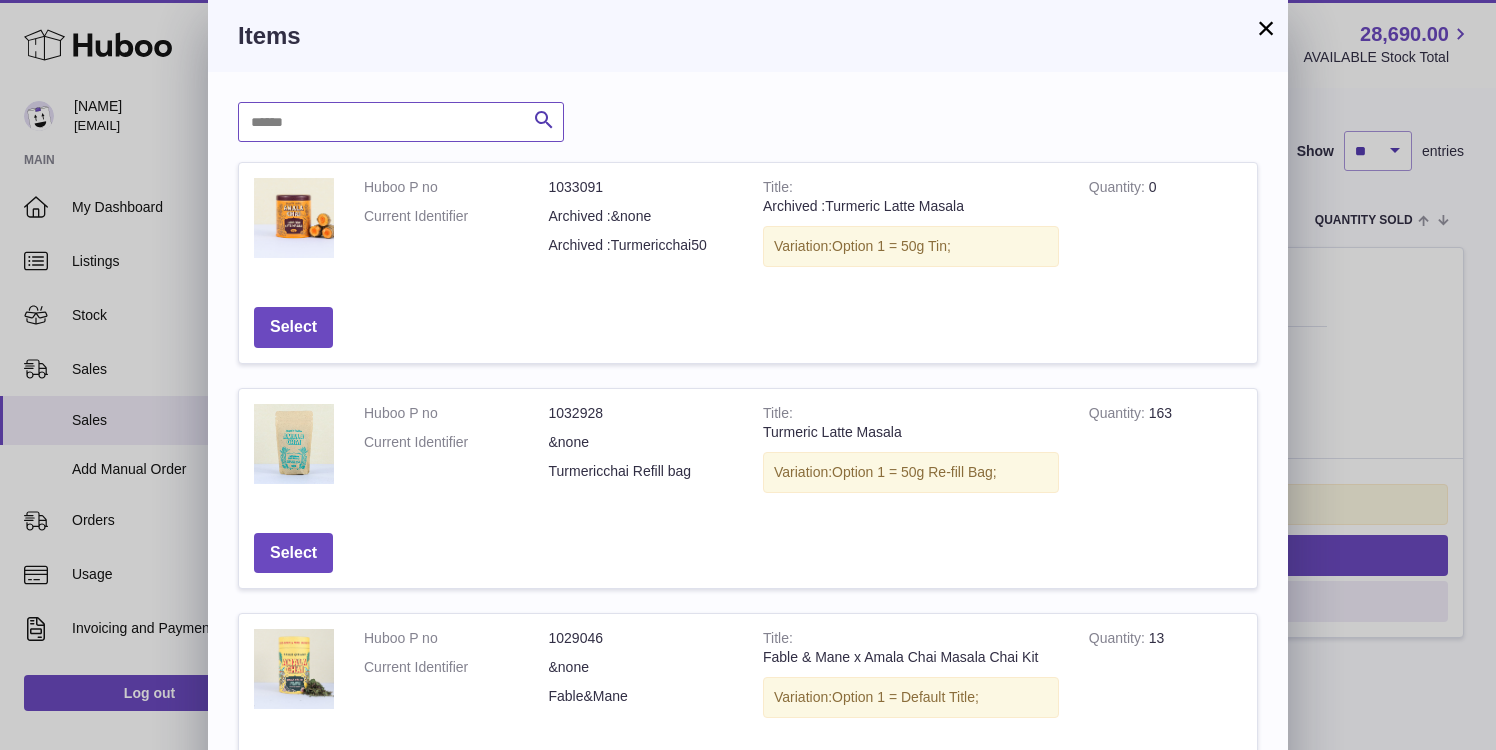 click at bounding box center [401, 122] 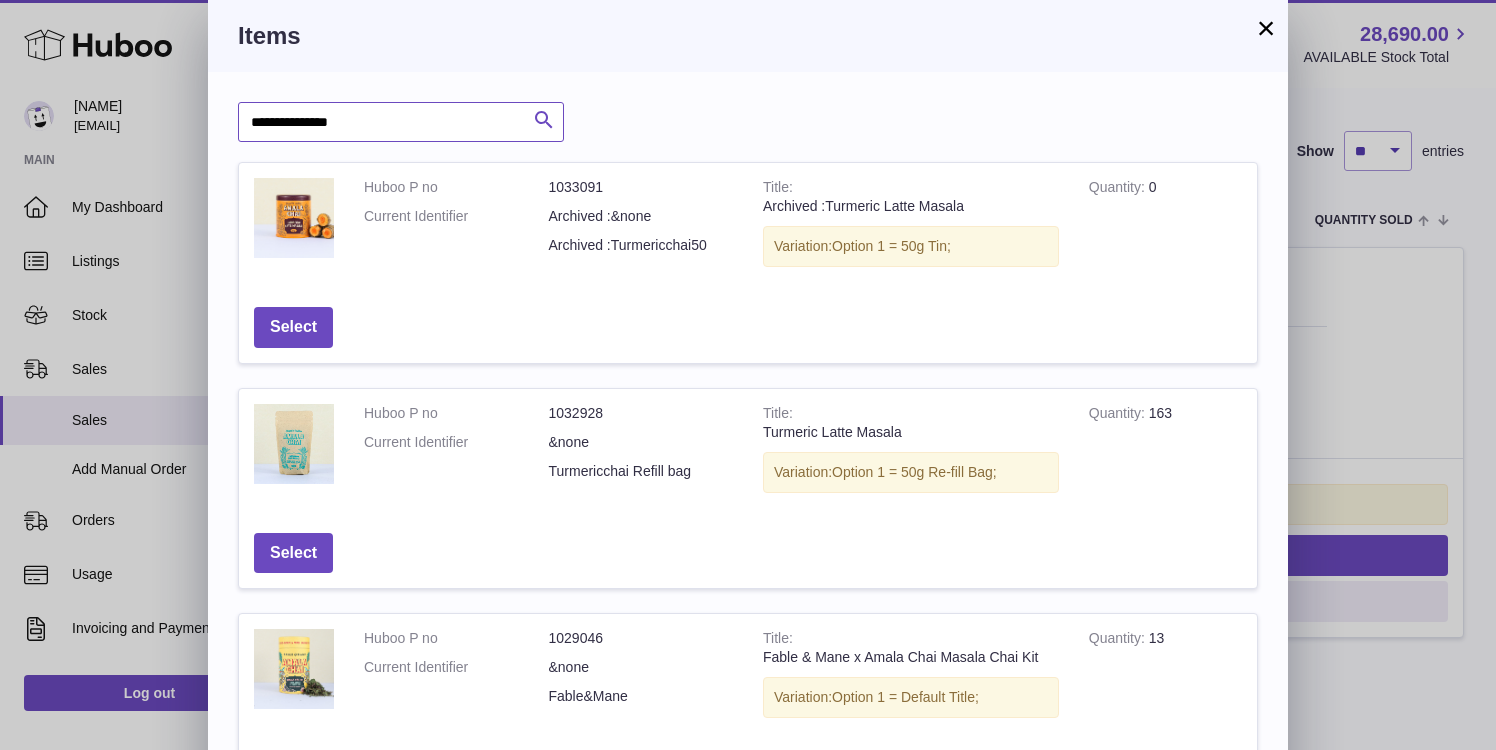 type on "**********" 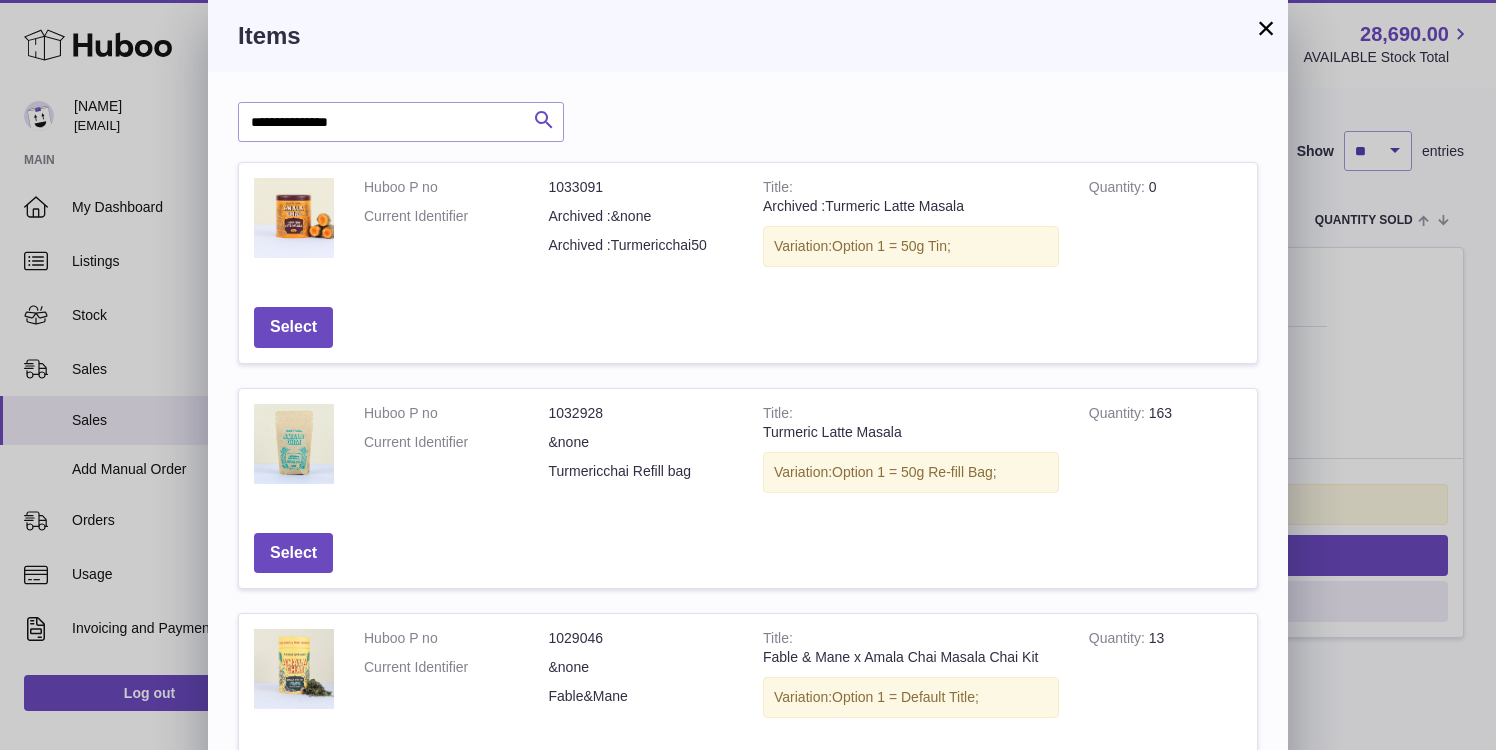 click at bounding box center (544, 120) 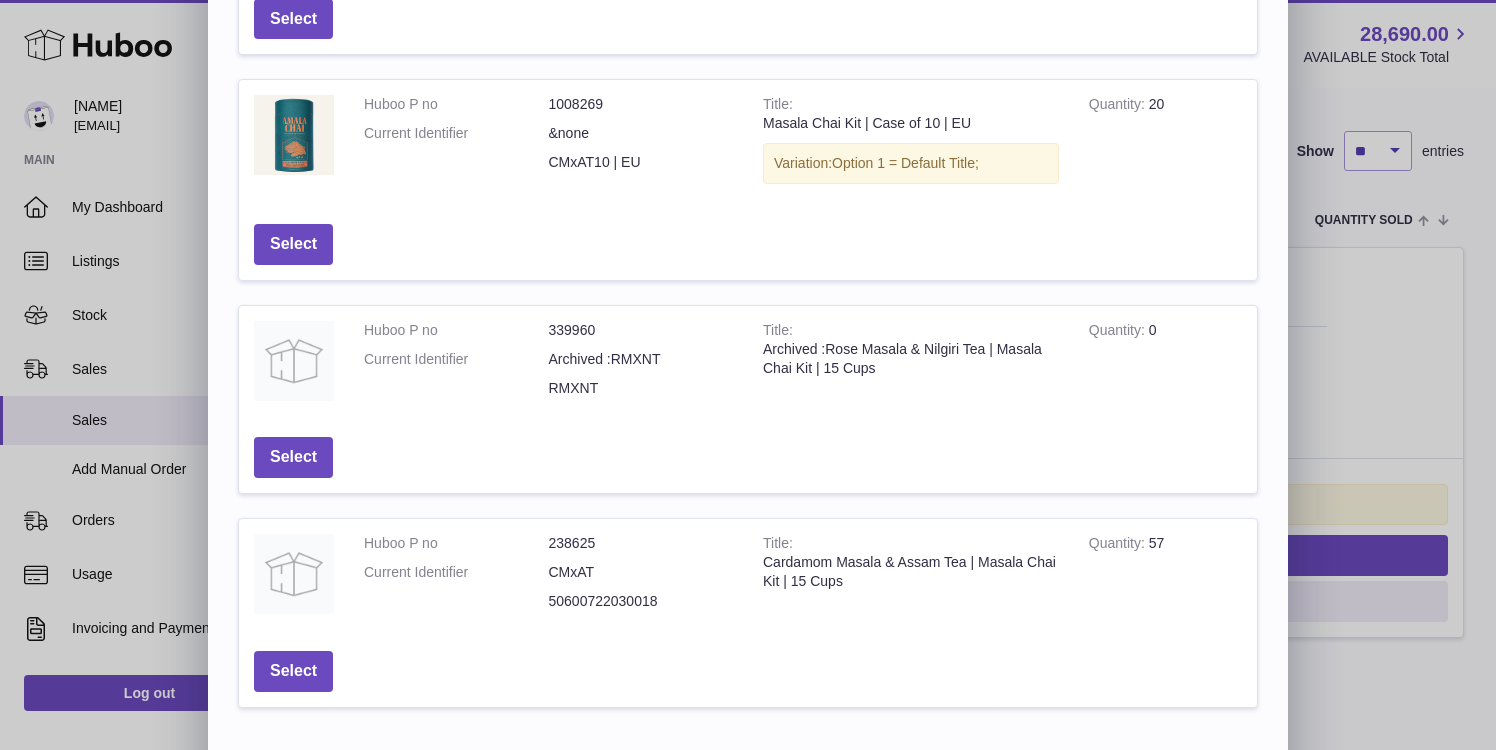 scroll, scrollTop: 608, scrollLeft: 0, axis: vertical 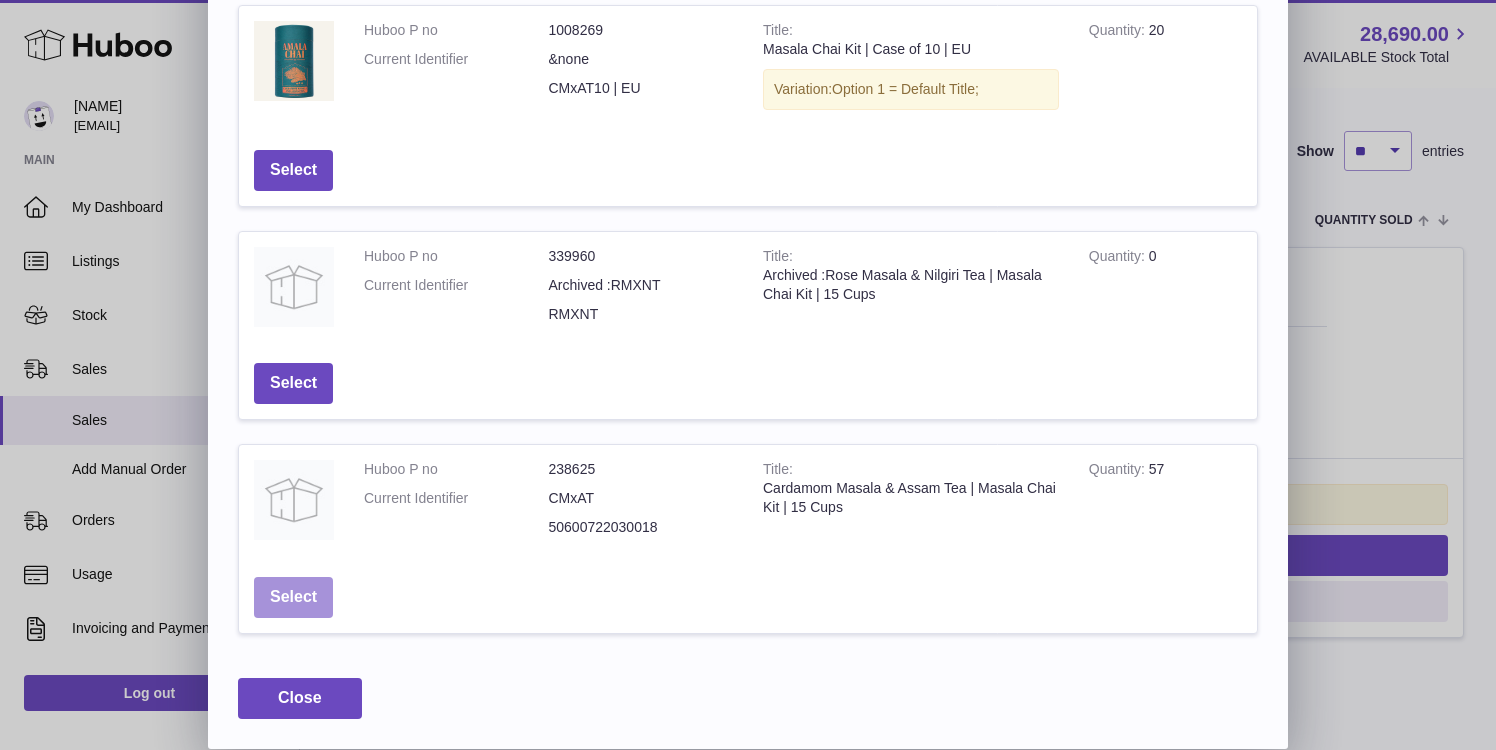click on "Select" at bounding box center (293, 597) 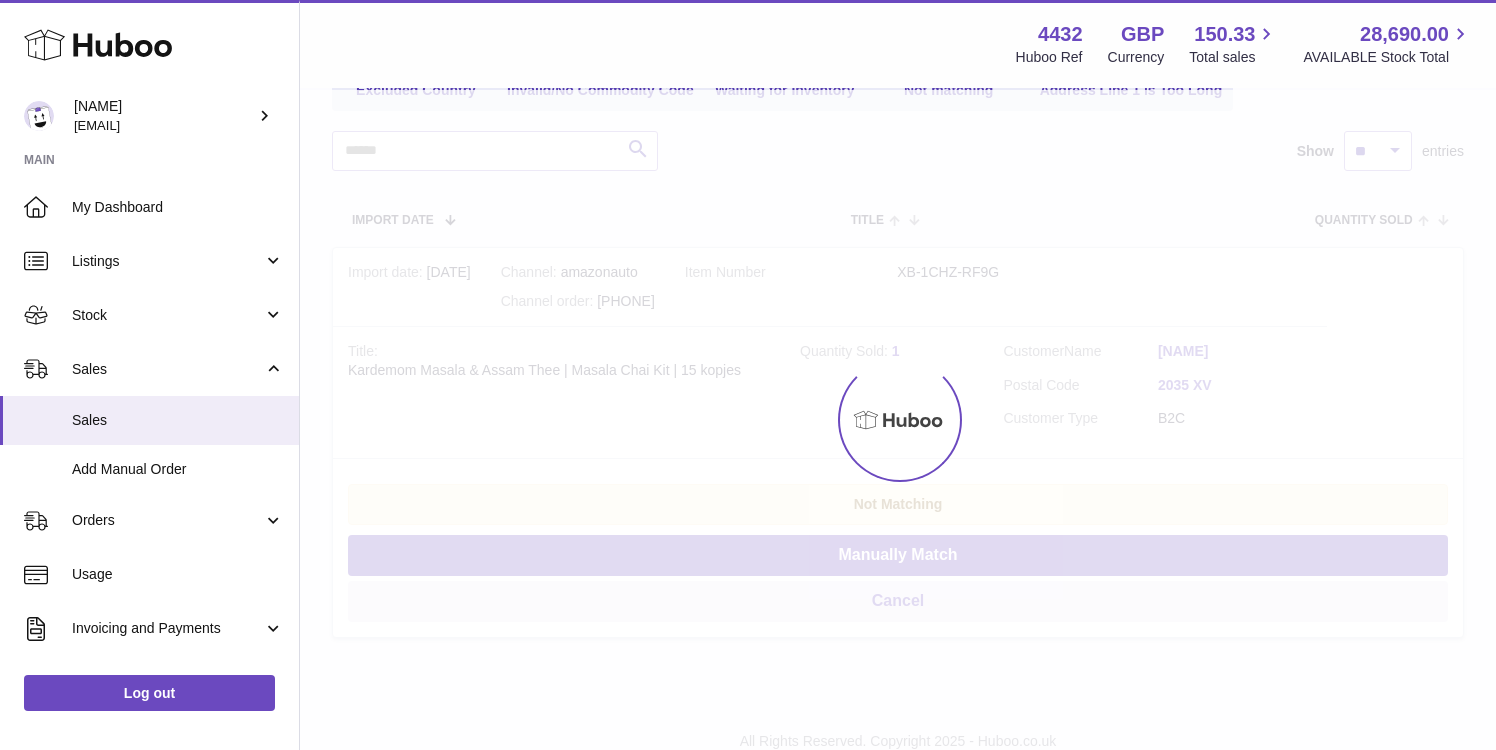 scroll, scrollTop: 0, scrollLeft: 0, axis: both 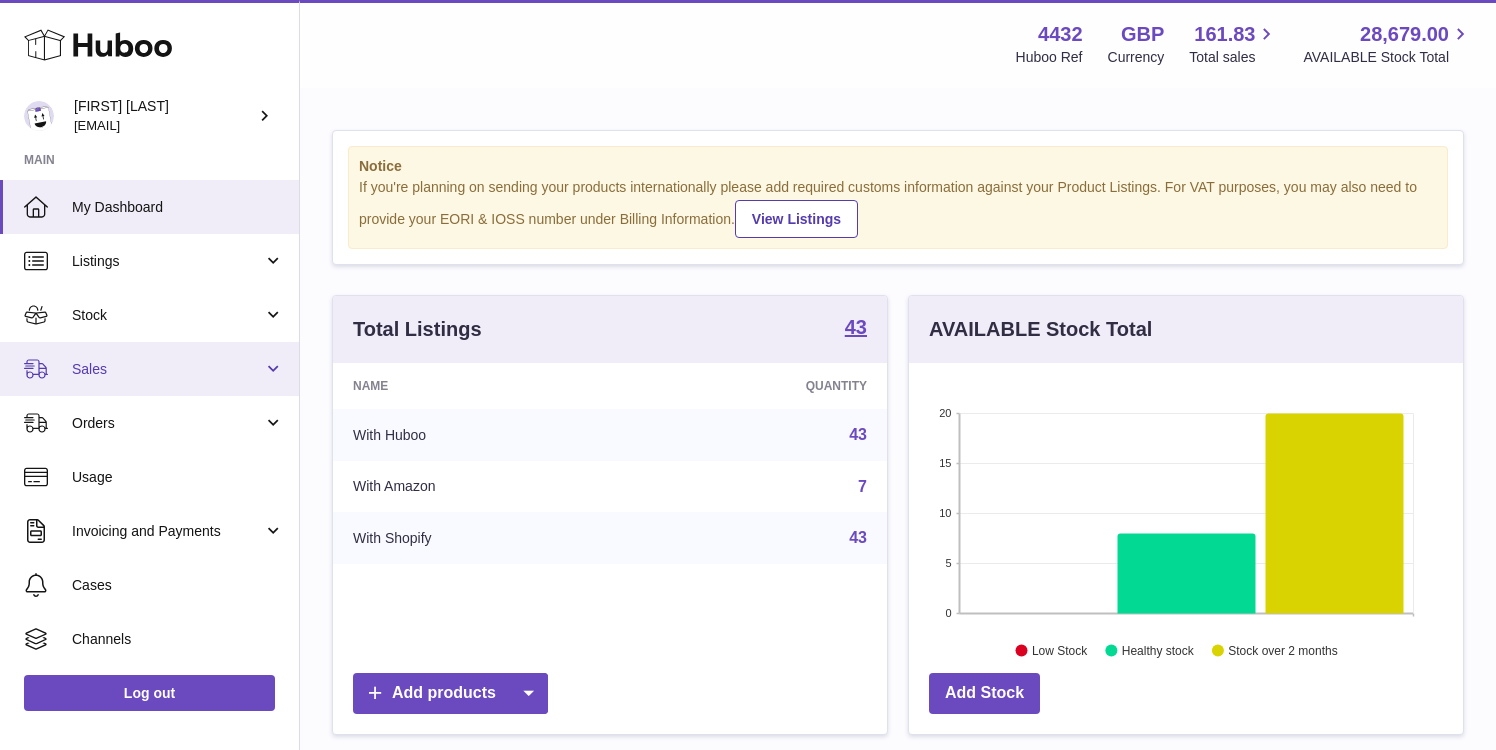 click on "Sales" at bounding box center (167, 369) 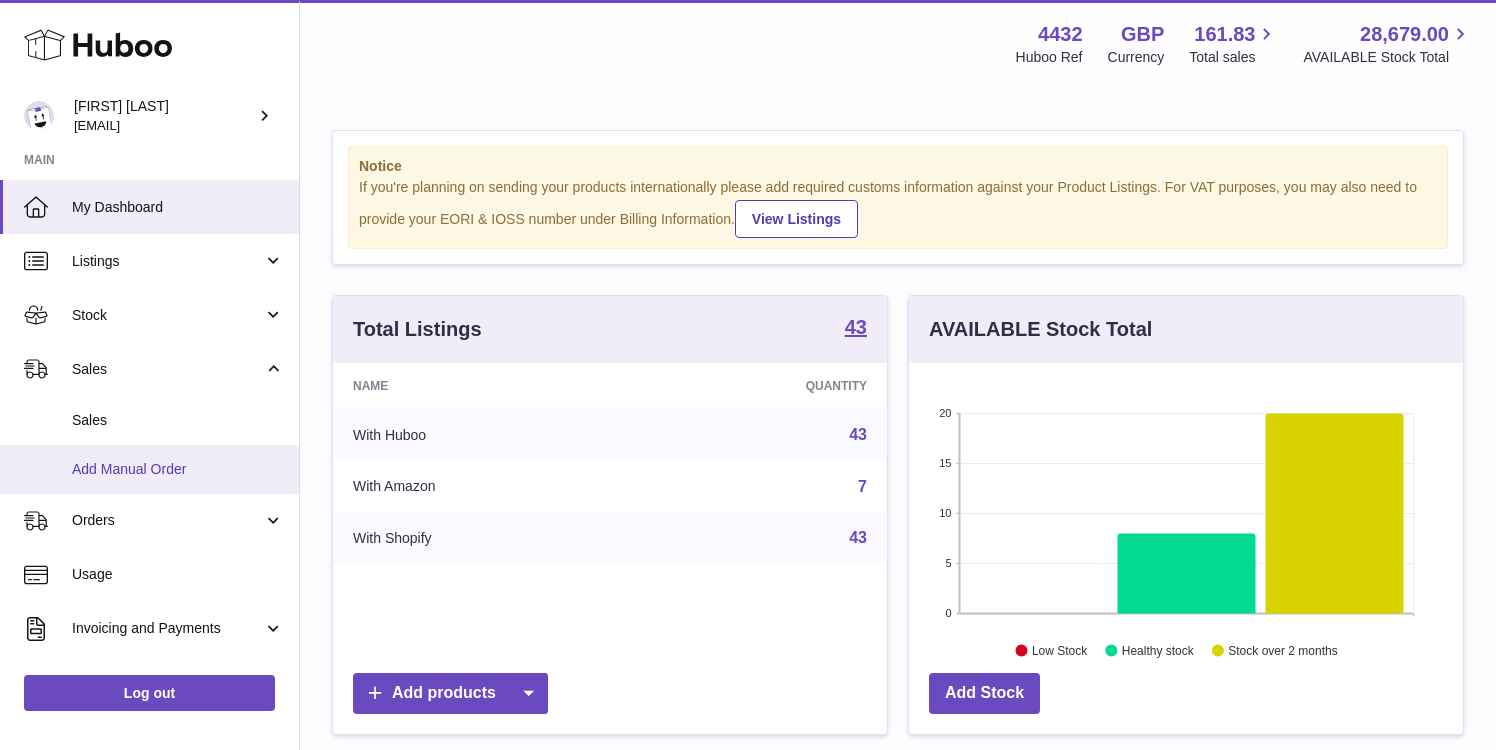 click on "Add Manual Order" at bounding box center (178, 469) 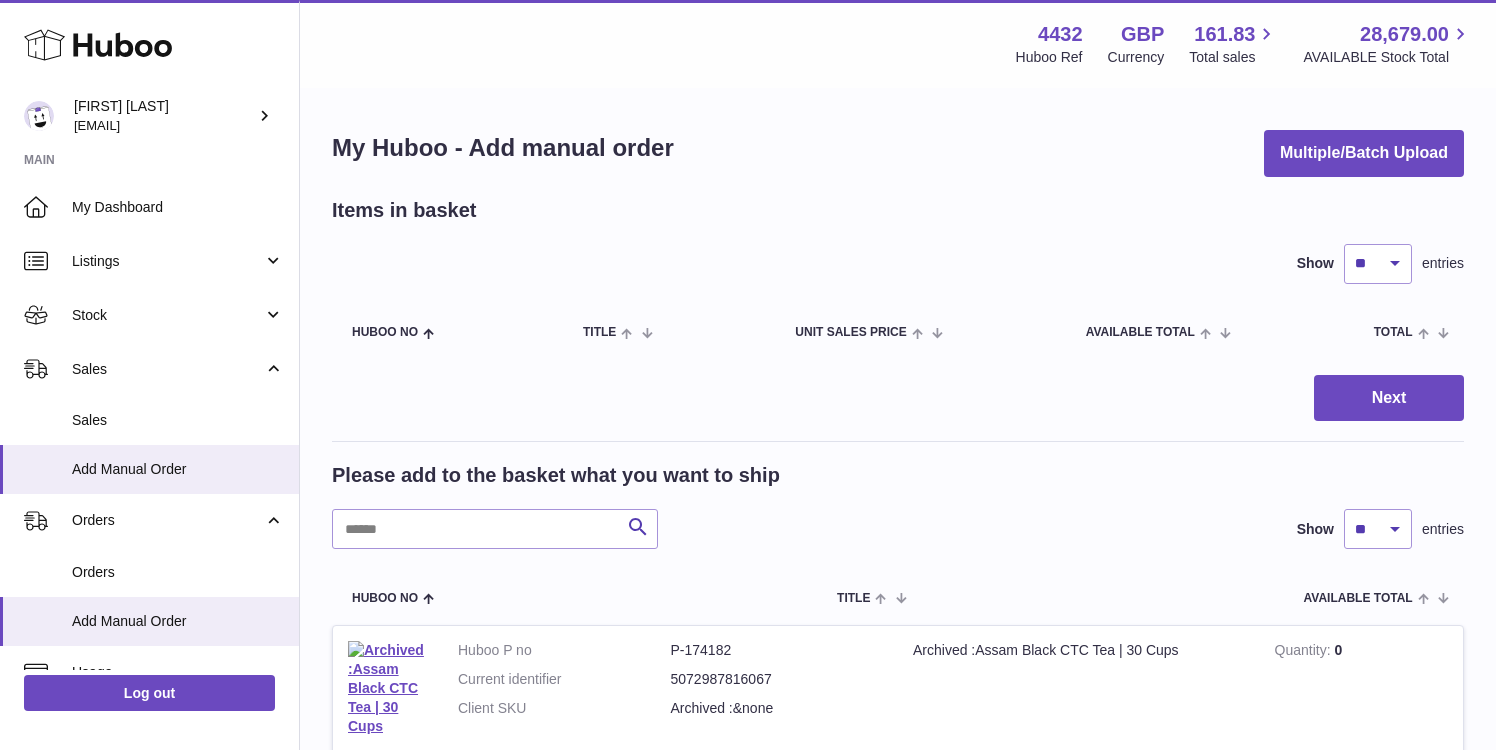 scroll, scrollTop: 0, scrollLeft: 0, axis: both 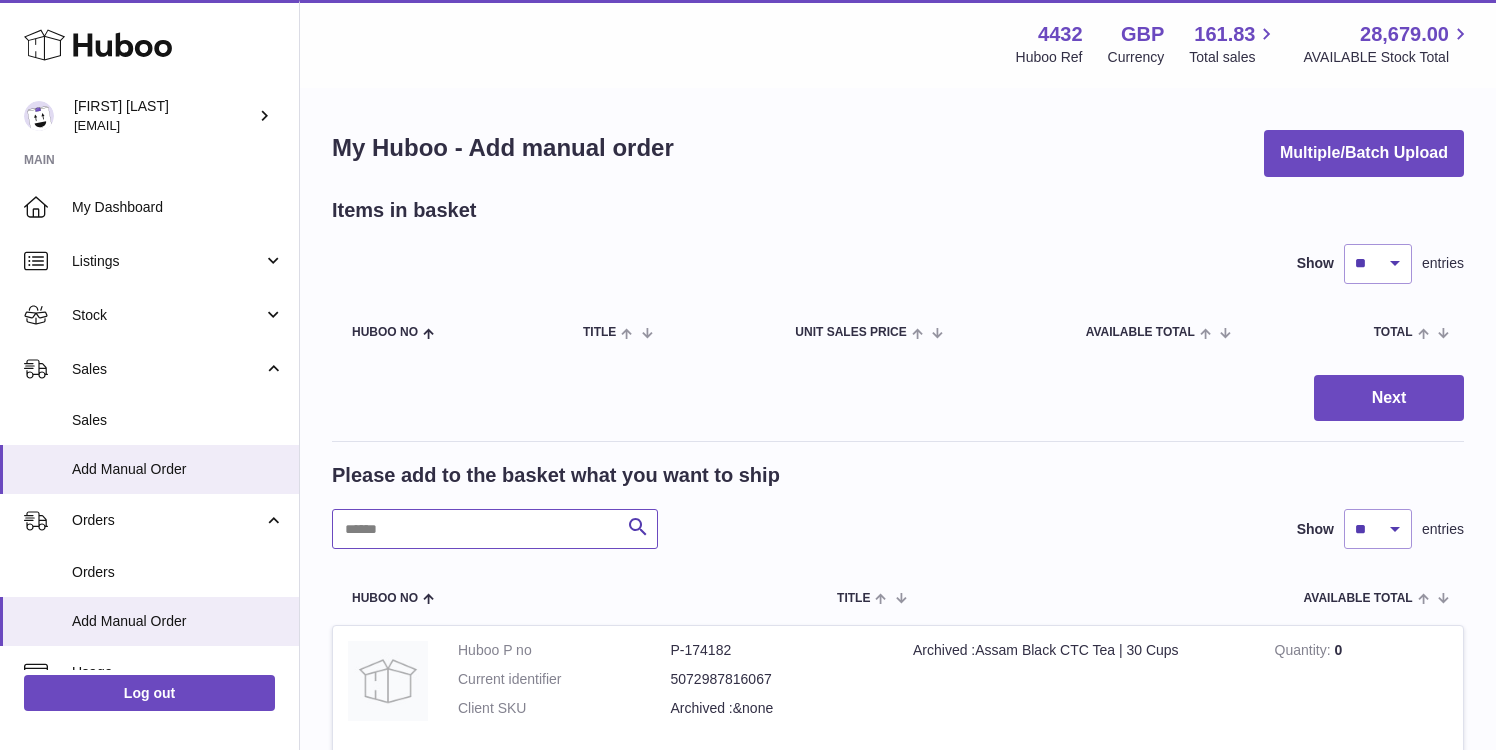 click at bounding box center [495, 529] 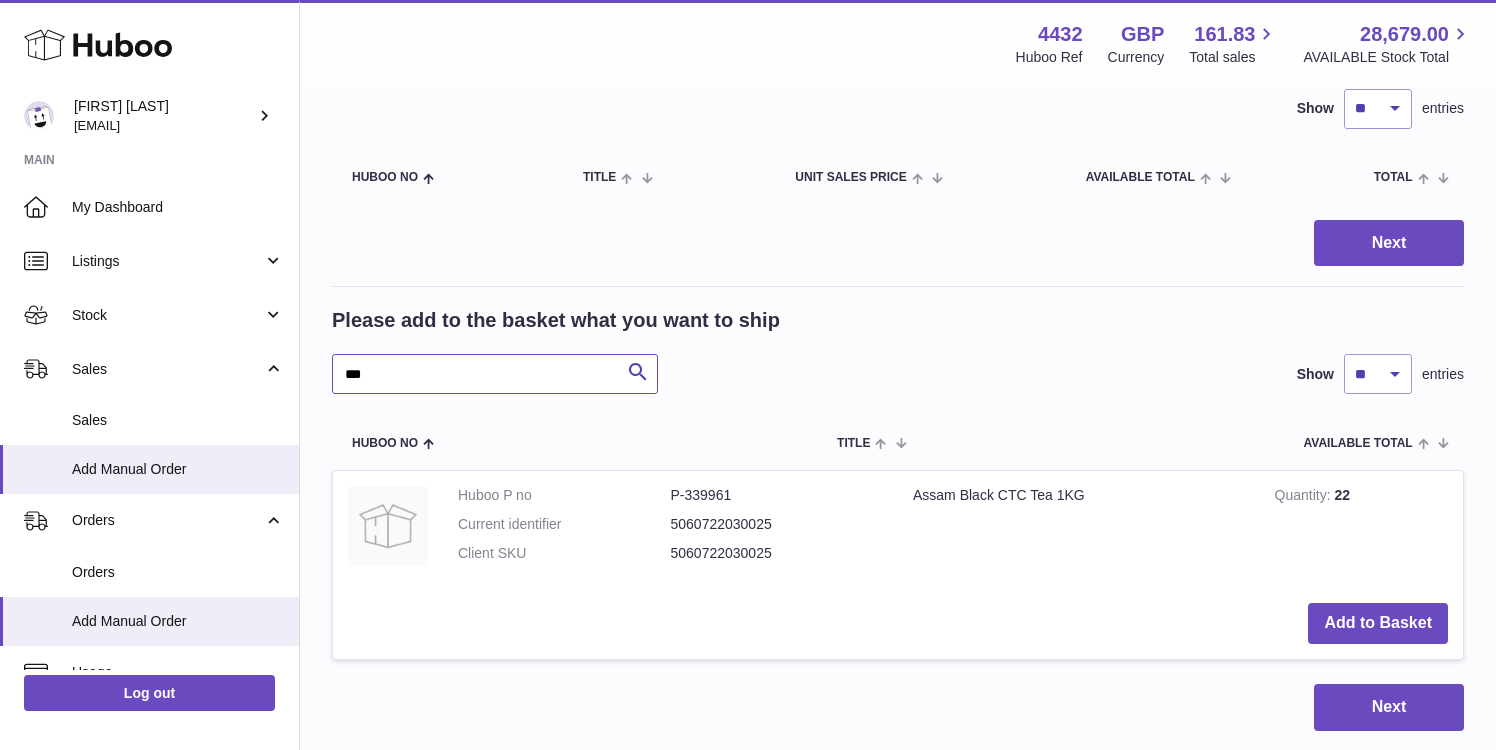 scroll, scrollTop: 179, scrollLeft: 0, axis: vertical 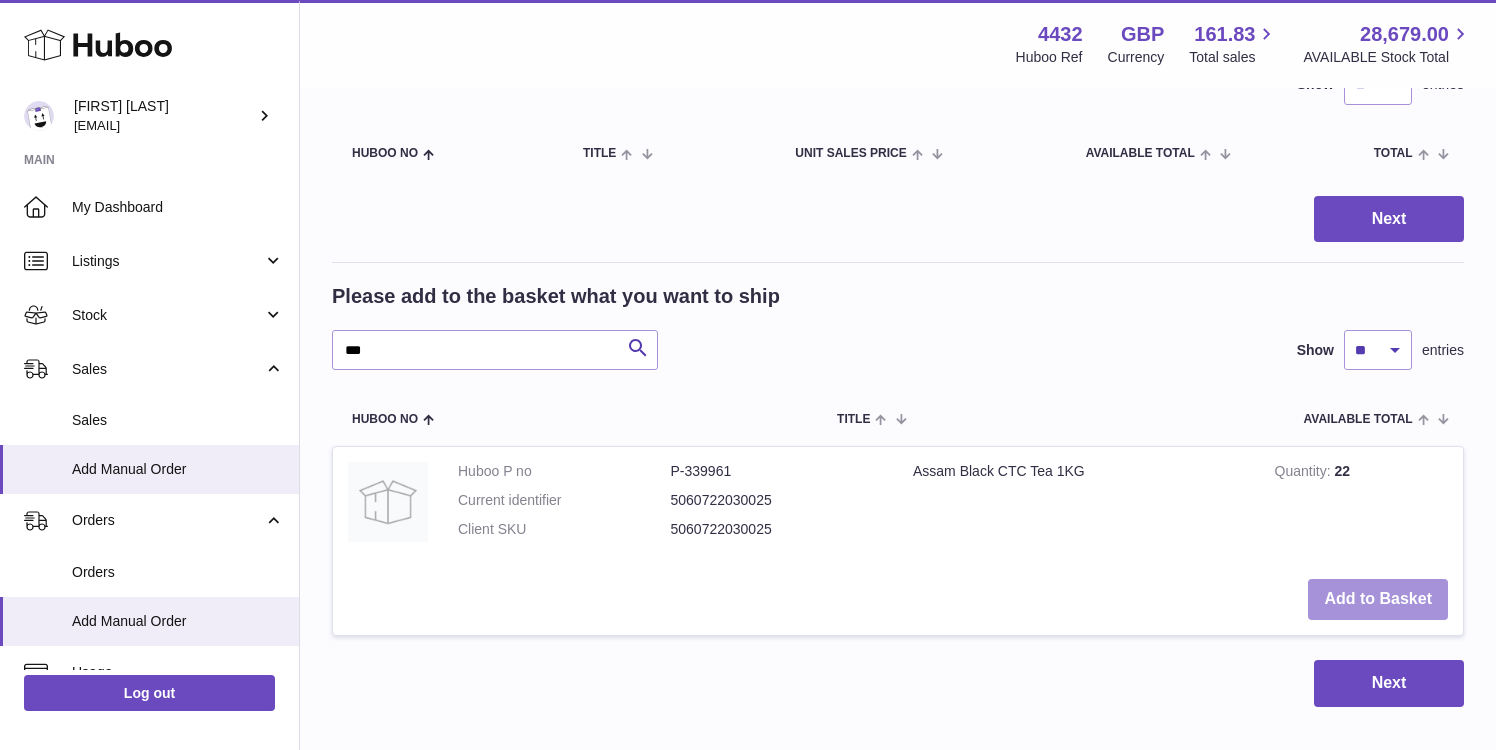 click on "Add to Basket" at bounding box center [1378, 599] 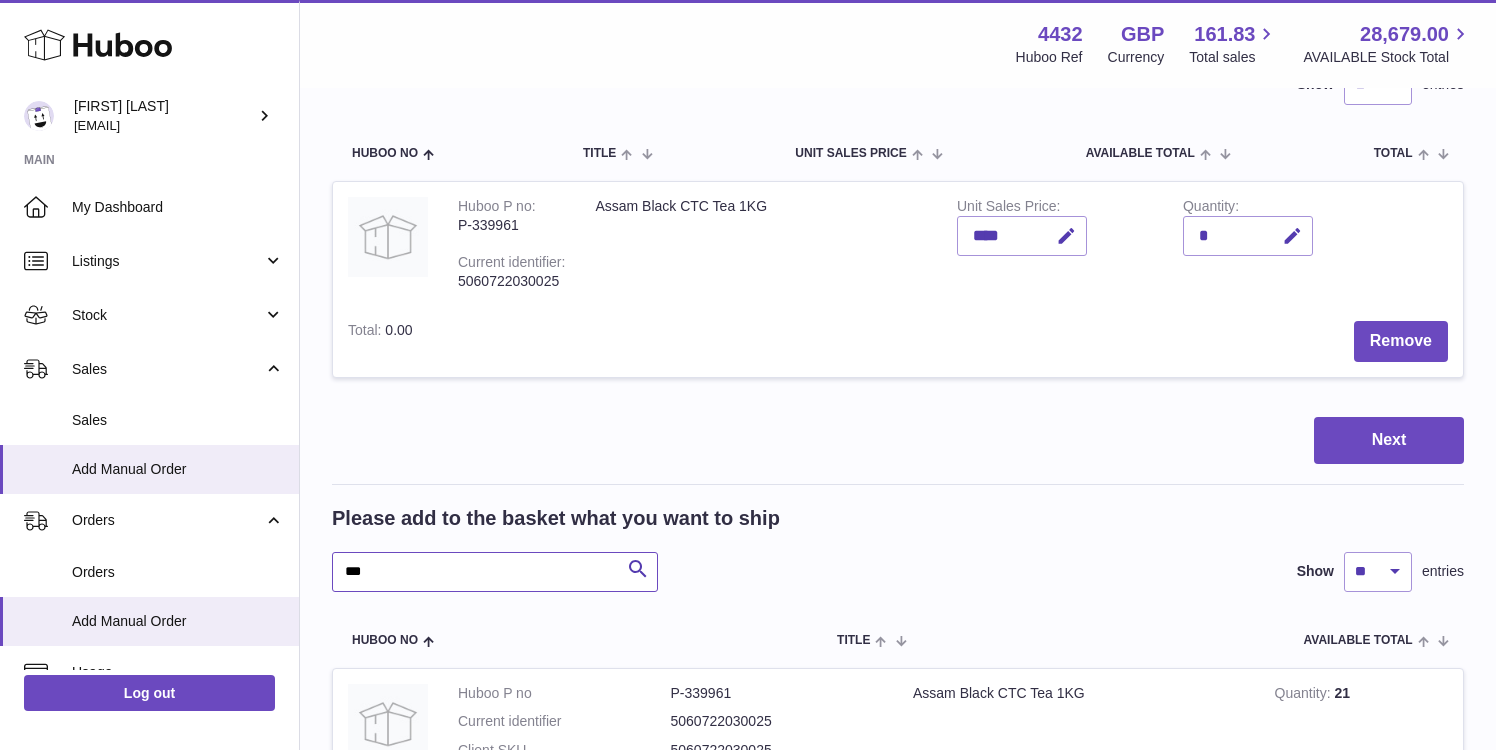 click on "***" at bounding box center [495, 572] 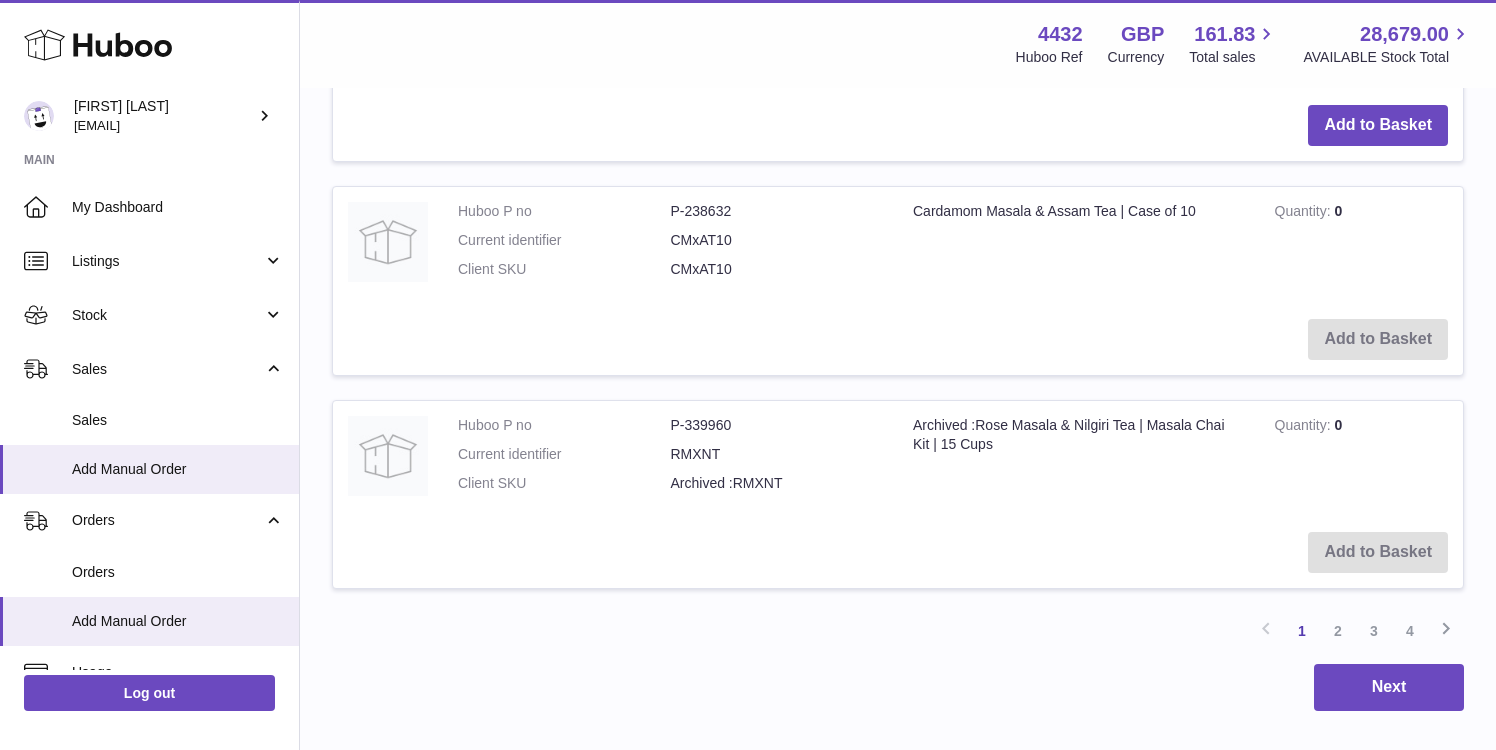 scroll, scrollTop: 2377, scrollLeft: 0, axis: vertical 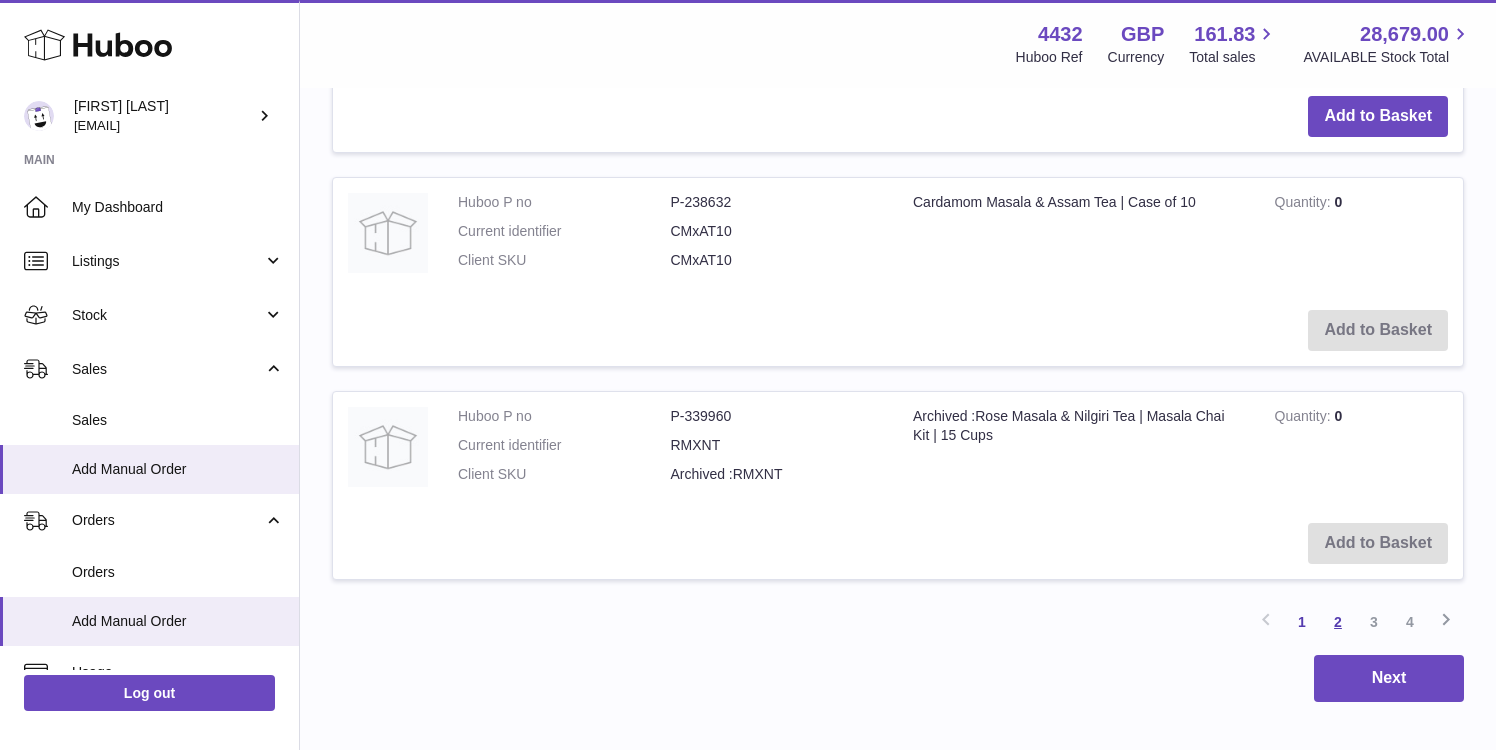 type on "******" 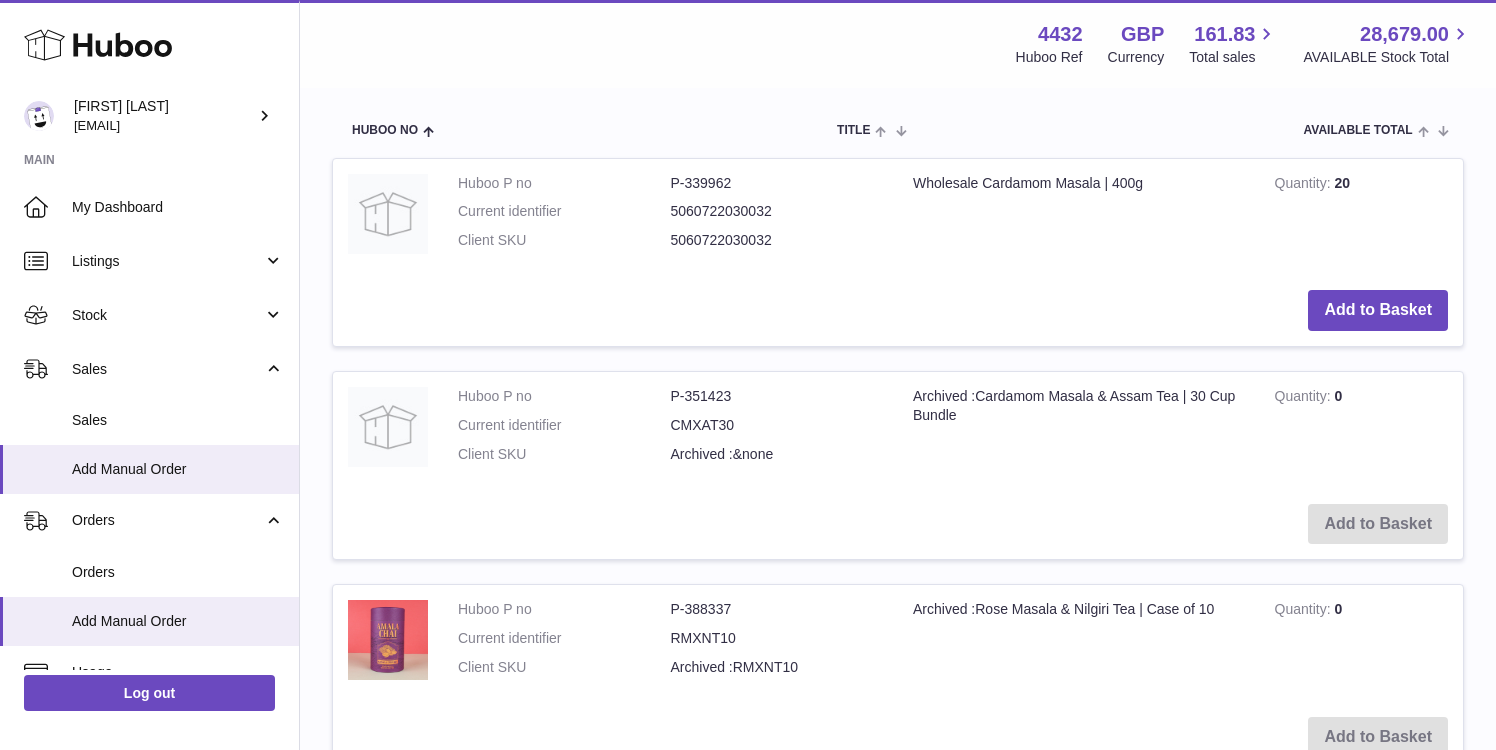 scroll, scrollTop: 710, scrollLeft: 0, axis: vertical 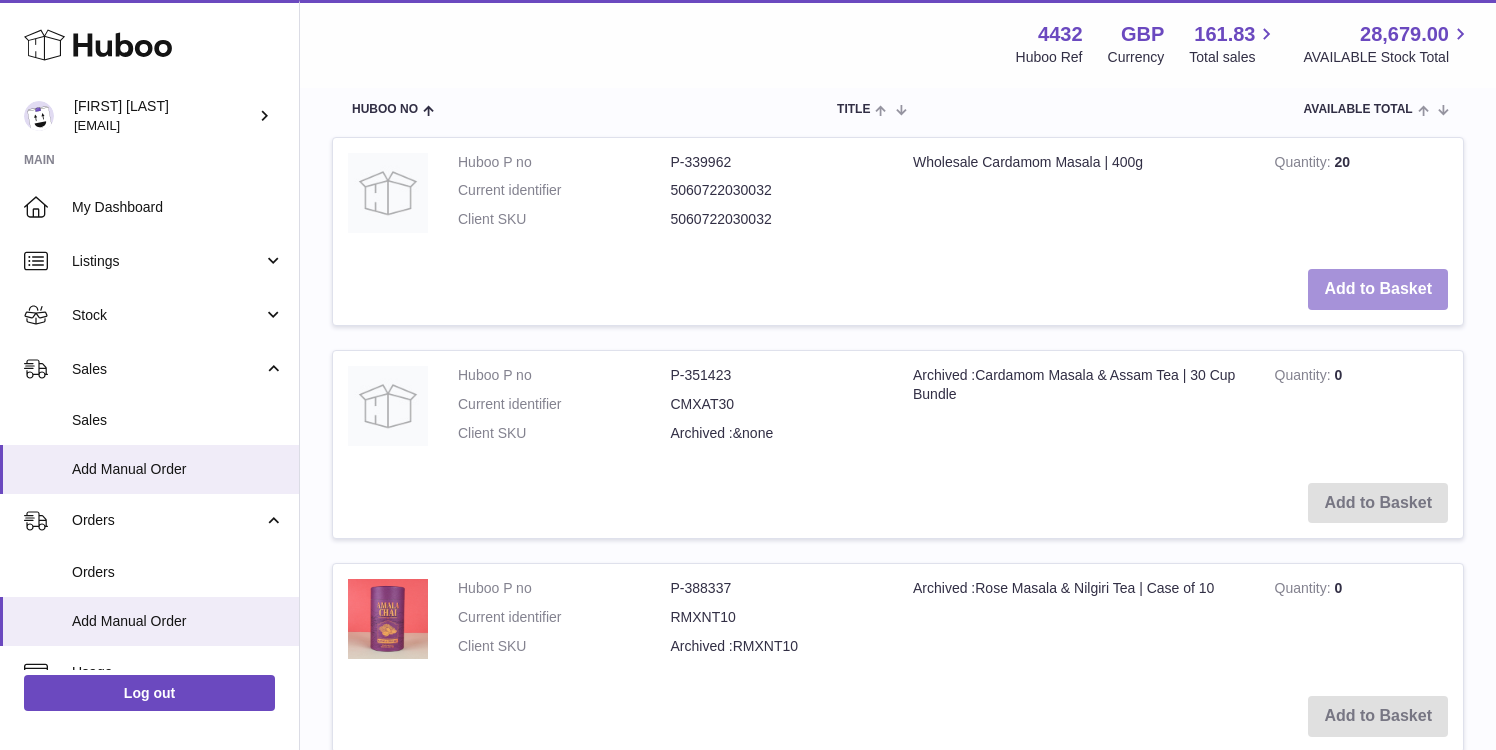 click on "Add to Basket" at bounding box center (1378, 289) 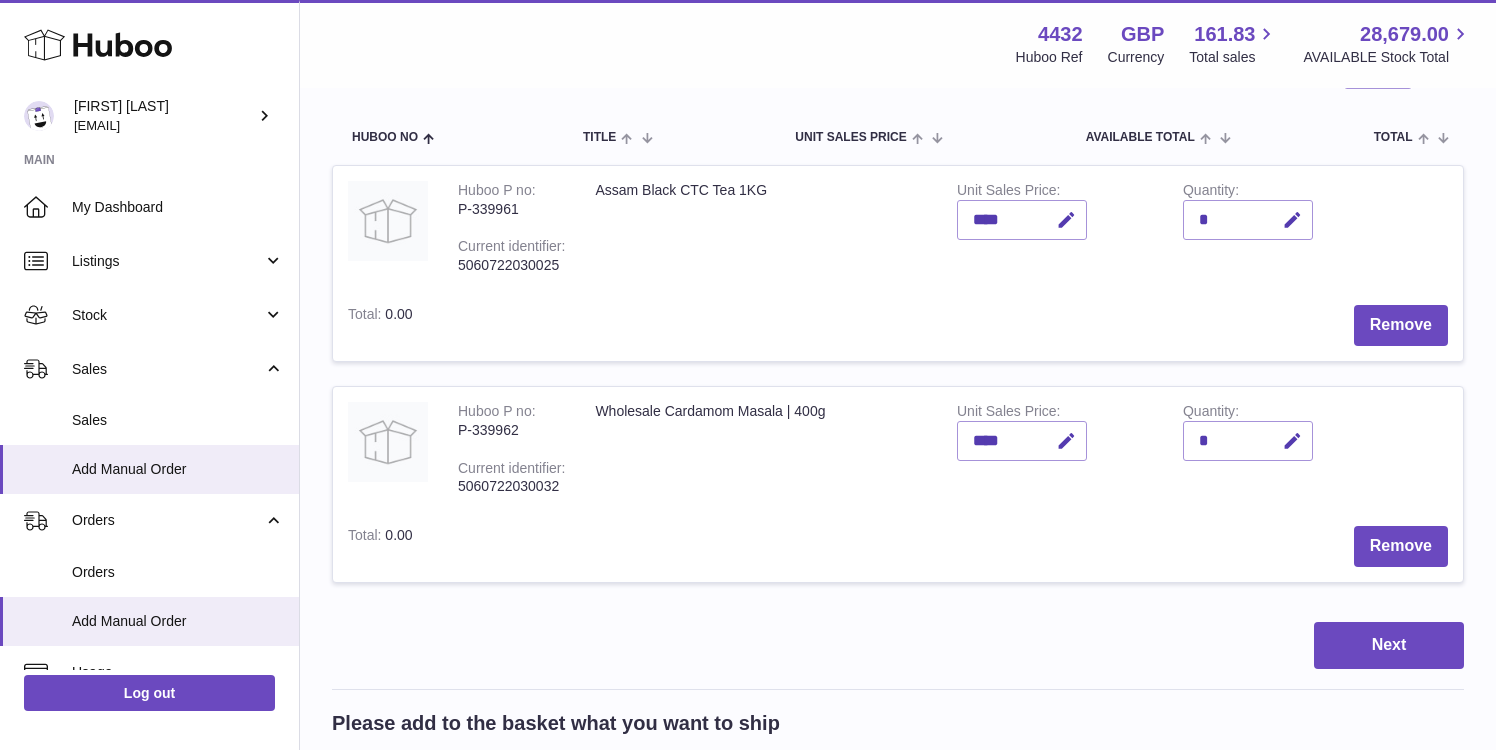 scroll, scrollTop: 0, scrollLeft: 0, axis: both 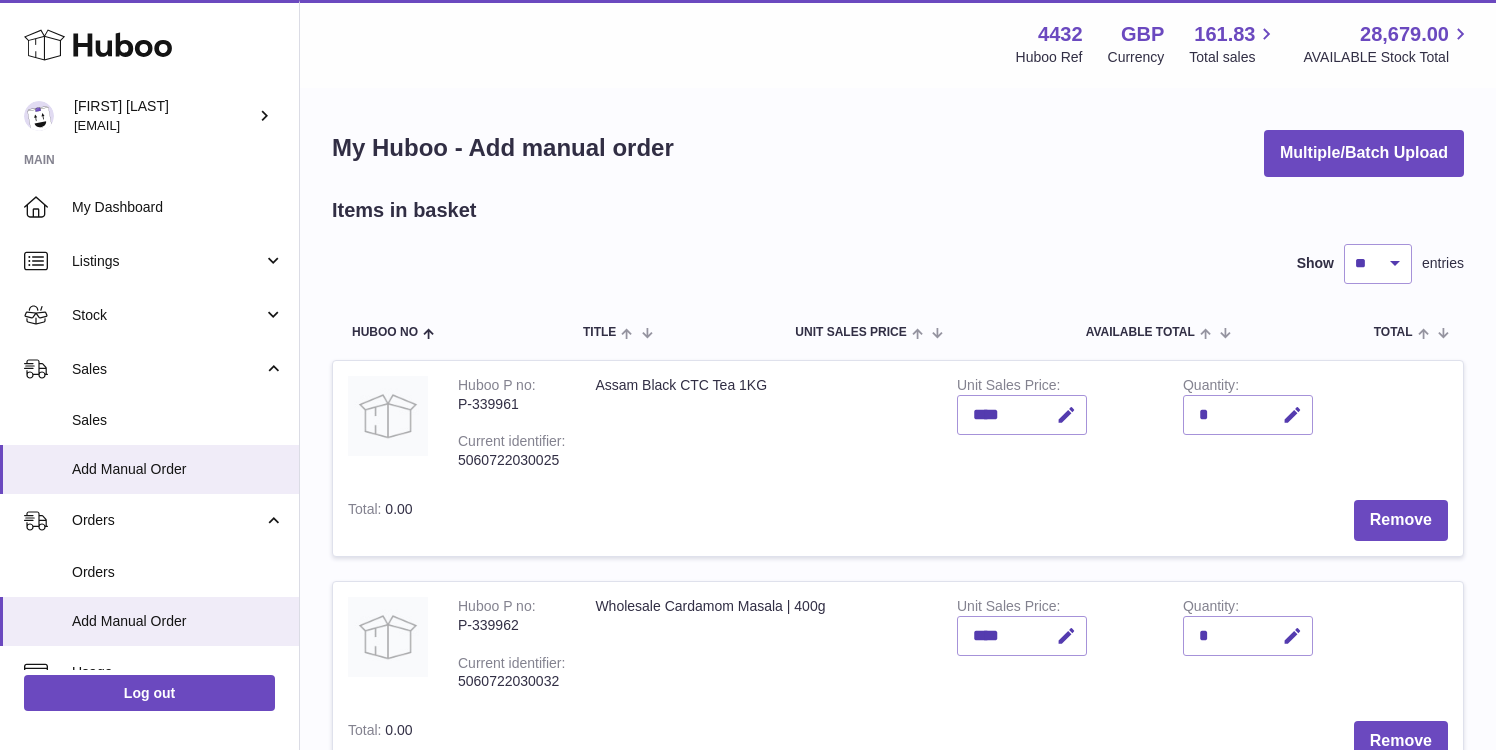 type 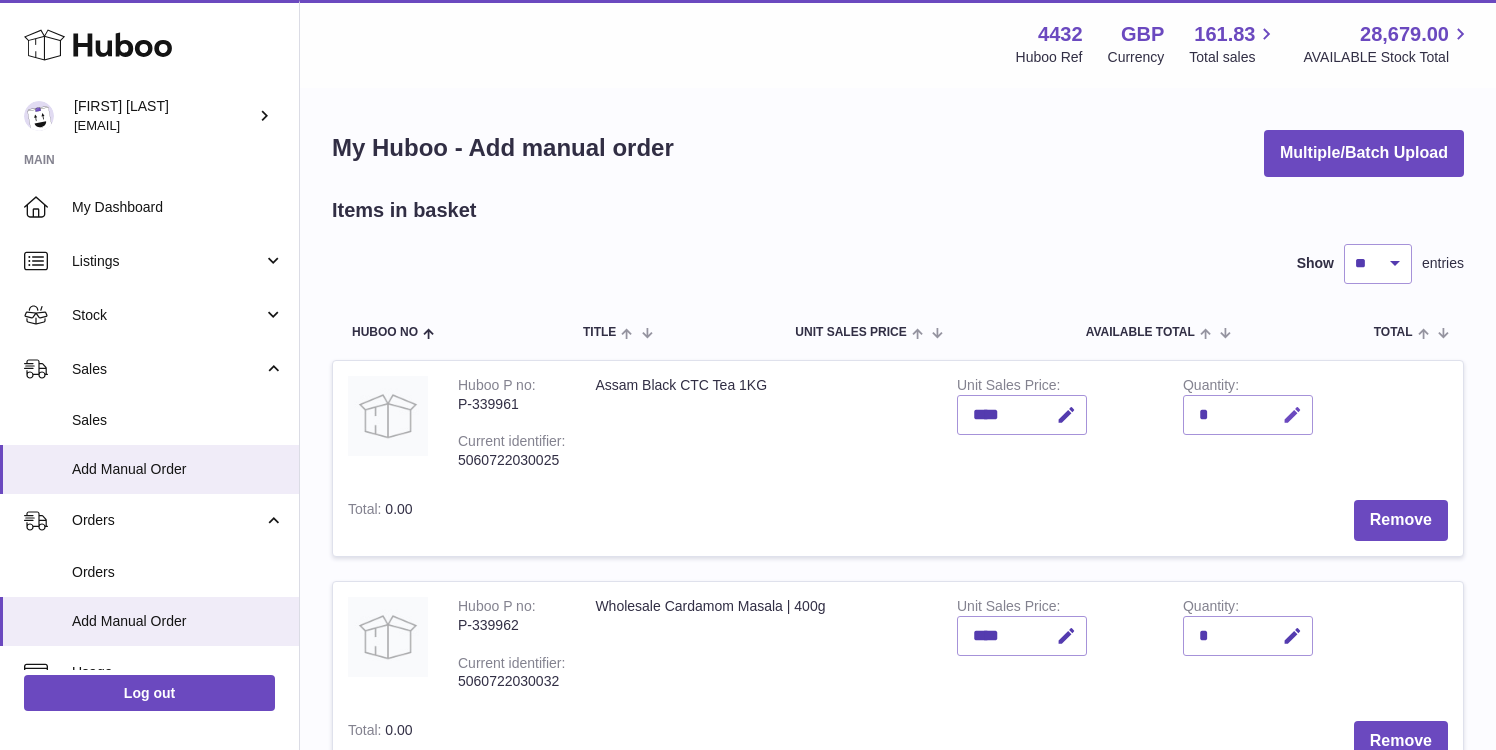 click at bounding box center [1289, 415] 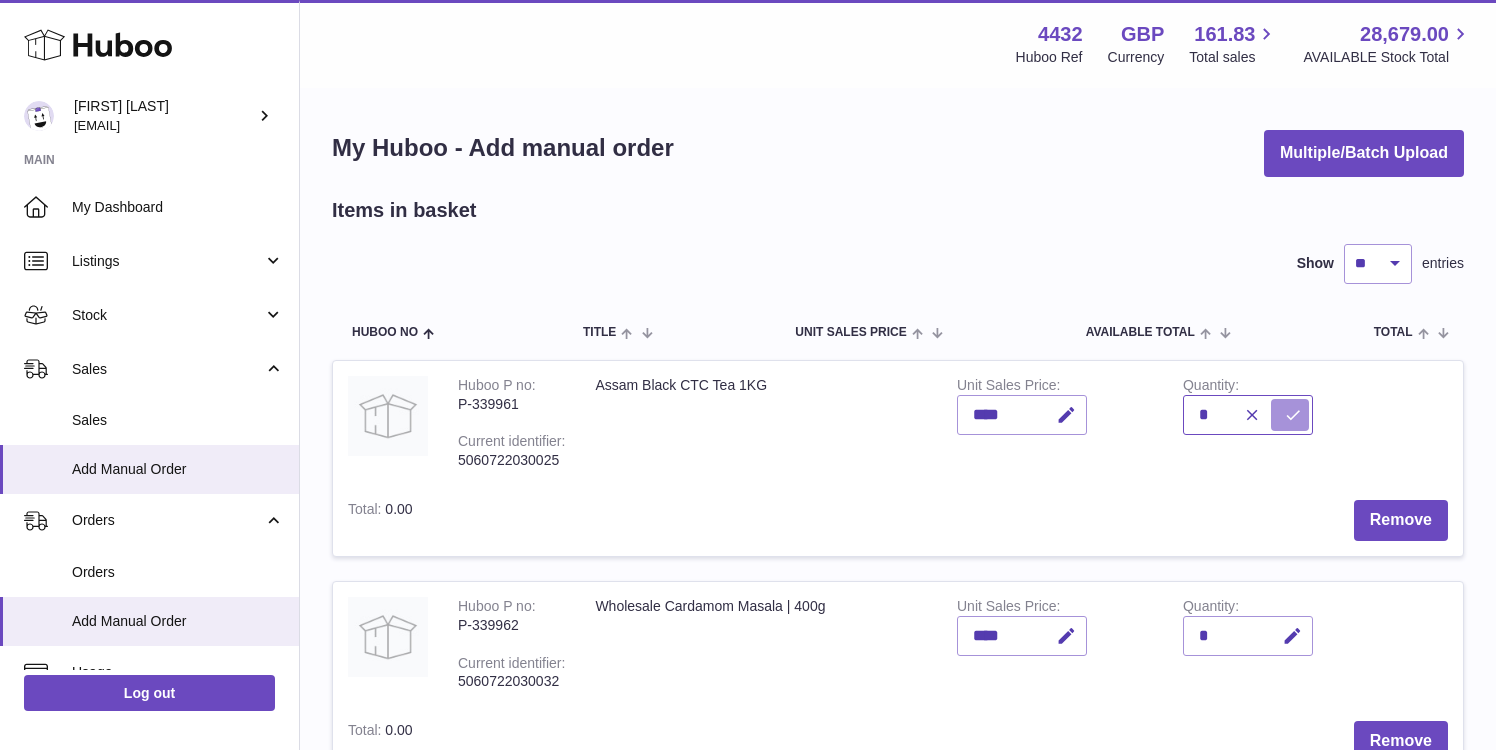 type on "*" 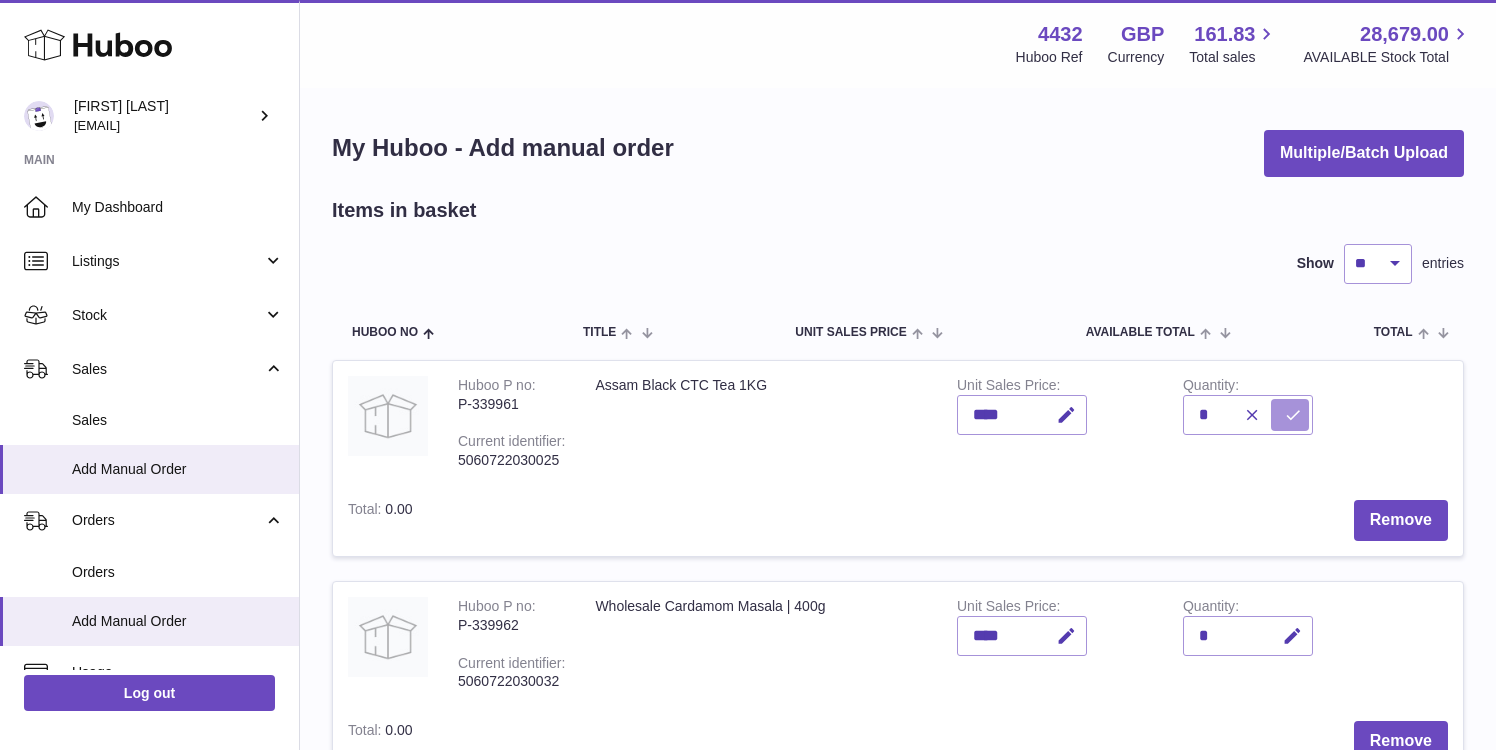 click at bounding box center (1293, 415) 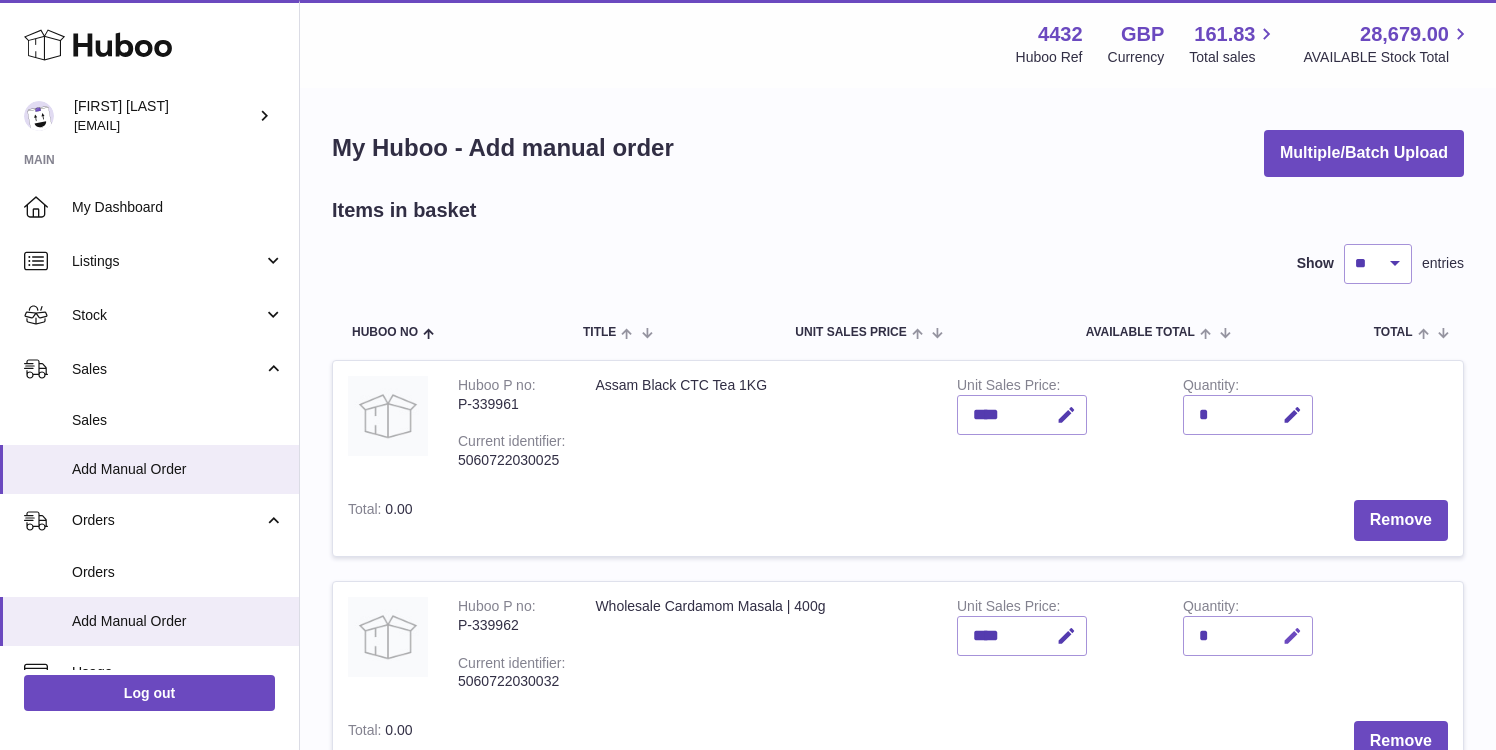 click at bounding box center [1289, 636] 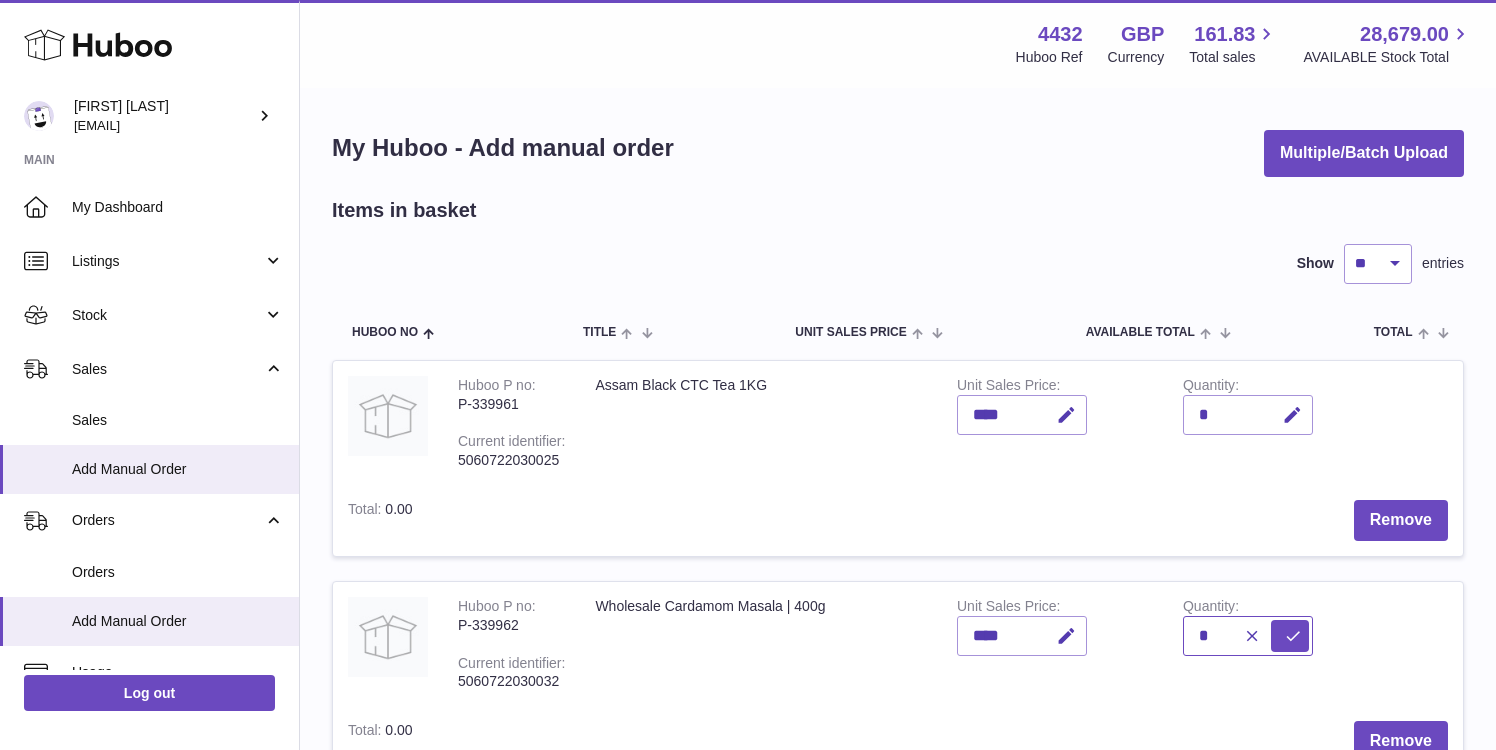 type on "*" 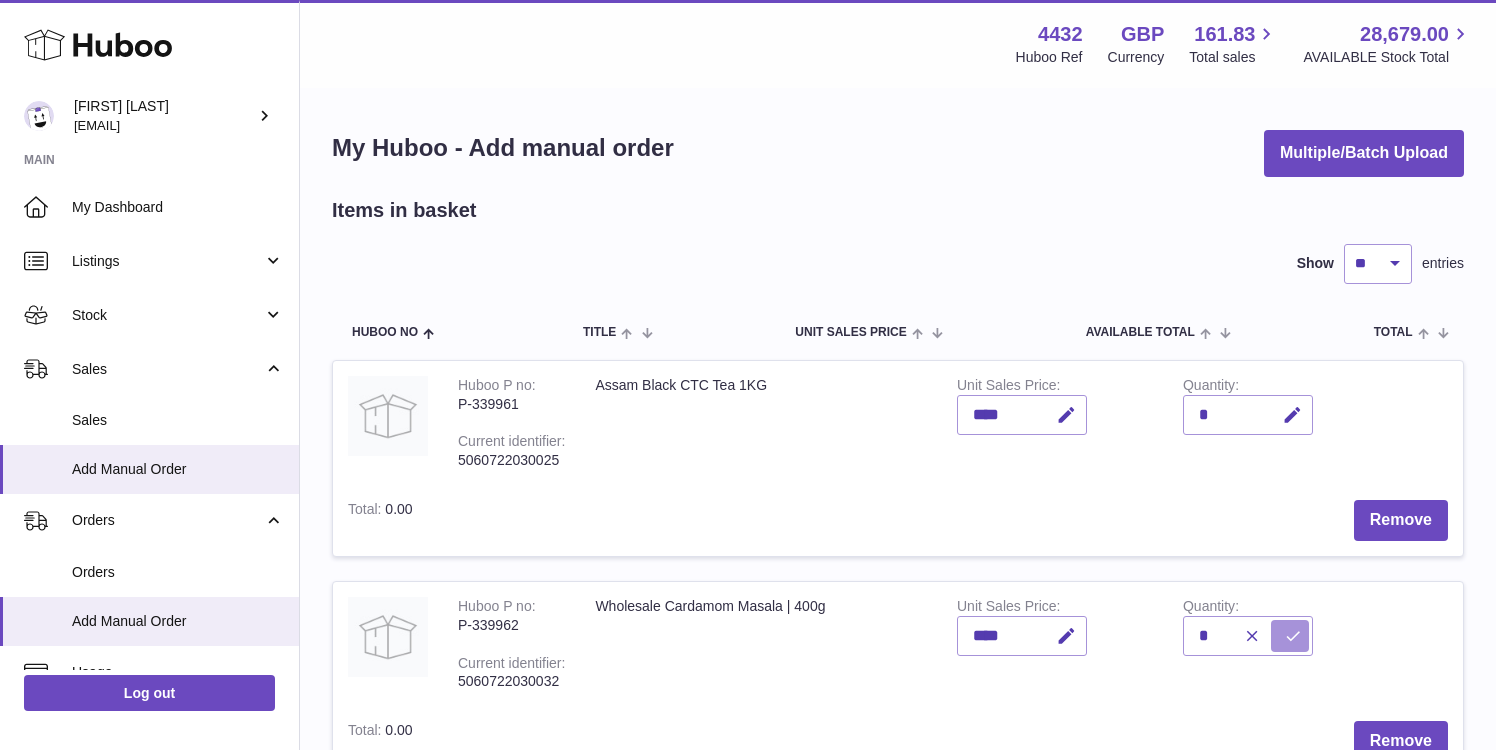 click at bounding box center [1290, 636] 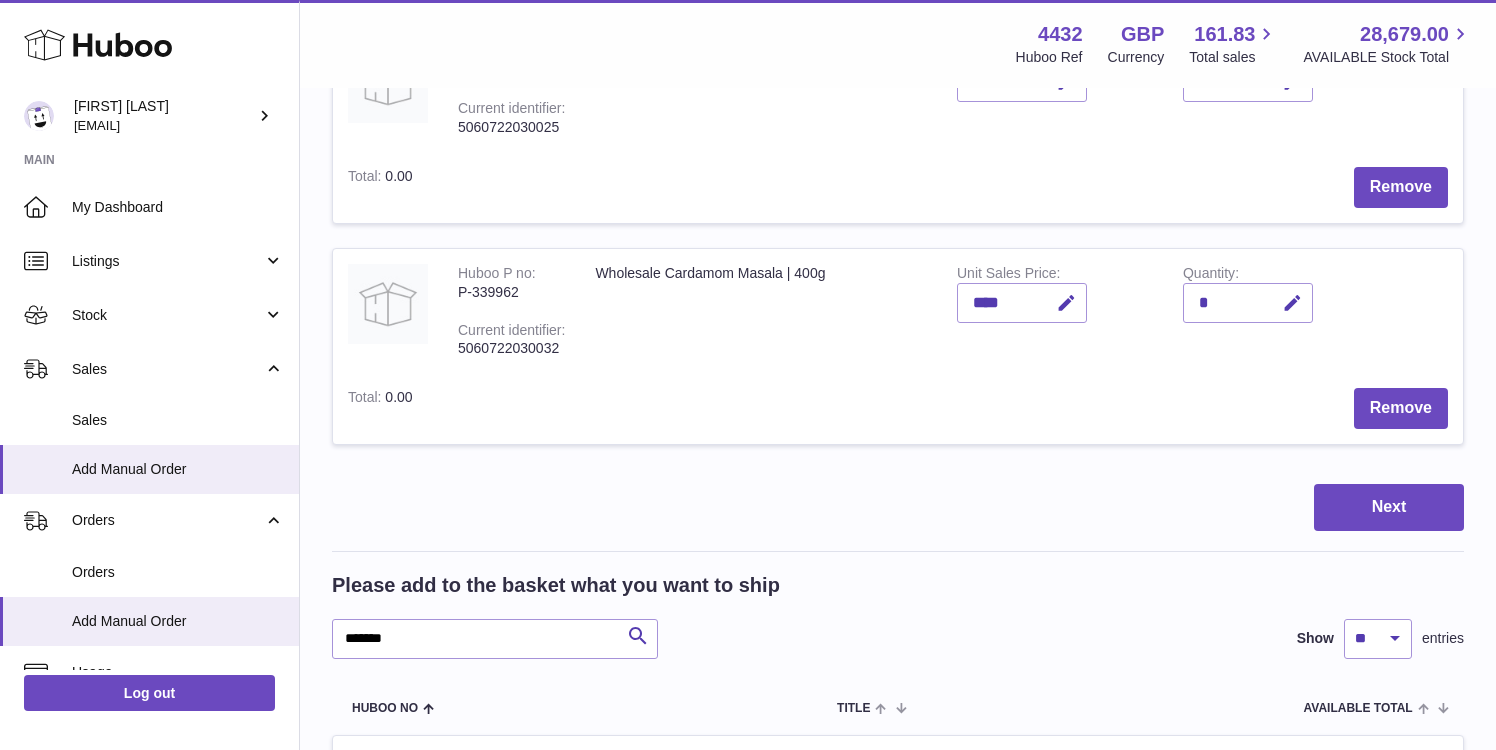 scroll, scrollTop: 334, scrollLeft: 0, axis: vertical 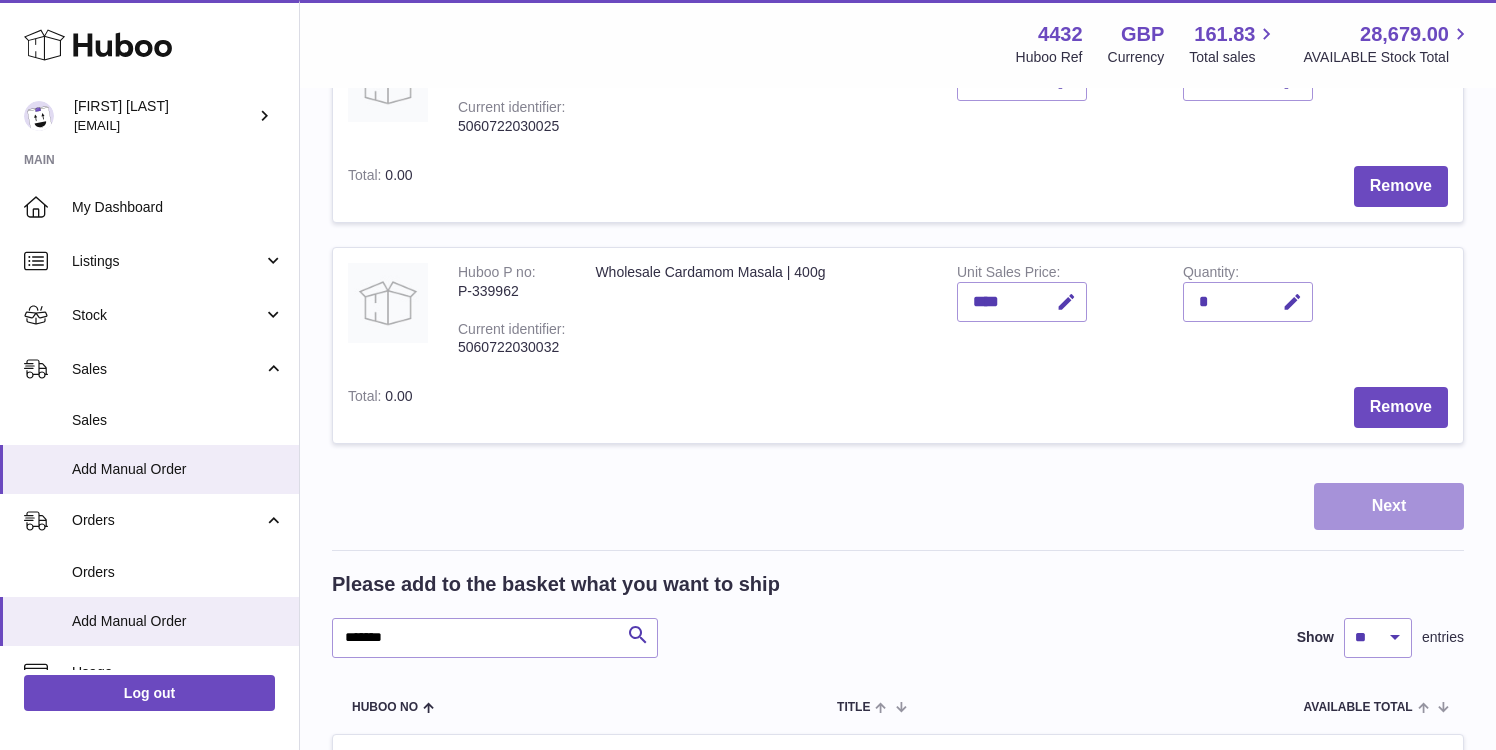 click on "Next" at bounding box center (1389, 506) 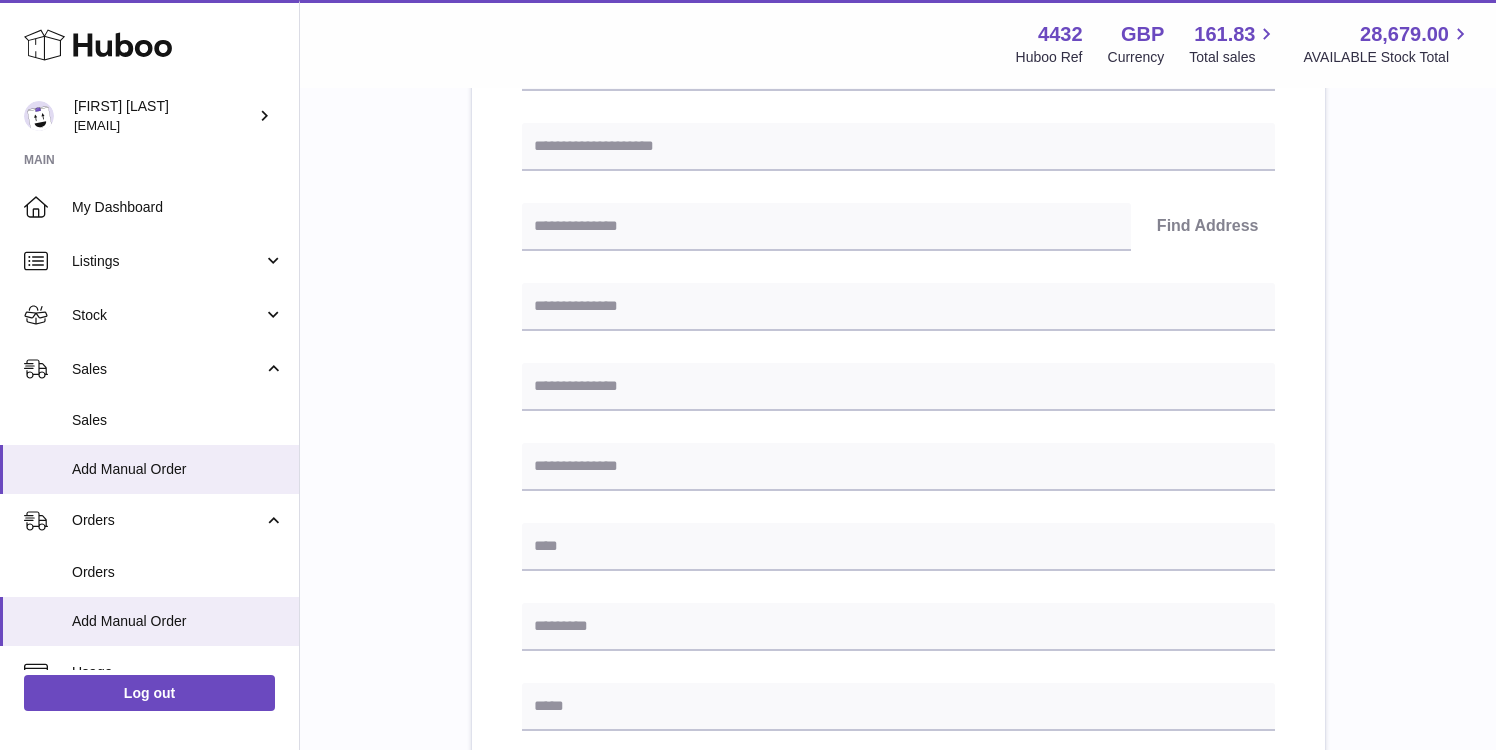 scroll, scrollTop: 0, scrollLeft: 0, axis: both 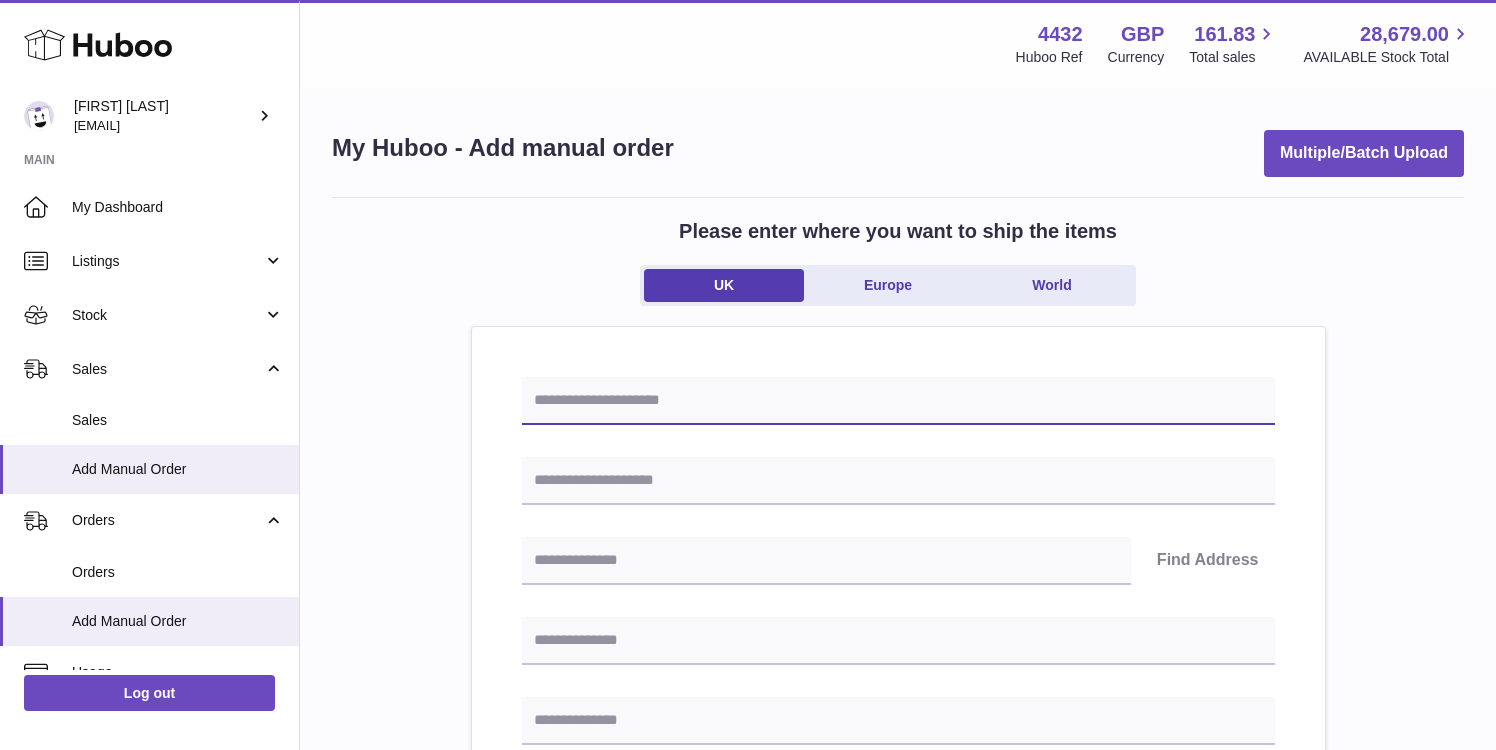 click at bounding box center [898, 401] 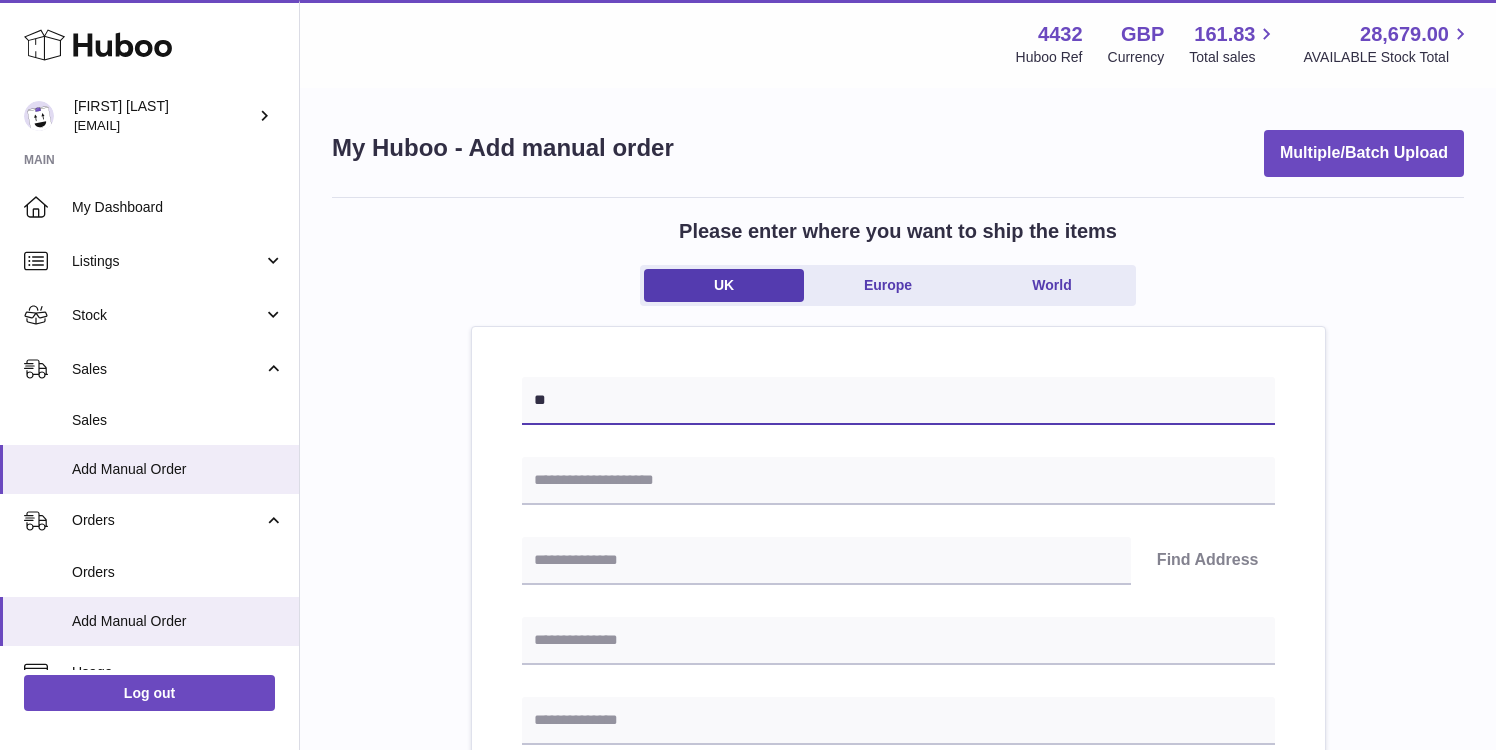 type on "*" 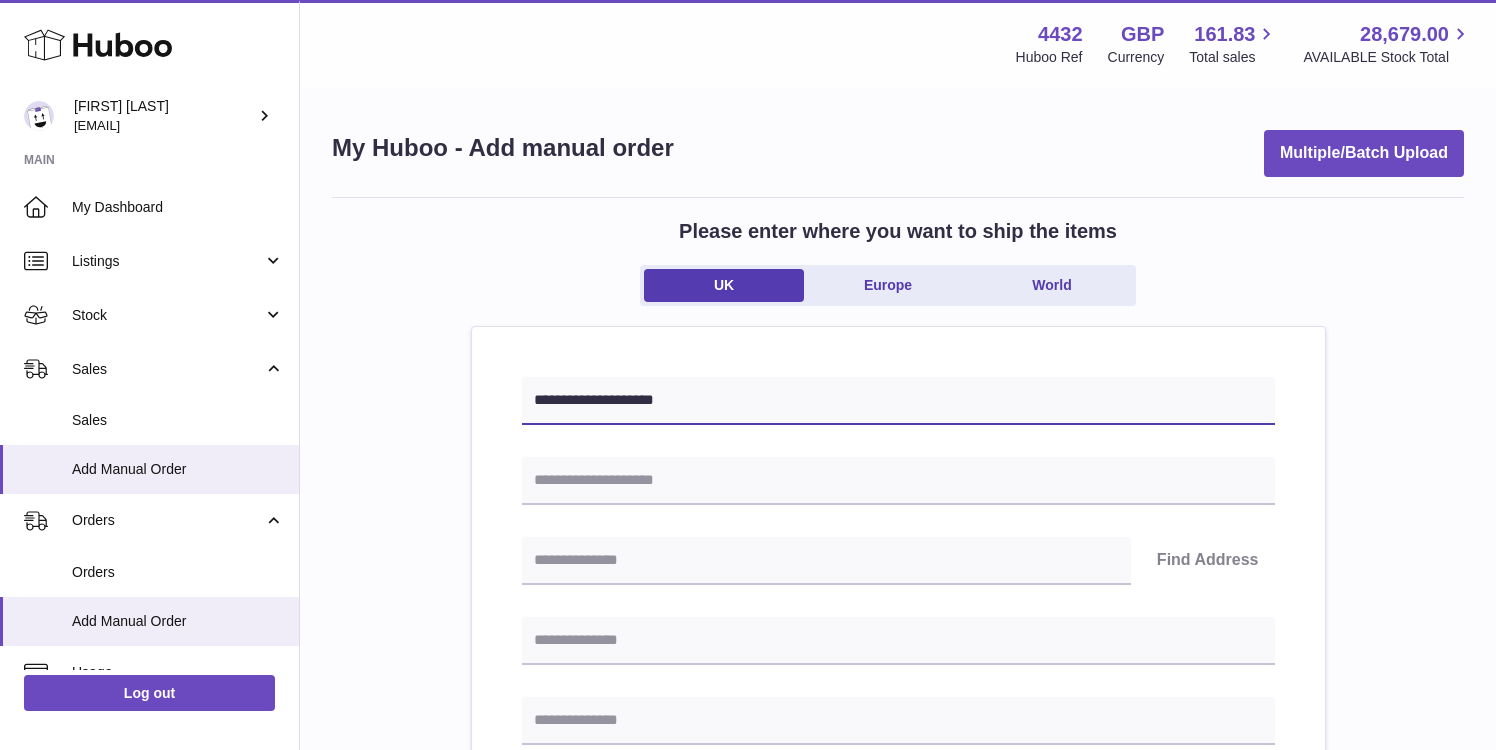 type on "**********" 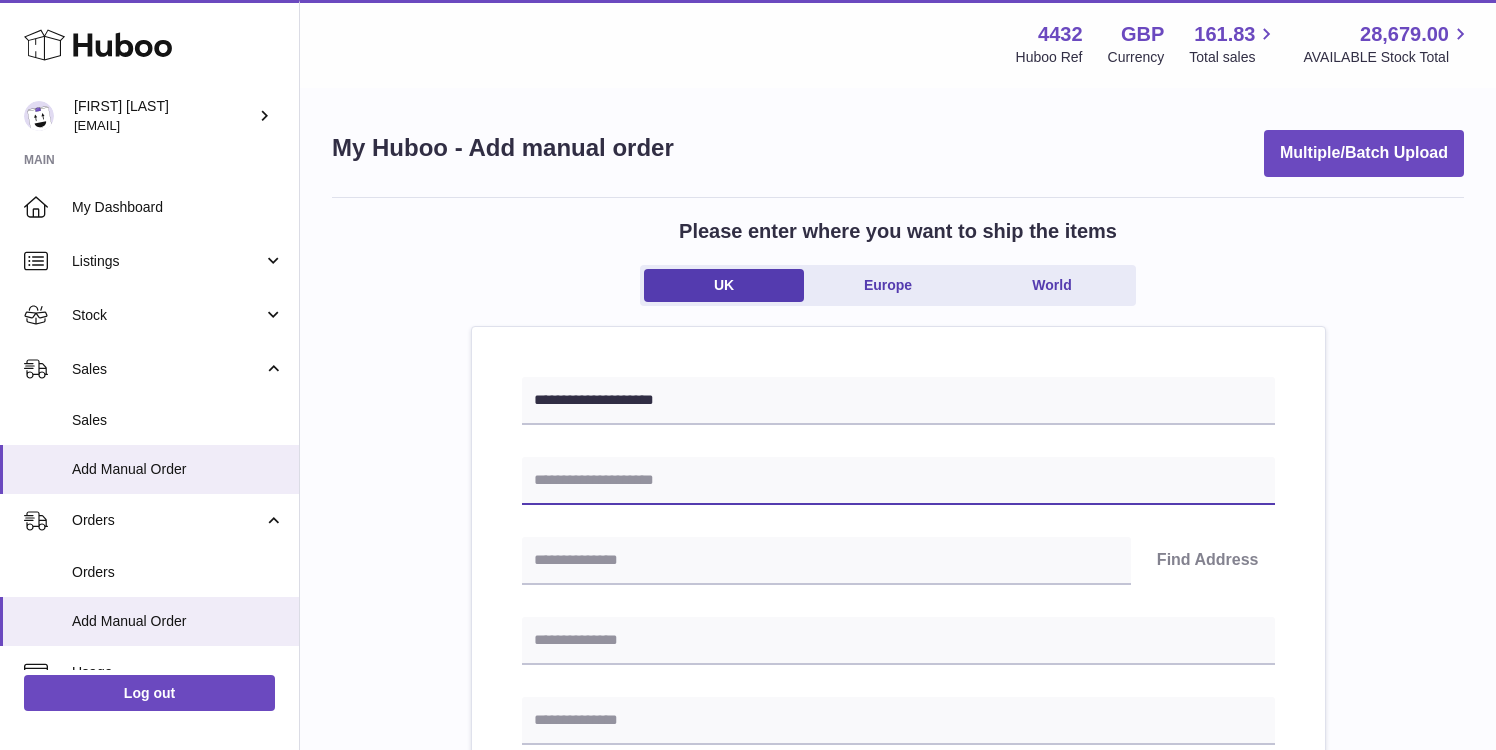 click at bounding box center (898, 481) 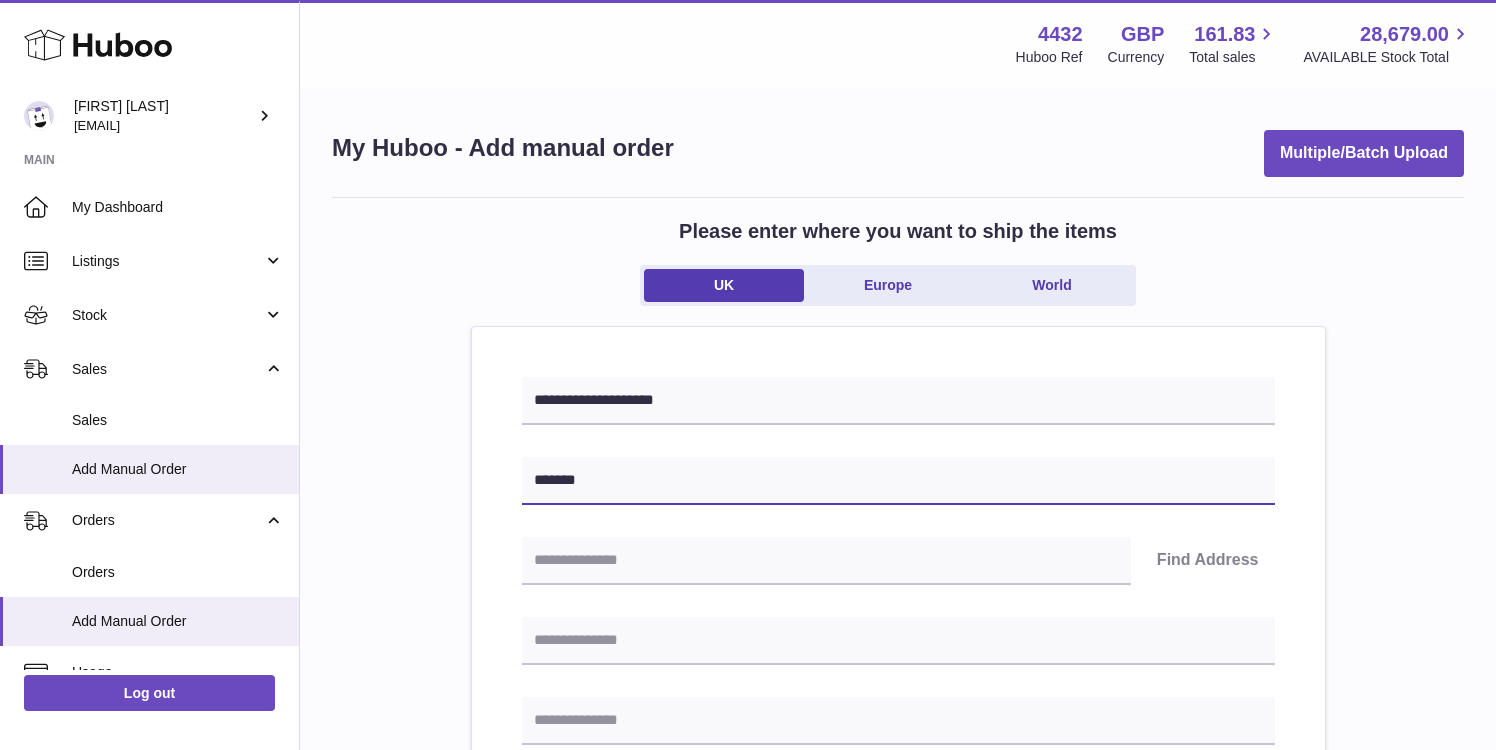 type on "**********" 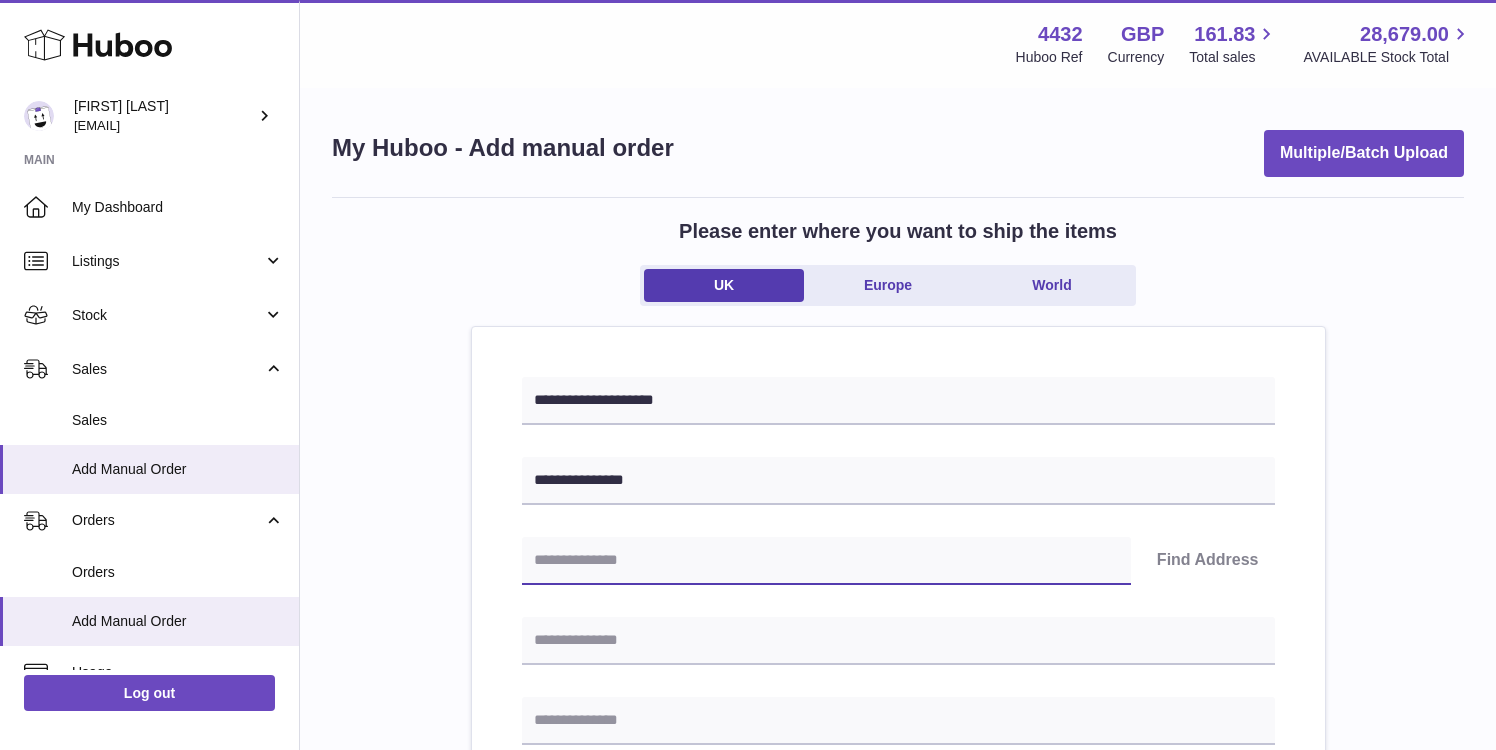 click at bounding box center [826, 561] 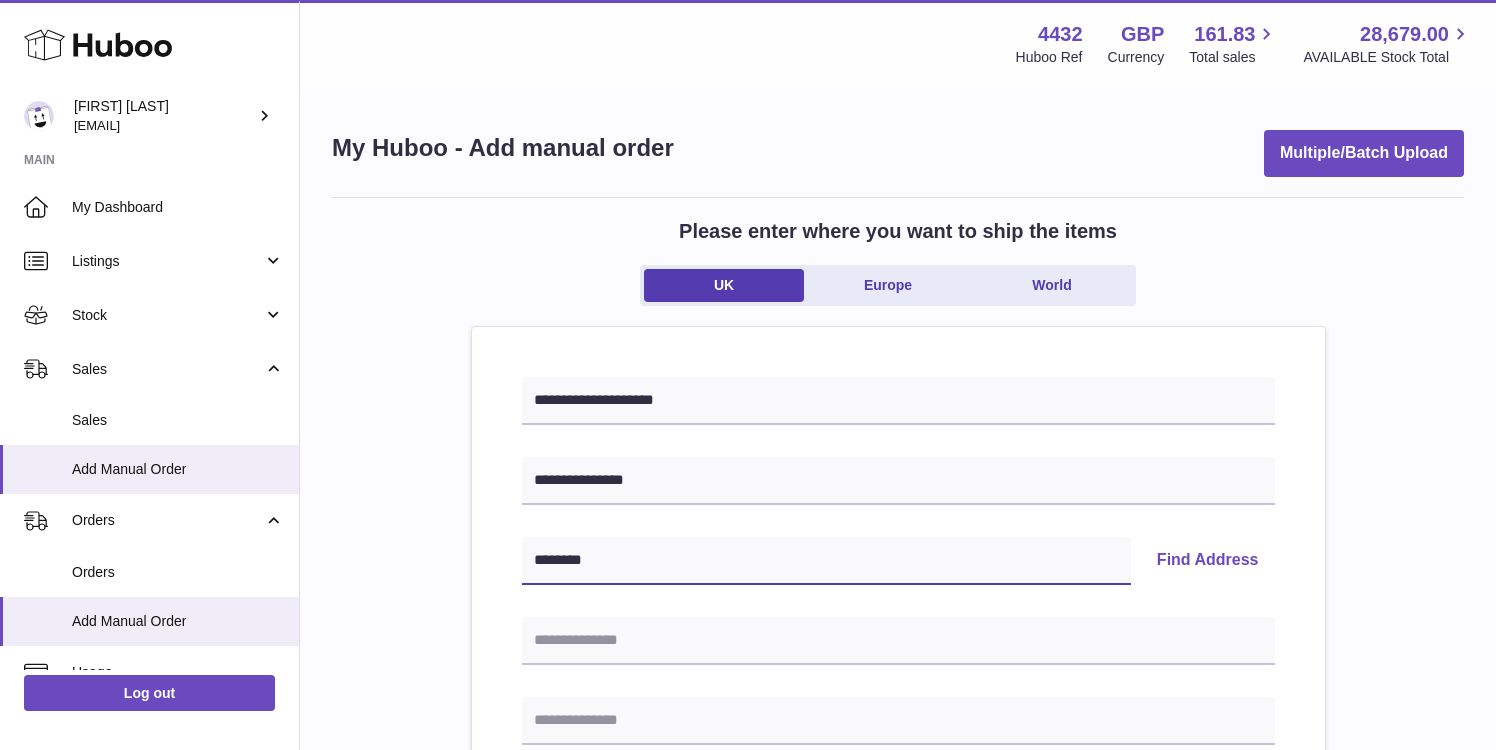 type on "********" 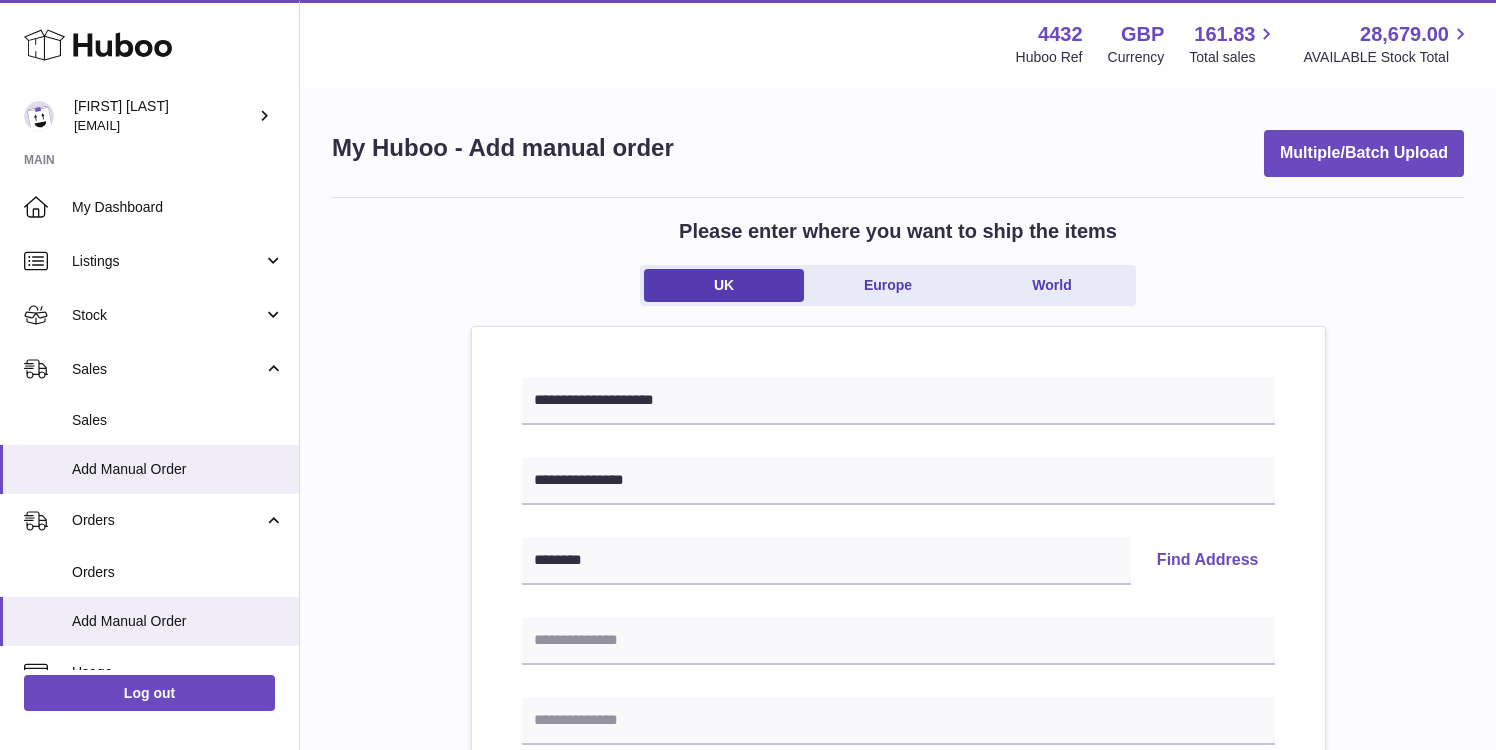 click on "Find Address" at bounding box center [1208, 561] 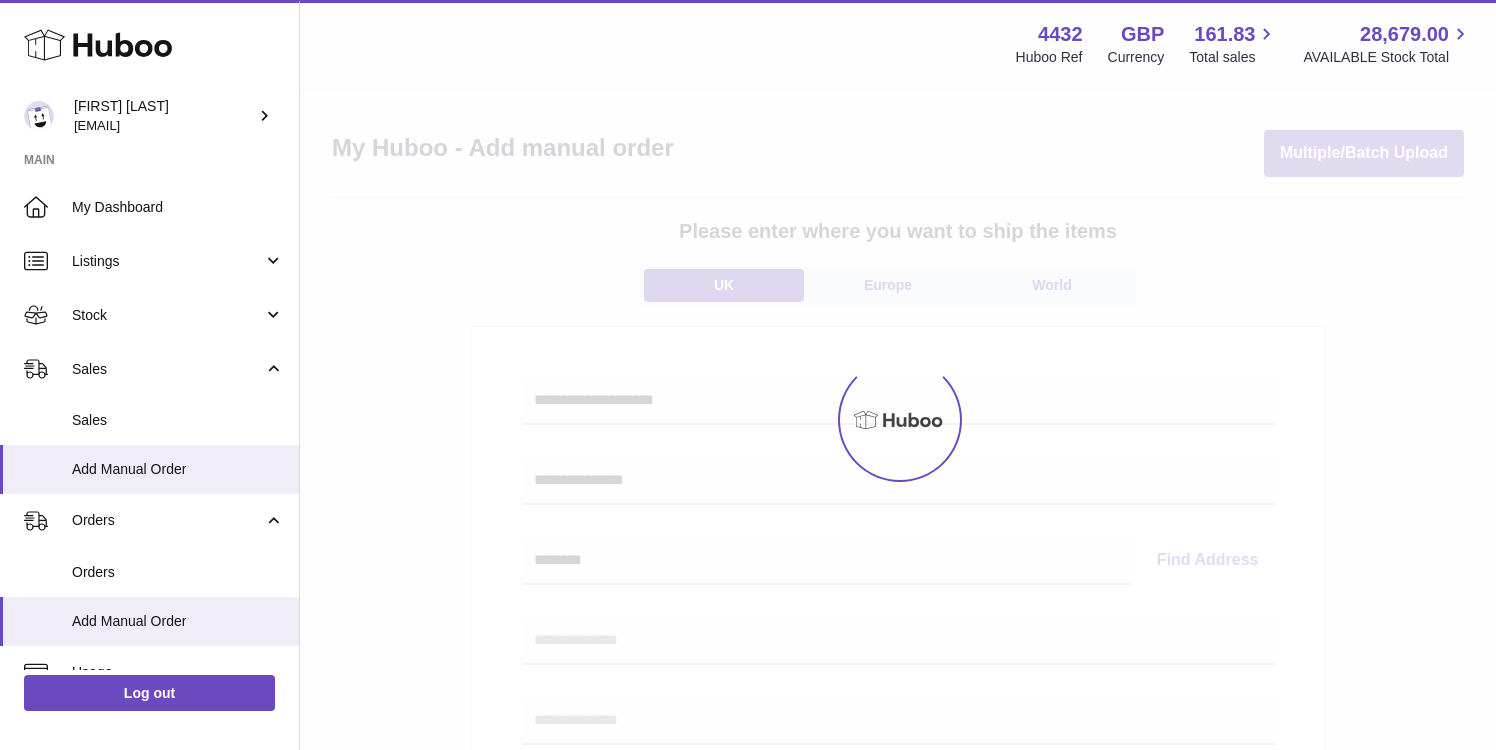 select 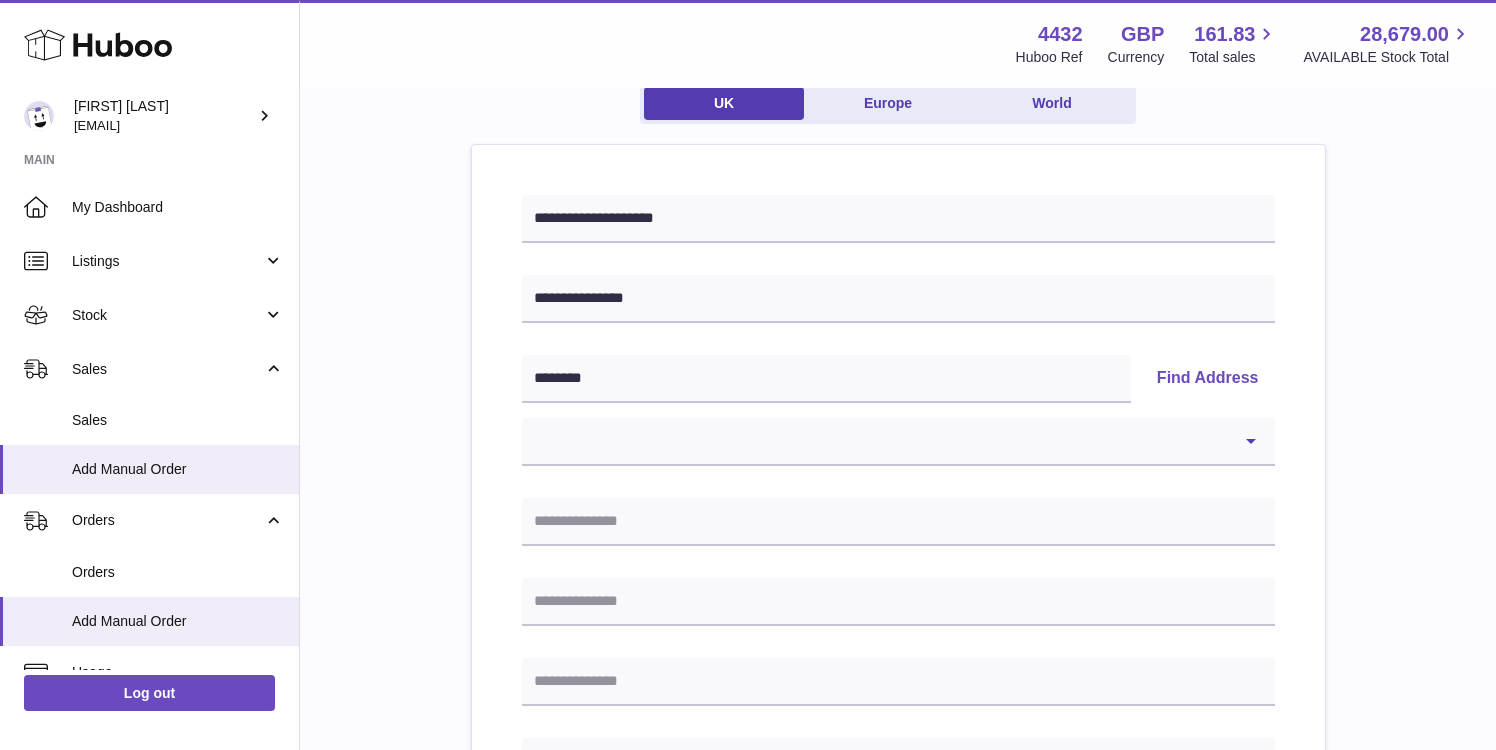 scroll, scrollTop: 231, scrollLeft: 0, axis: vertical 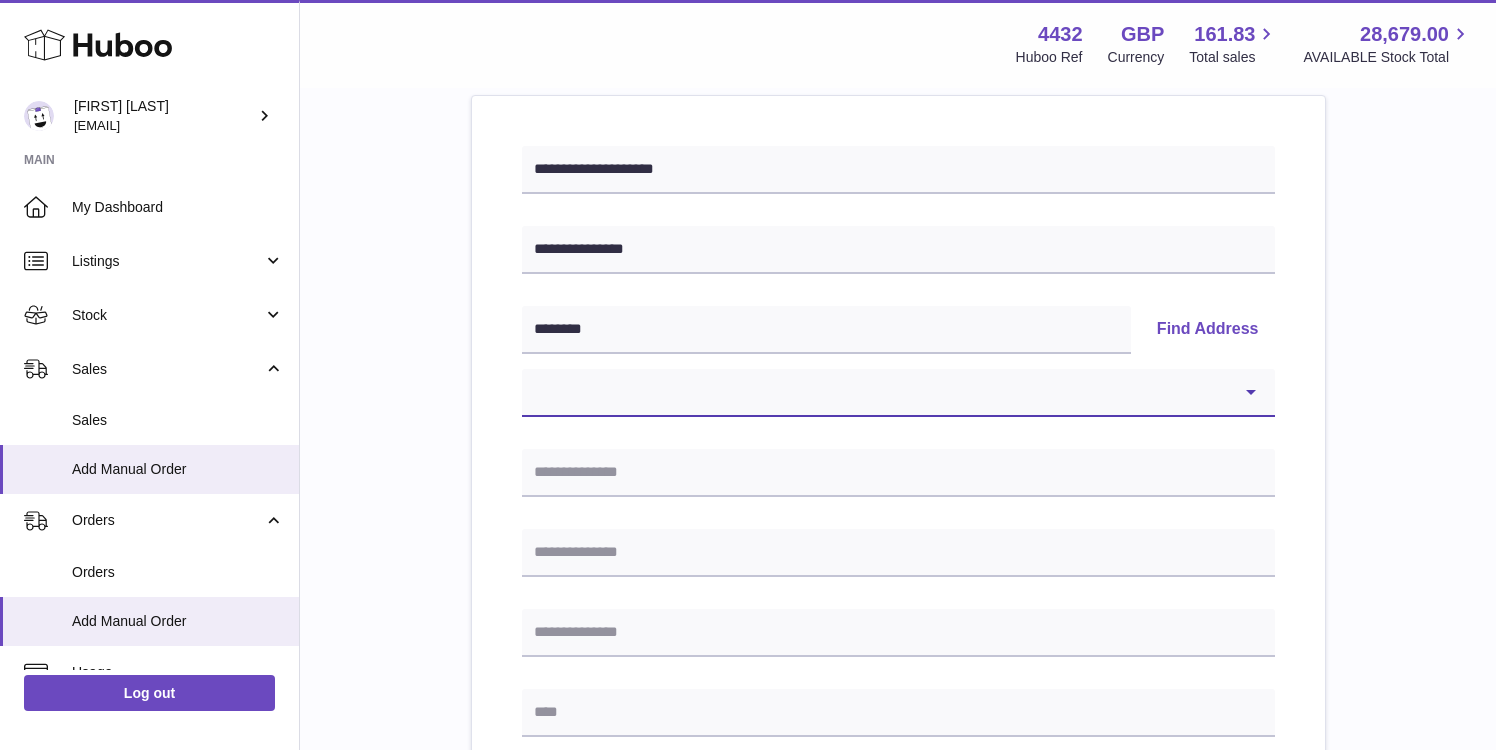 click on "**********" at bounding box center [898, 393] 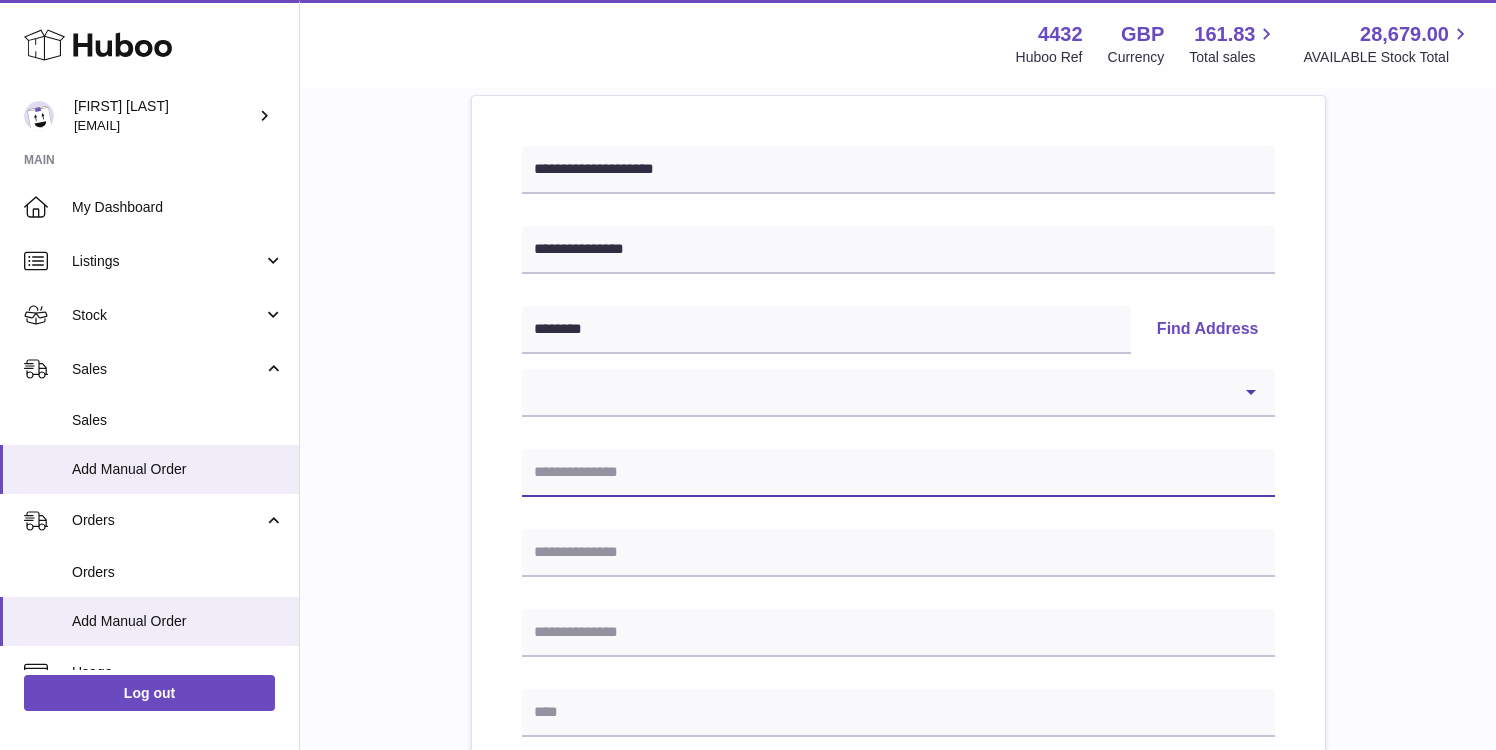 click at bounding box center [898, 473] 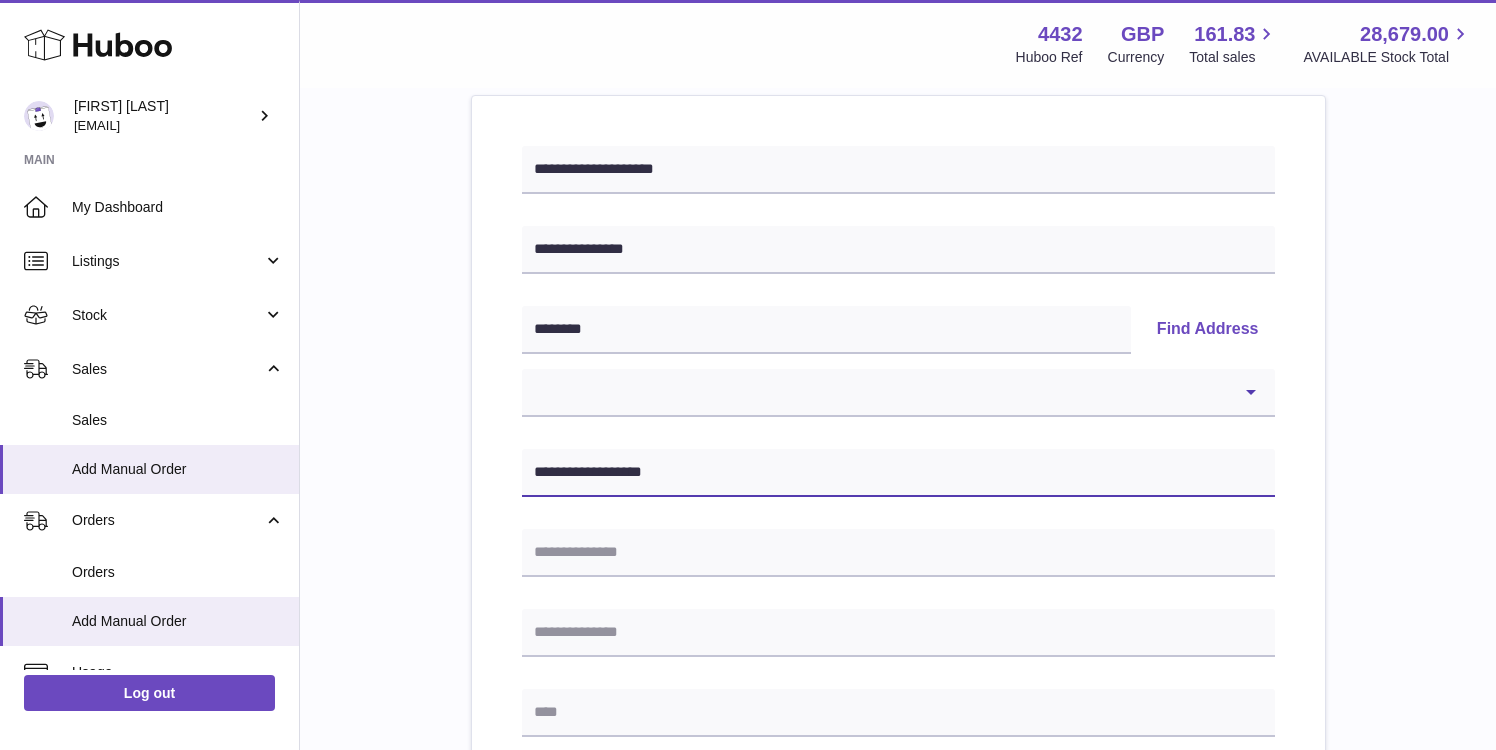 type on "**********" 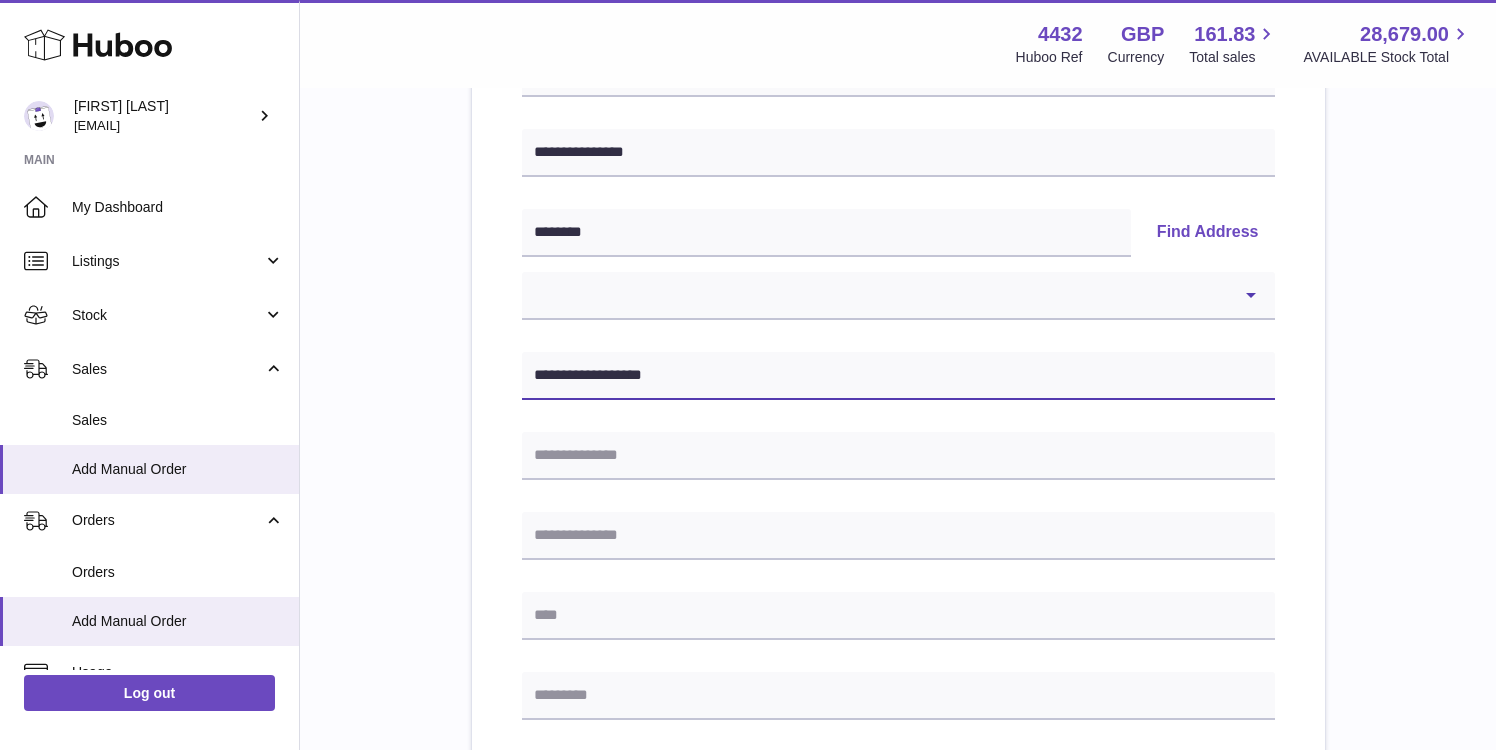 scroll, scrollTop: 345, scrollLeft: 0, axis: vertical 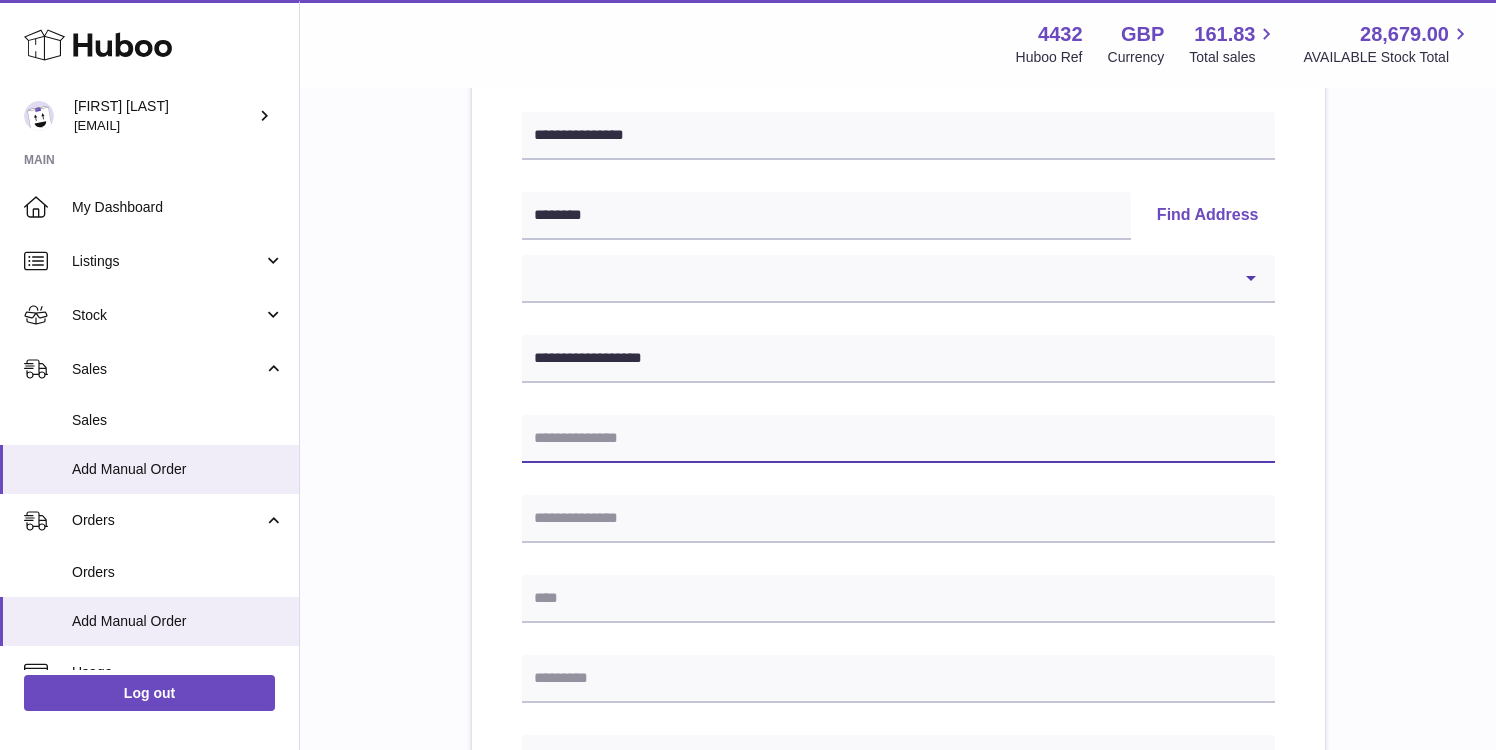 click at bounding box center (898, 439) 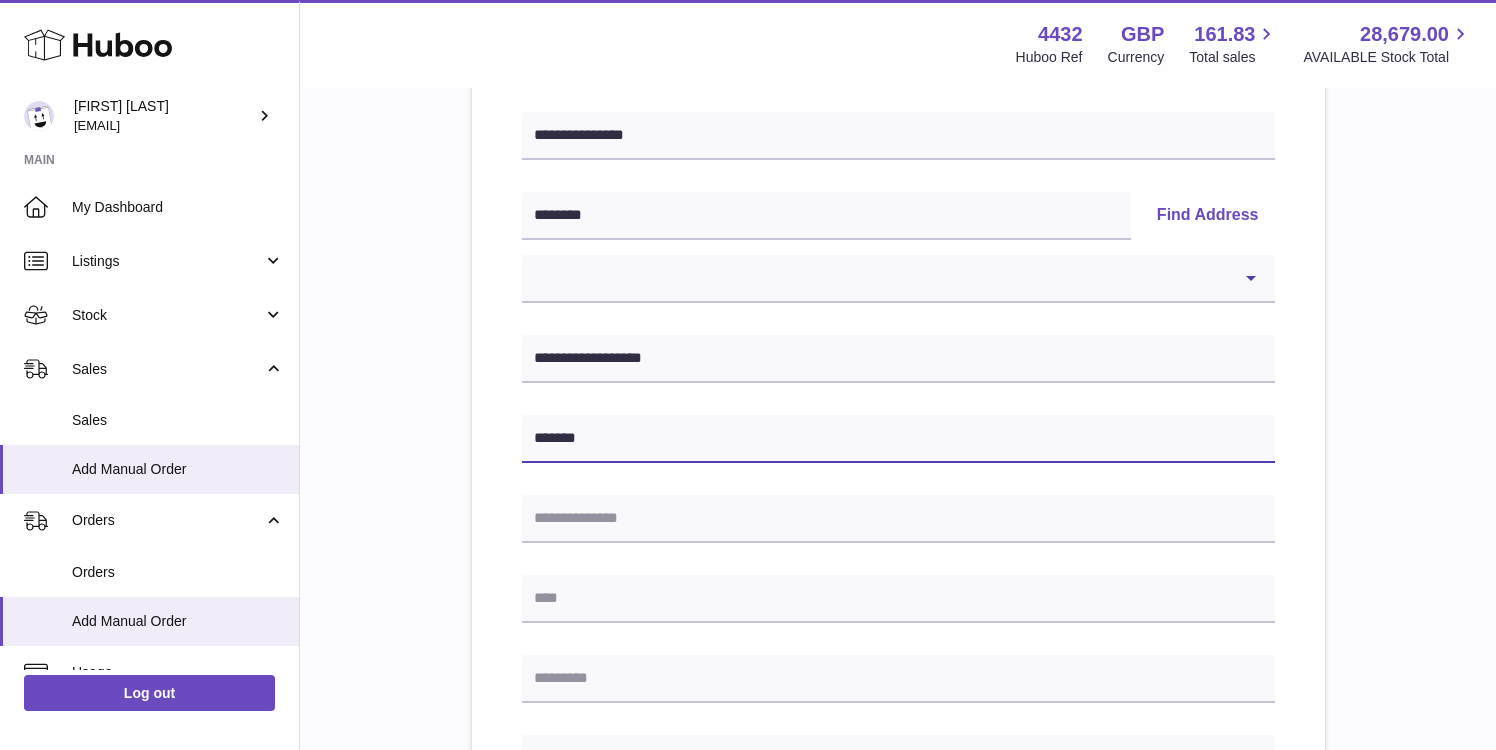 type on "******" 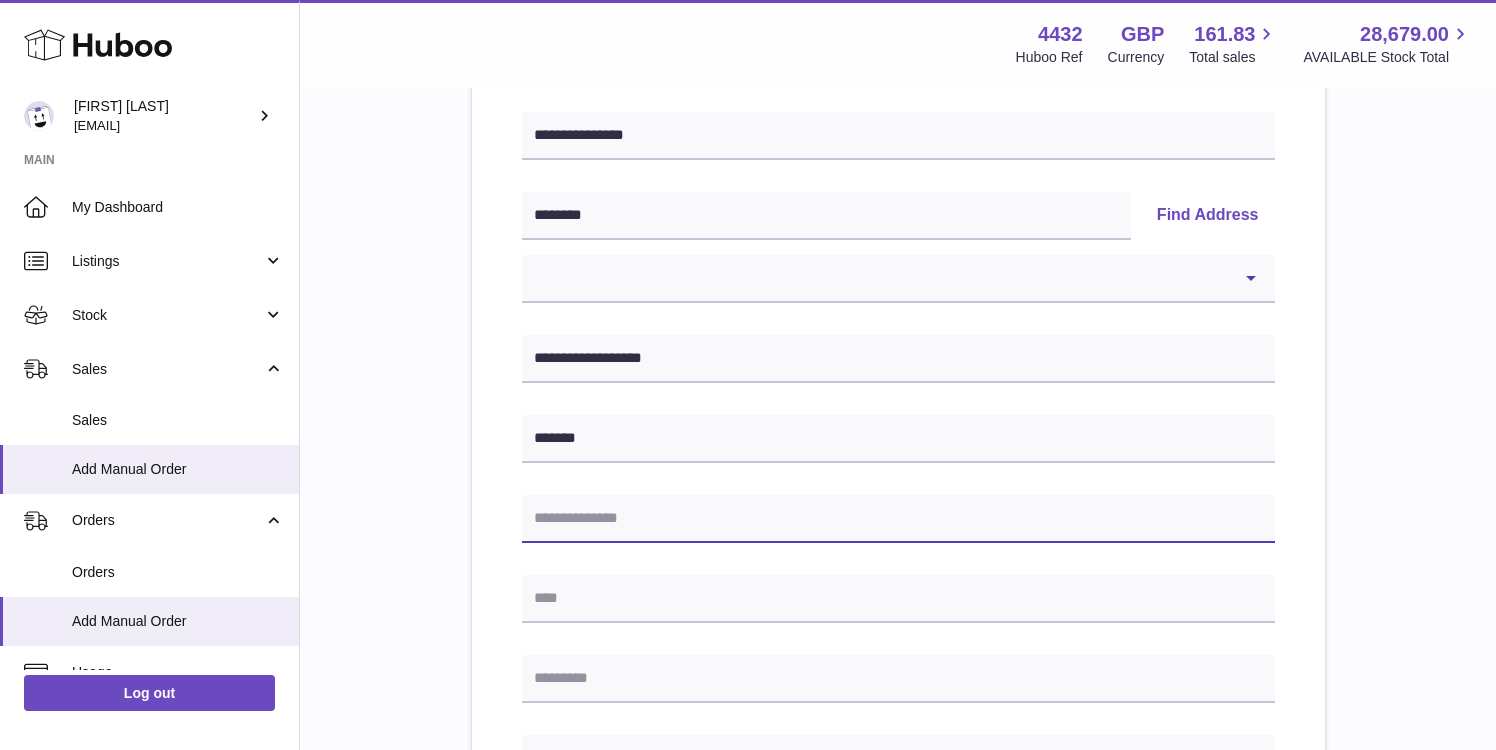 click at bounding box center [898, 519] 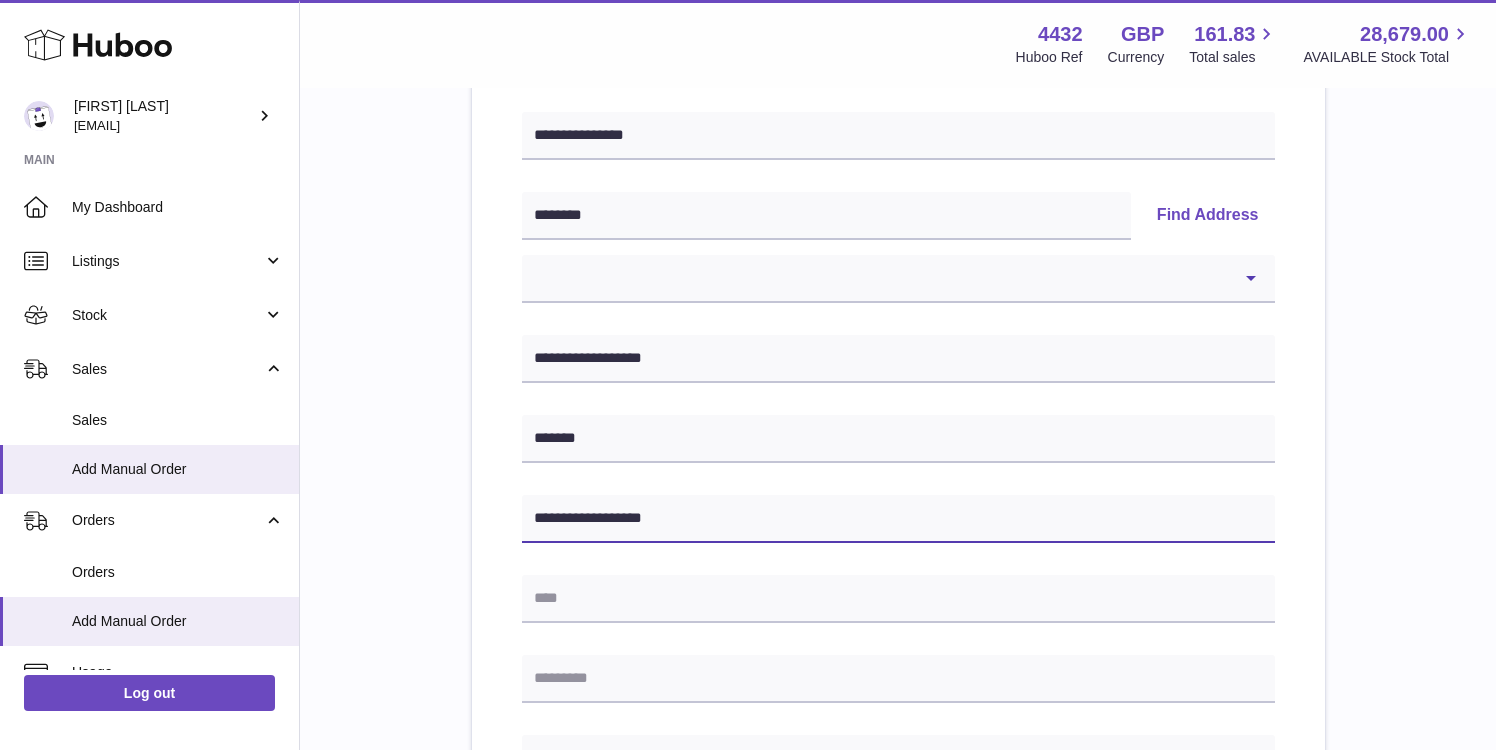 type on "**********" 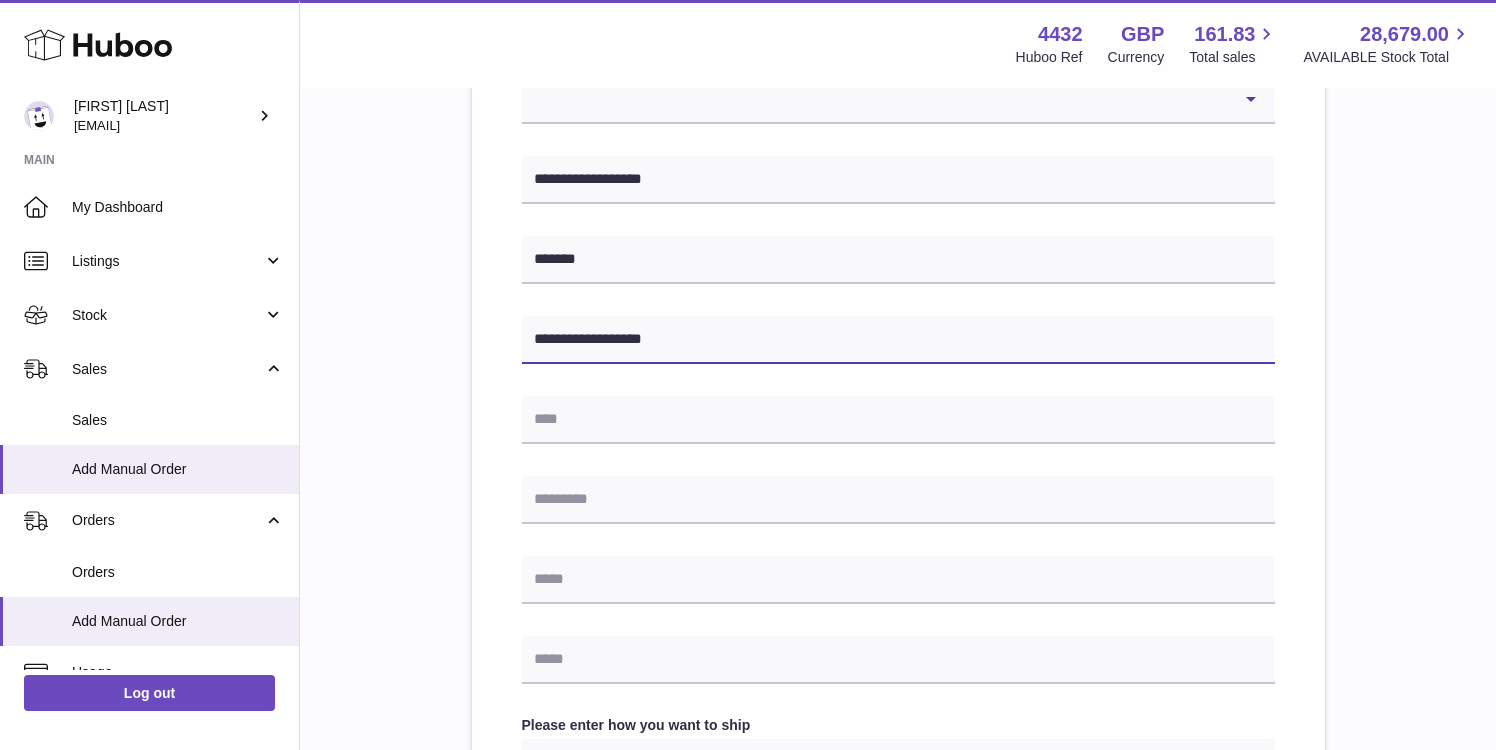scroll, scrollTop: 534, scrollLeft: 0, axis: vertical 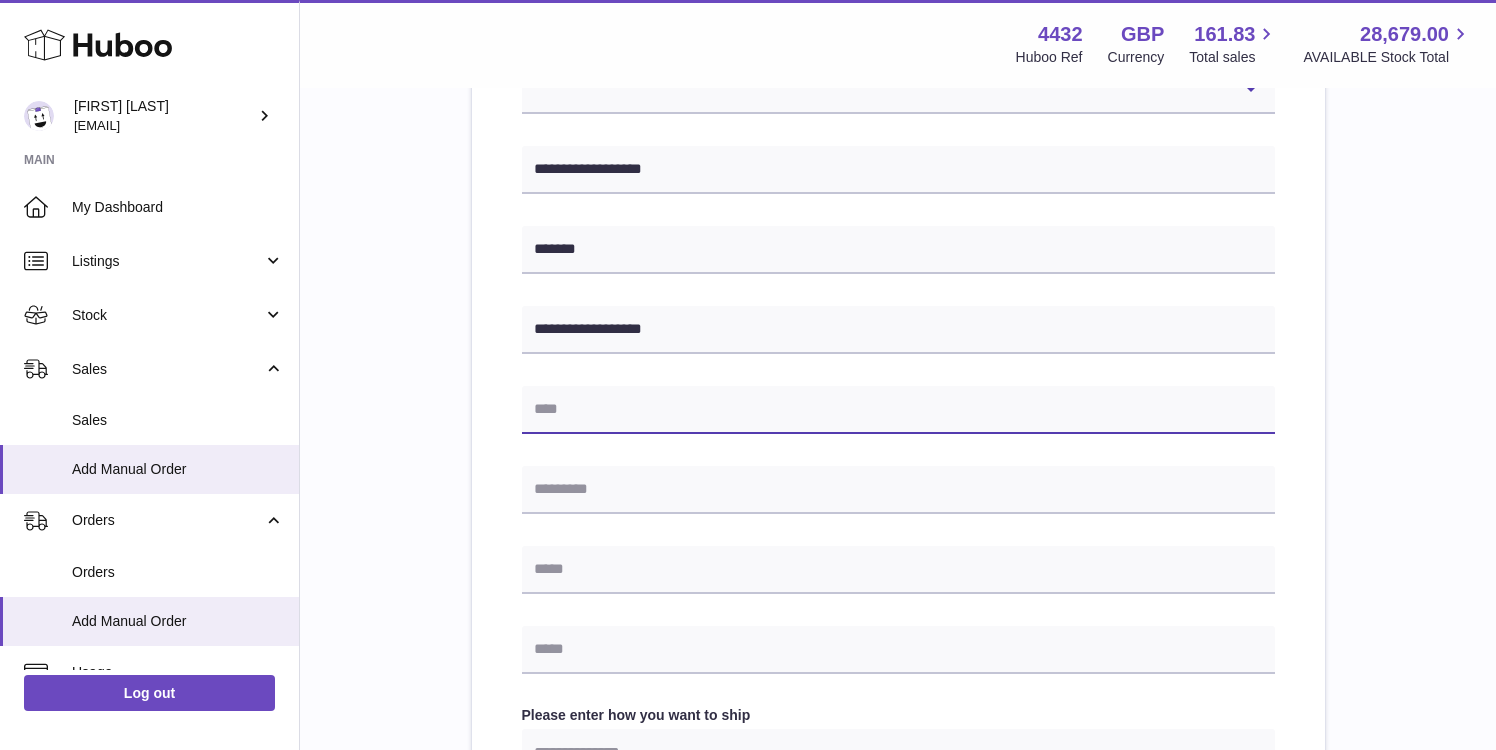 click at bounding box center [898, 410] 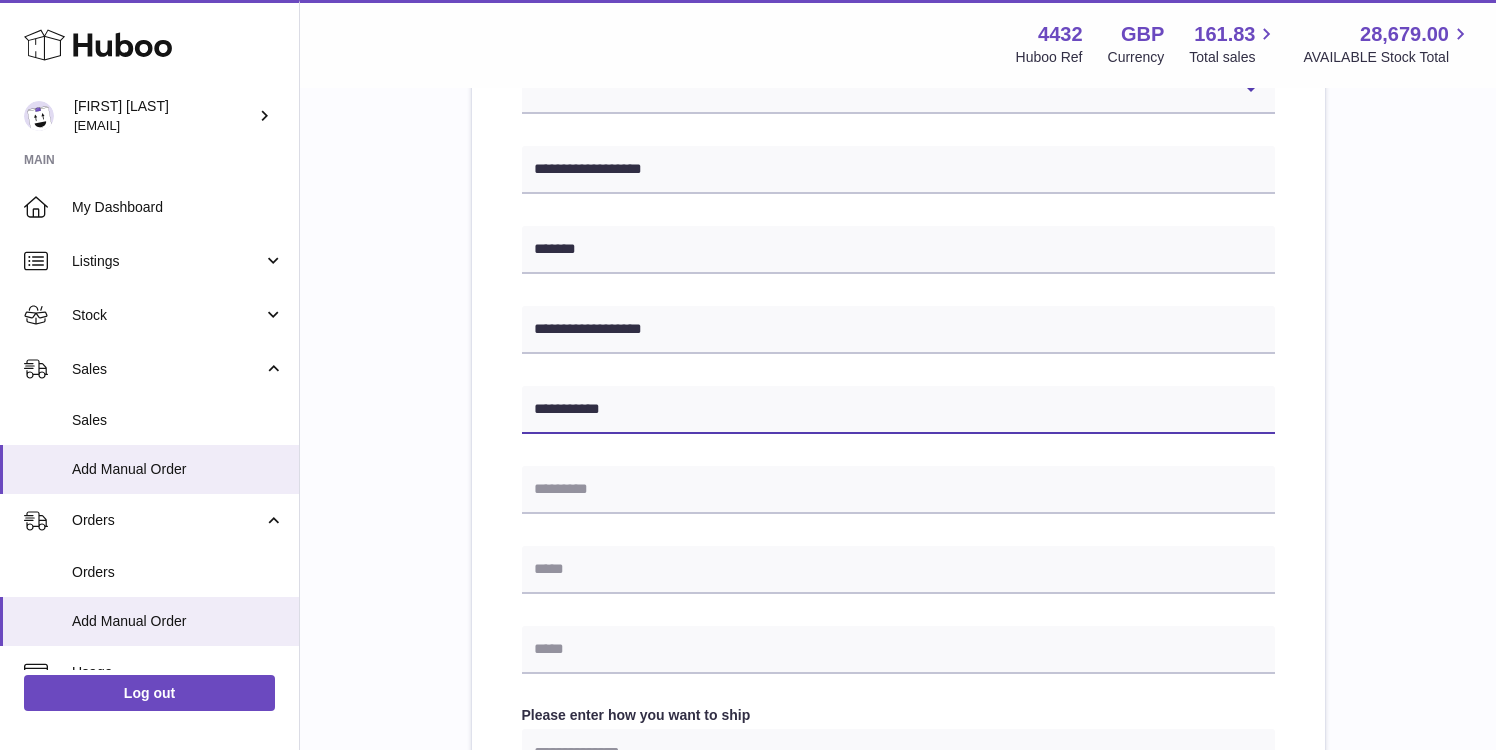 paste on "**********" 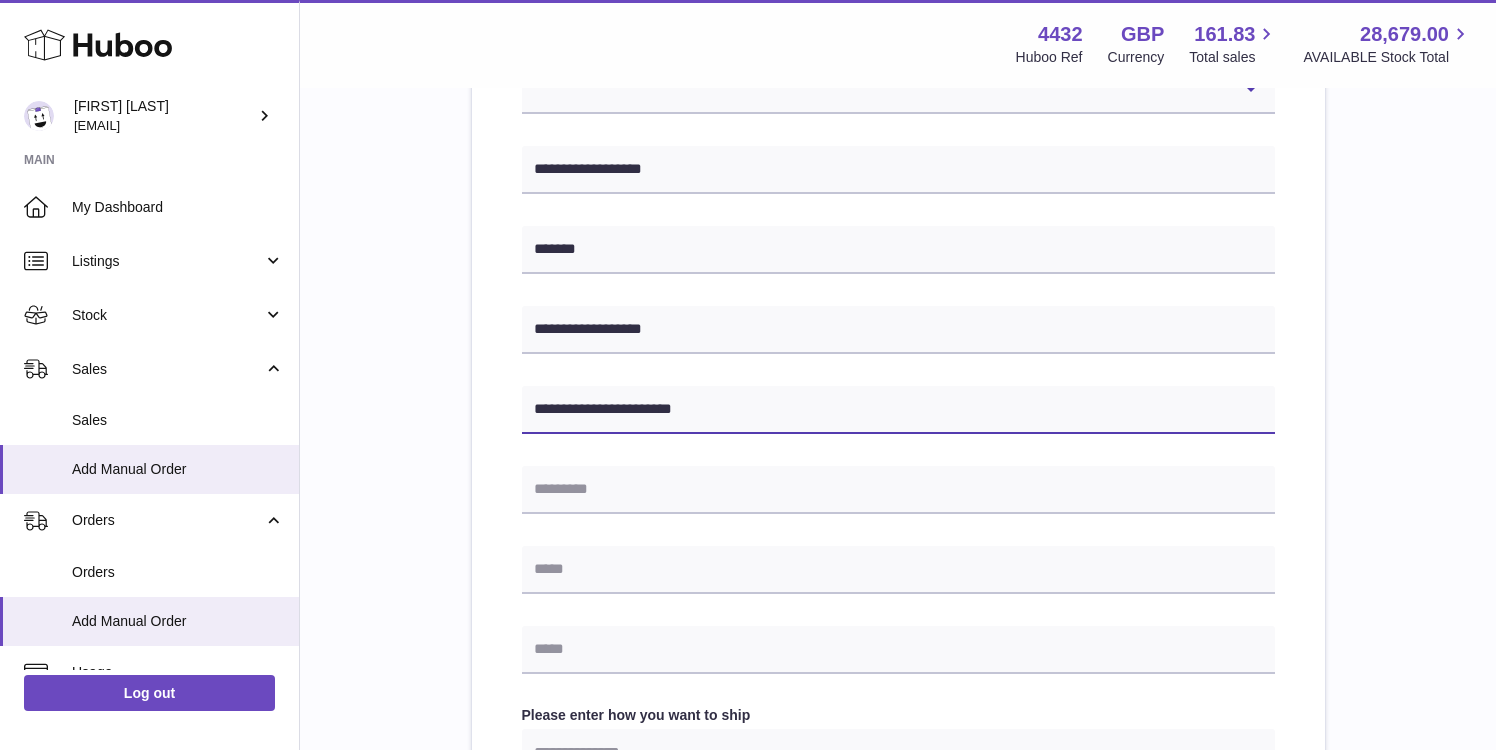 type on "**********" 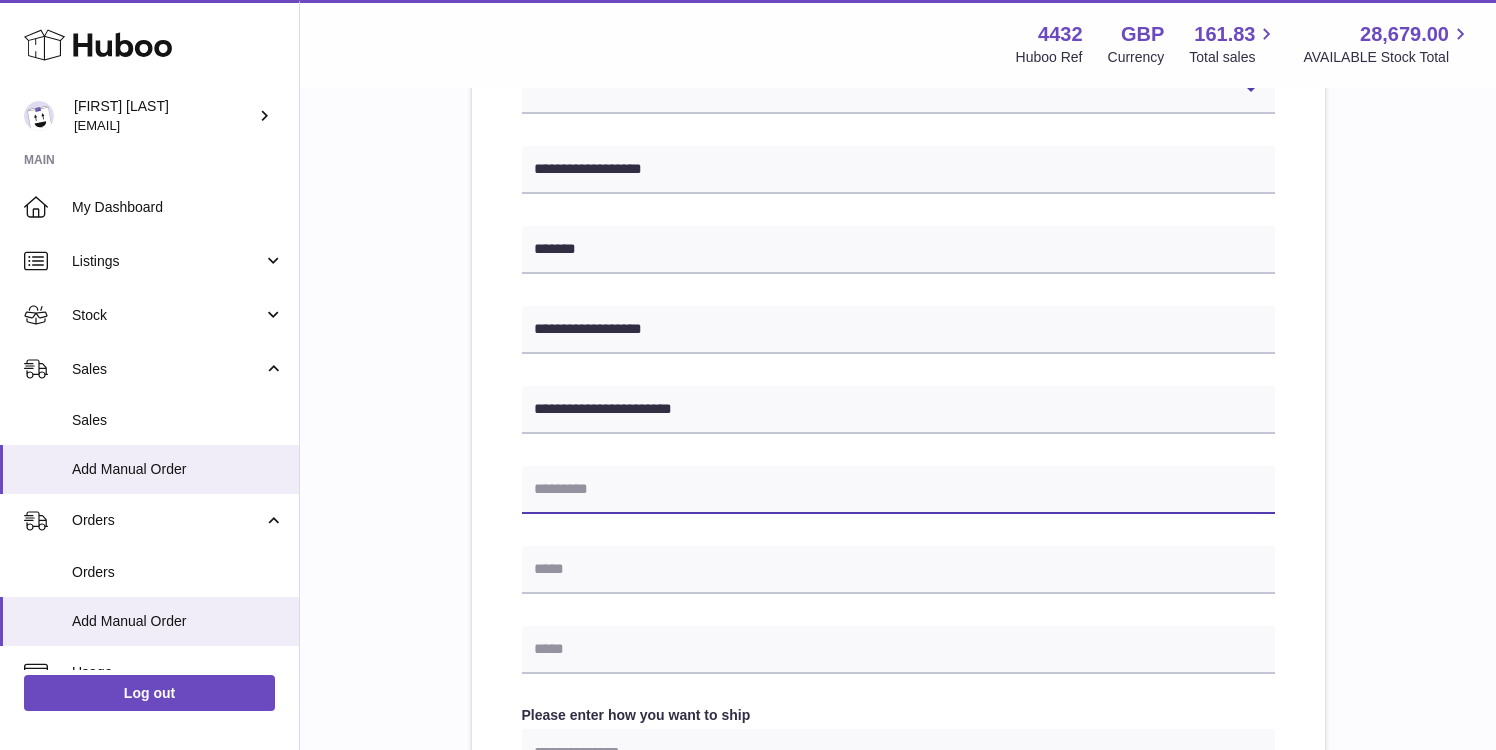 click at bounding box center (898, 490) 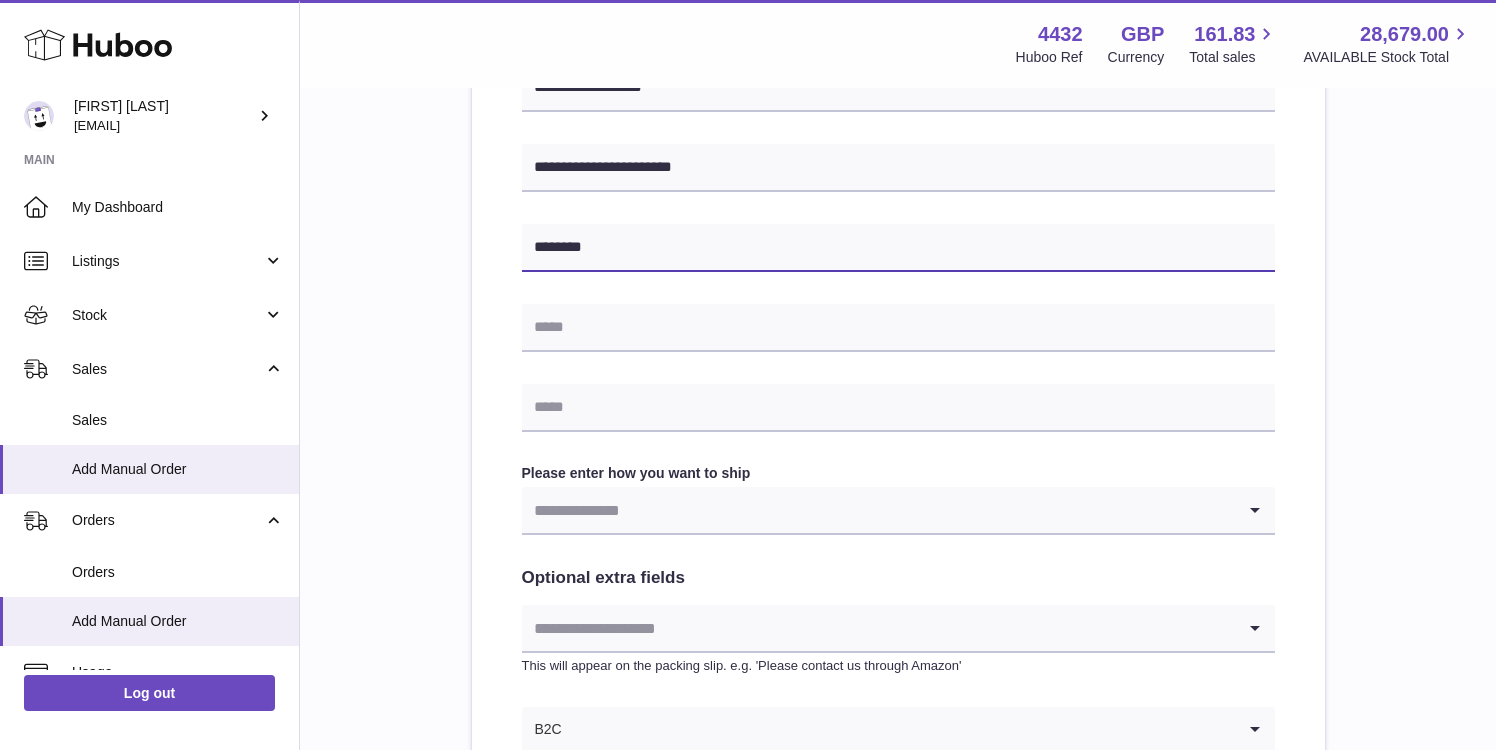 scroll, scrollTop: 804, scrollLeft: 0, axis: vertical 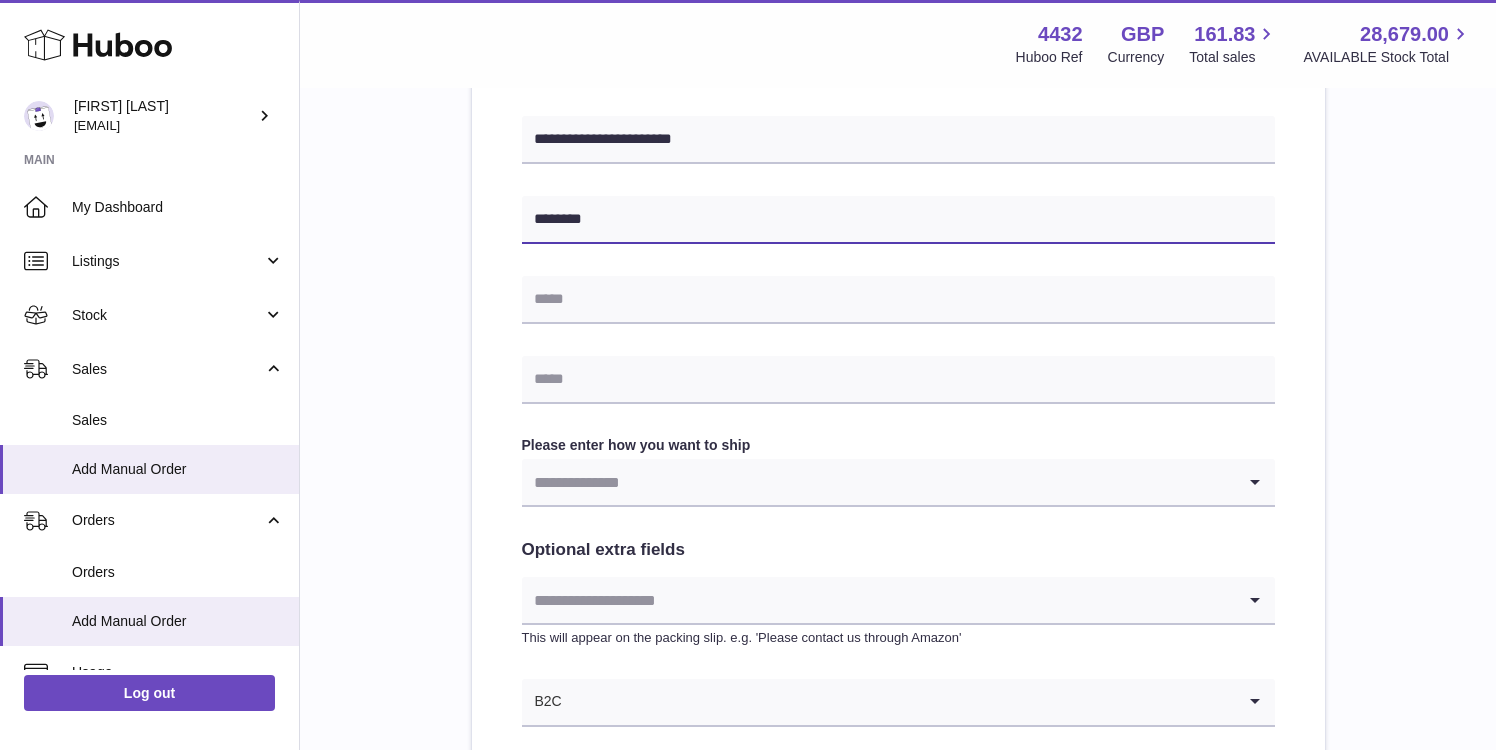 type on "********" 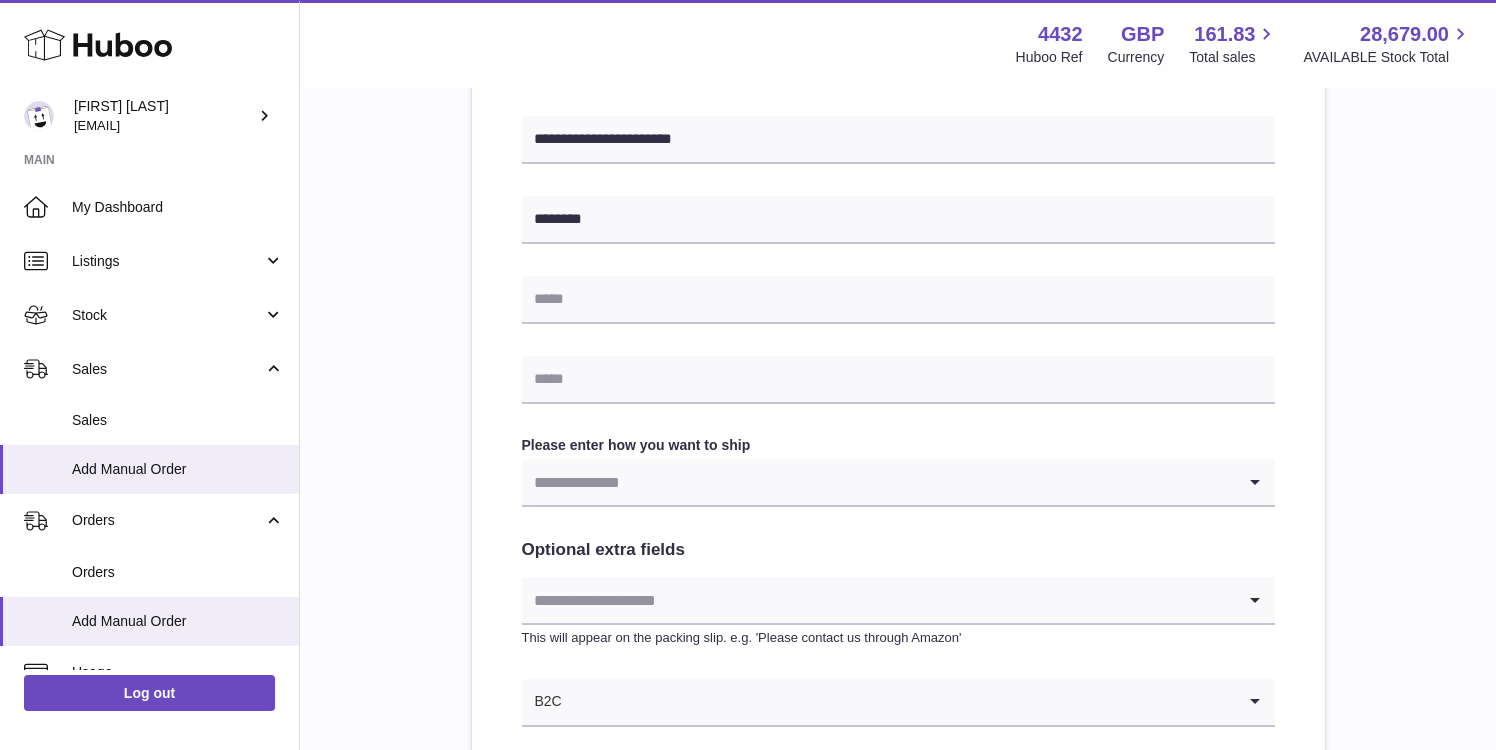 click at bounding box center (878, 482) 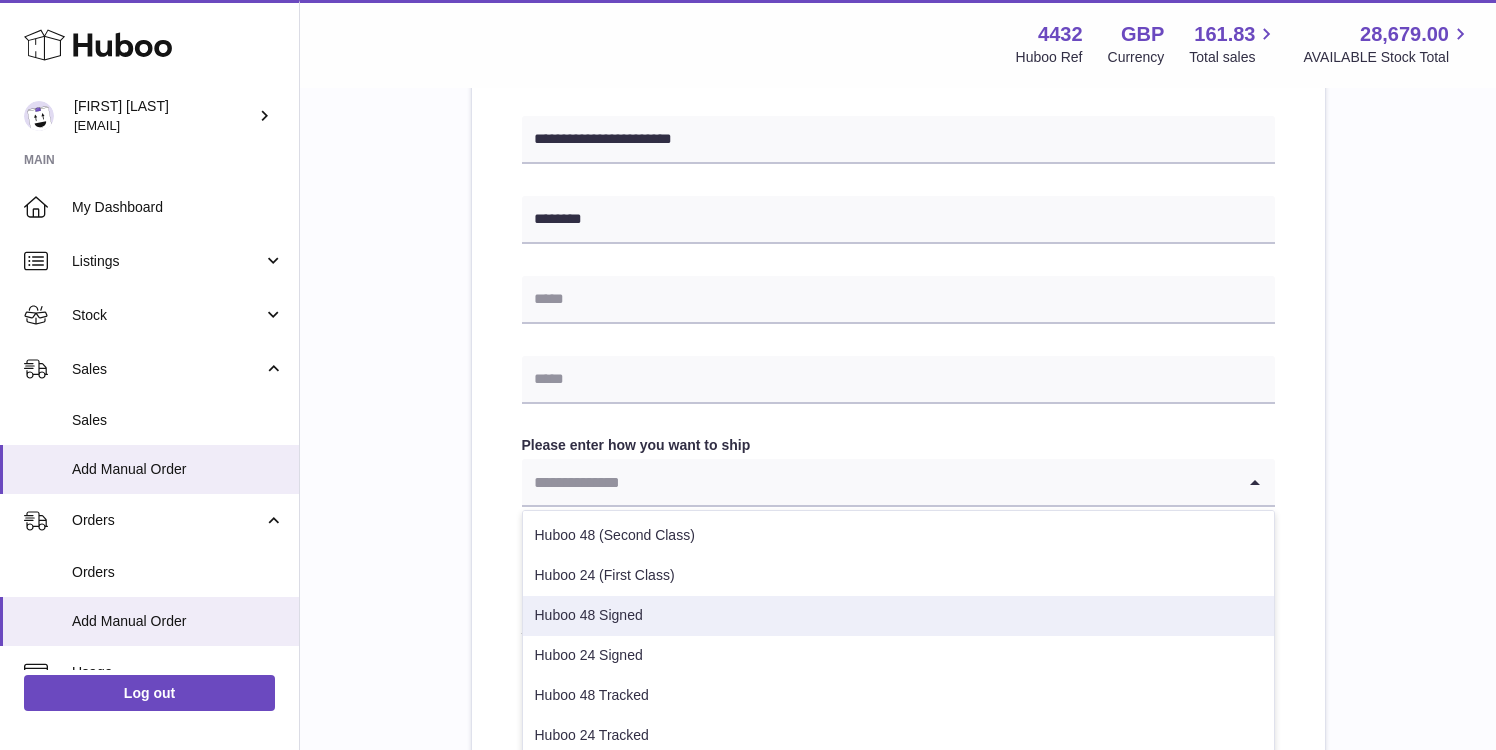 click on "Huboo 48 Signed" at bounding box center (898, 616) 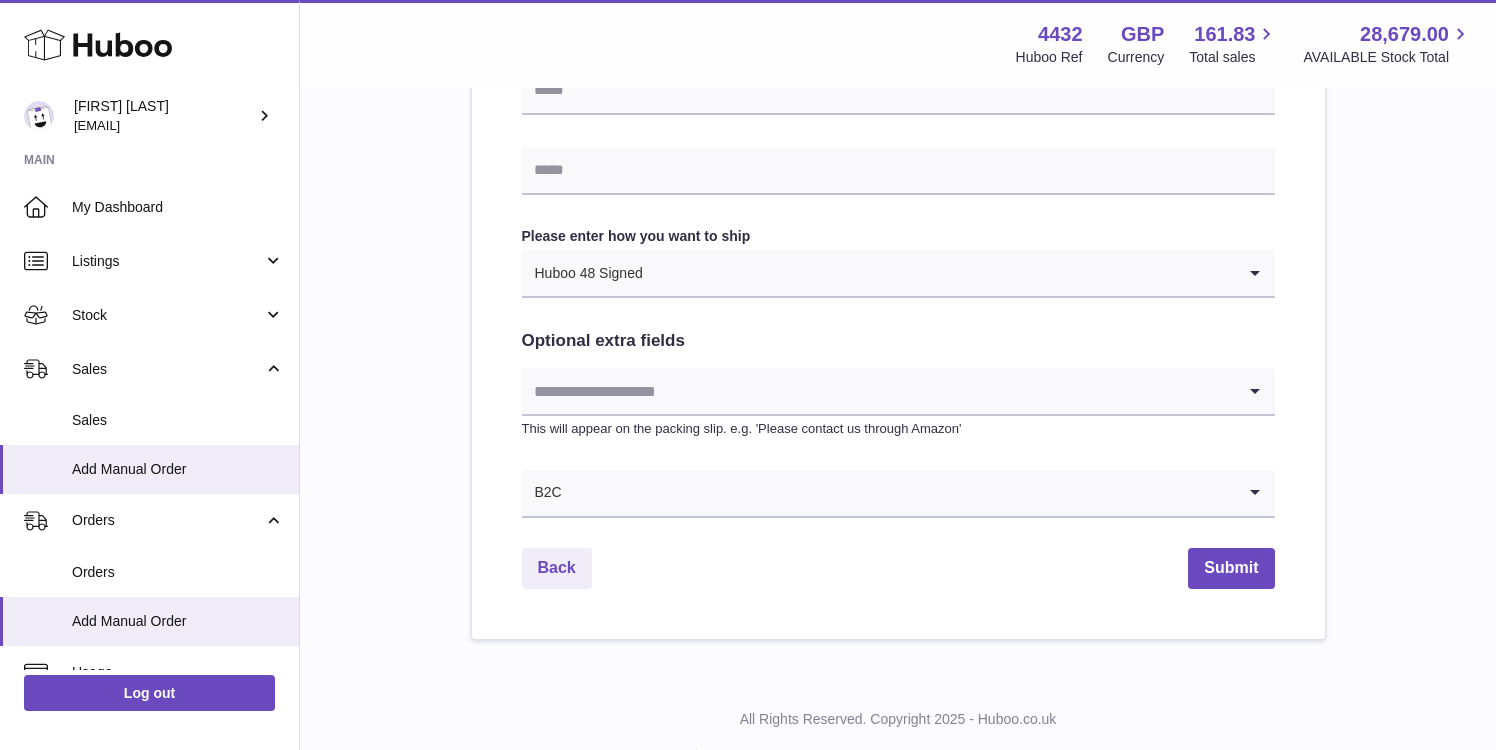 scroll, scrollTop: 1016, scrollLeft: 0, axis: vertical 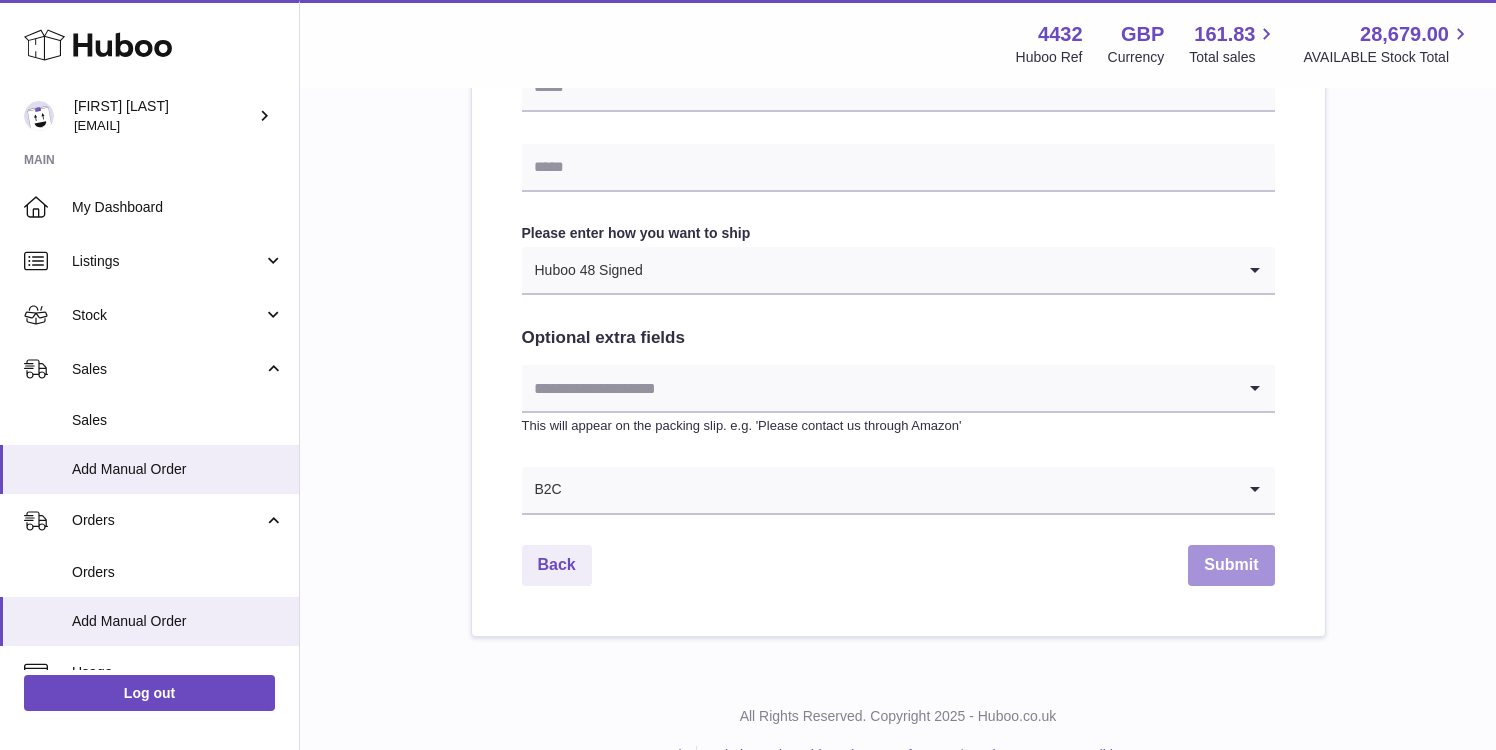click on "Submit" at bounding box center [1231, 565] 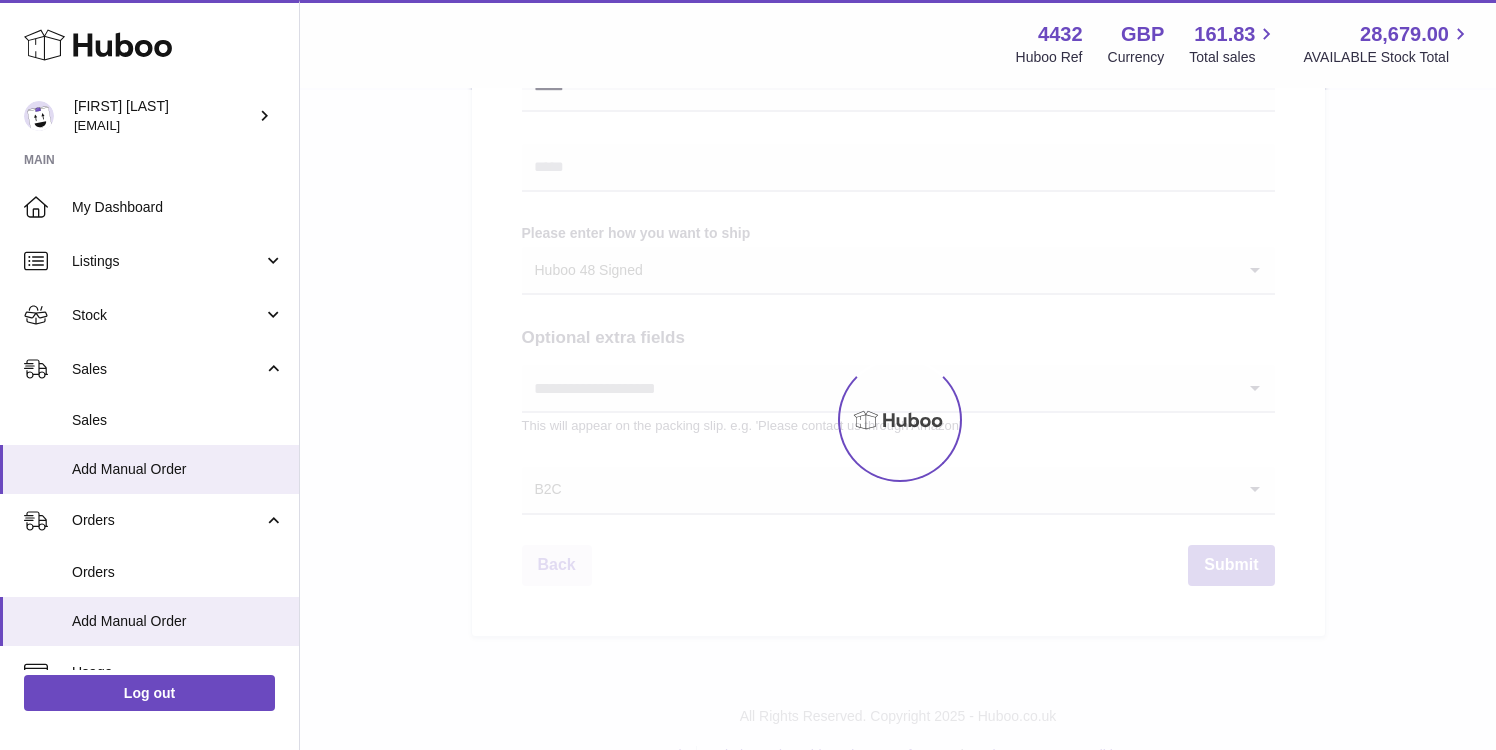 scroll, scrollTop: 0, scrollLeft: 0, axis: both 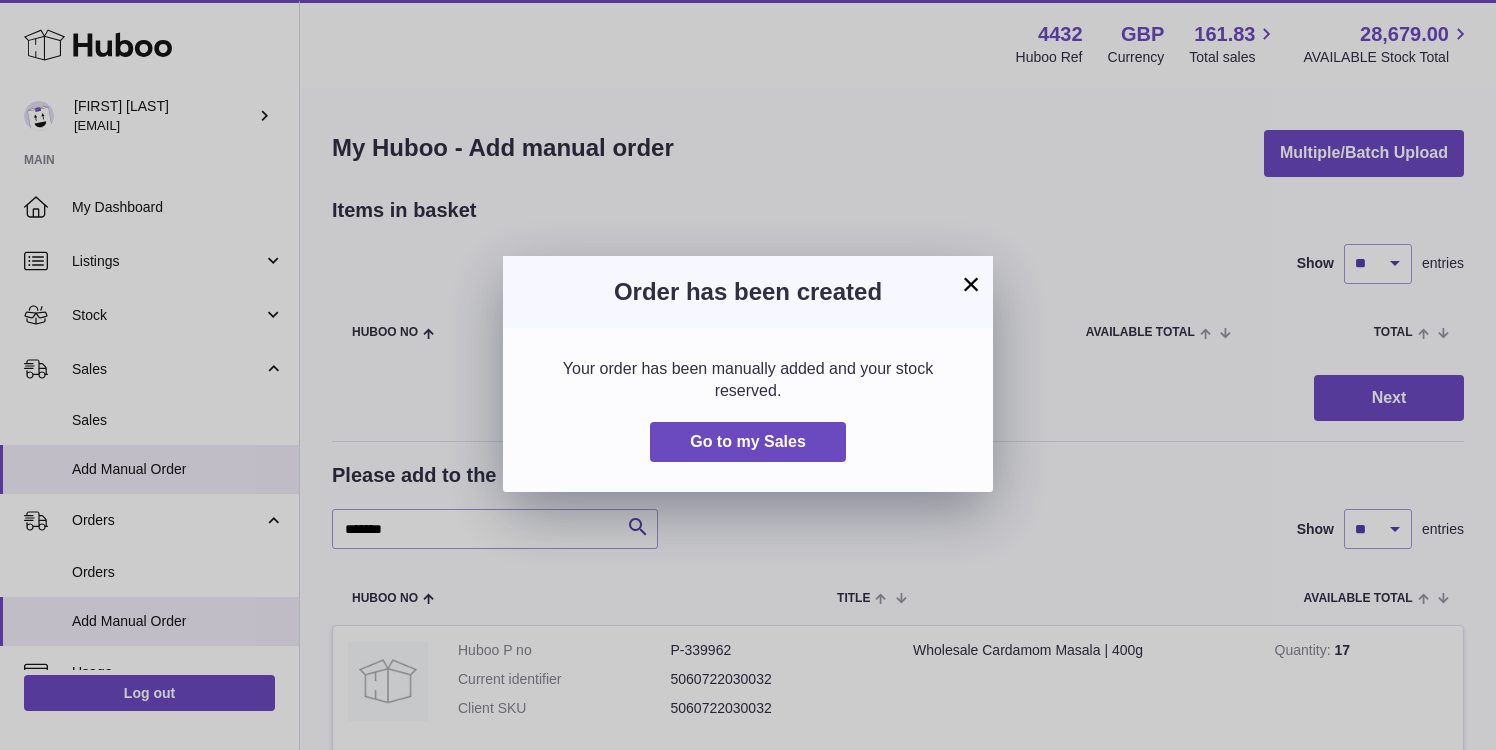click on "Your order has been manually added and your stock reserved.
Go to my Sales" at bounding box center (748, 410) 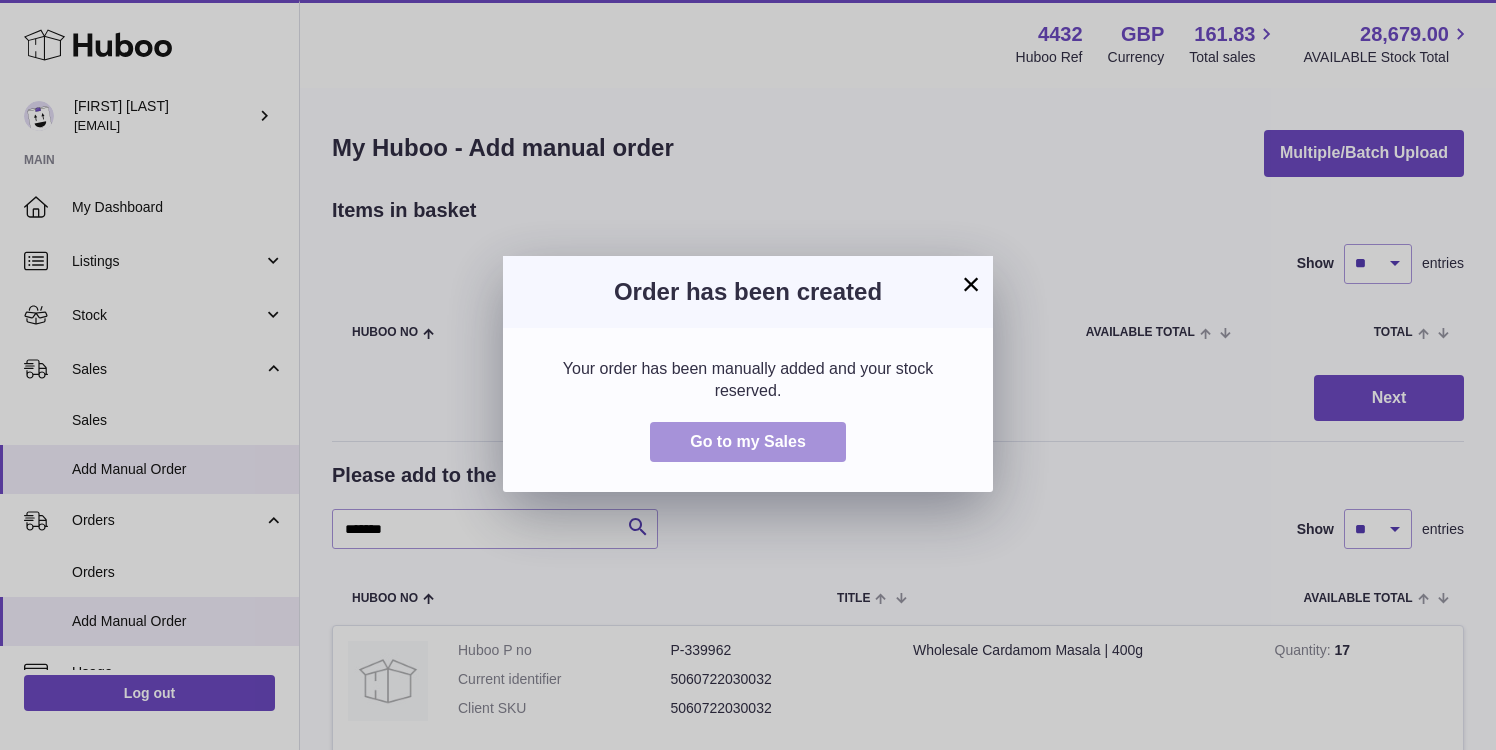 click on "Go to my Sales" at bounding box center (748, 441) 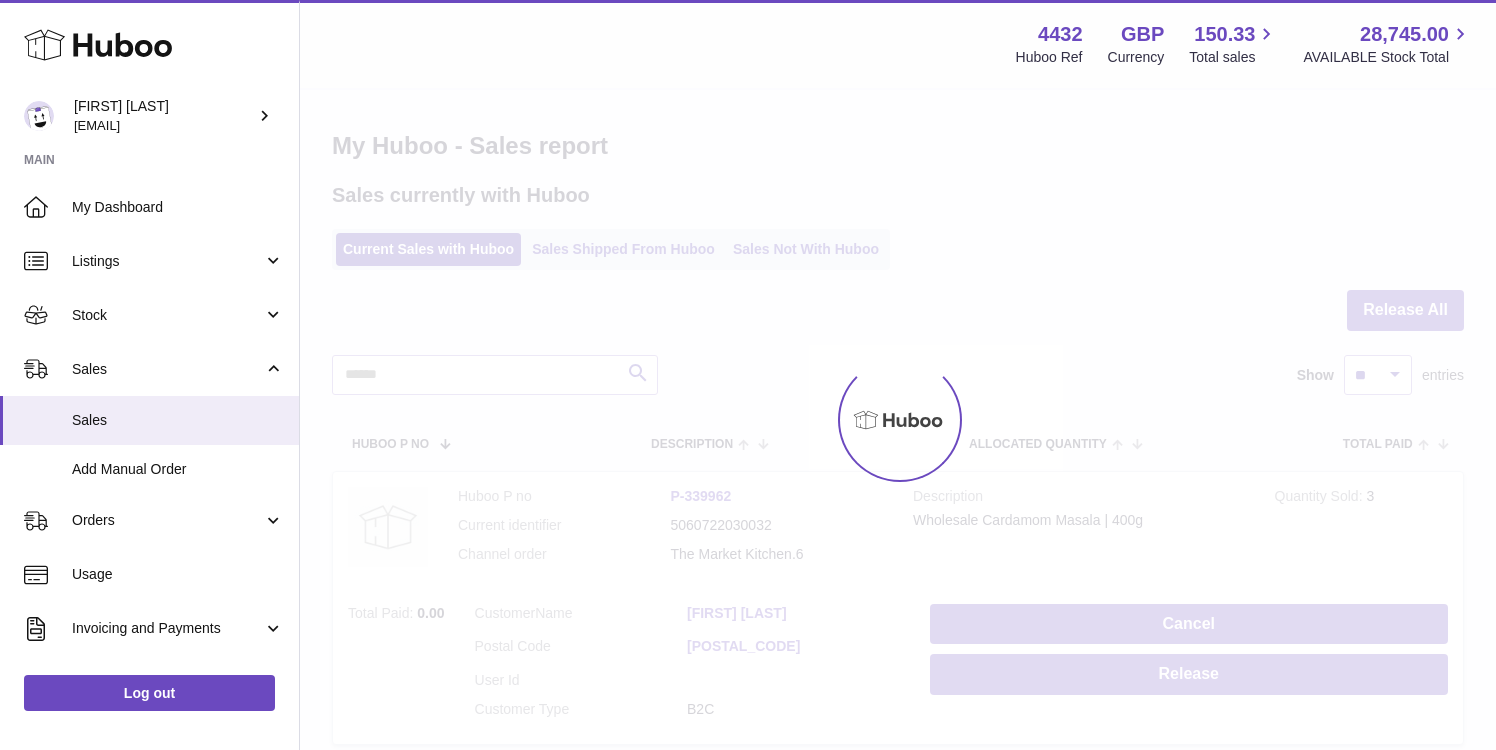 scroll, scrollTop: 0, scrollLeft: 0, axis: both 